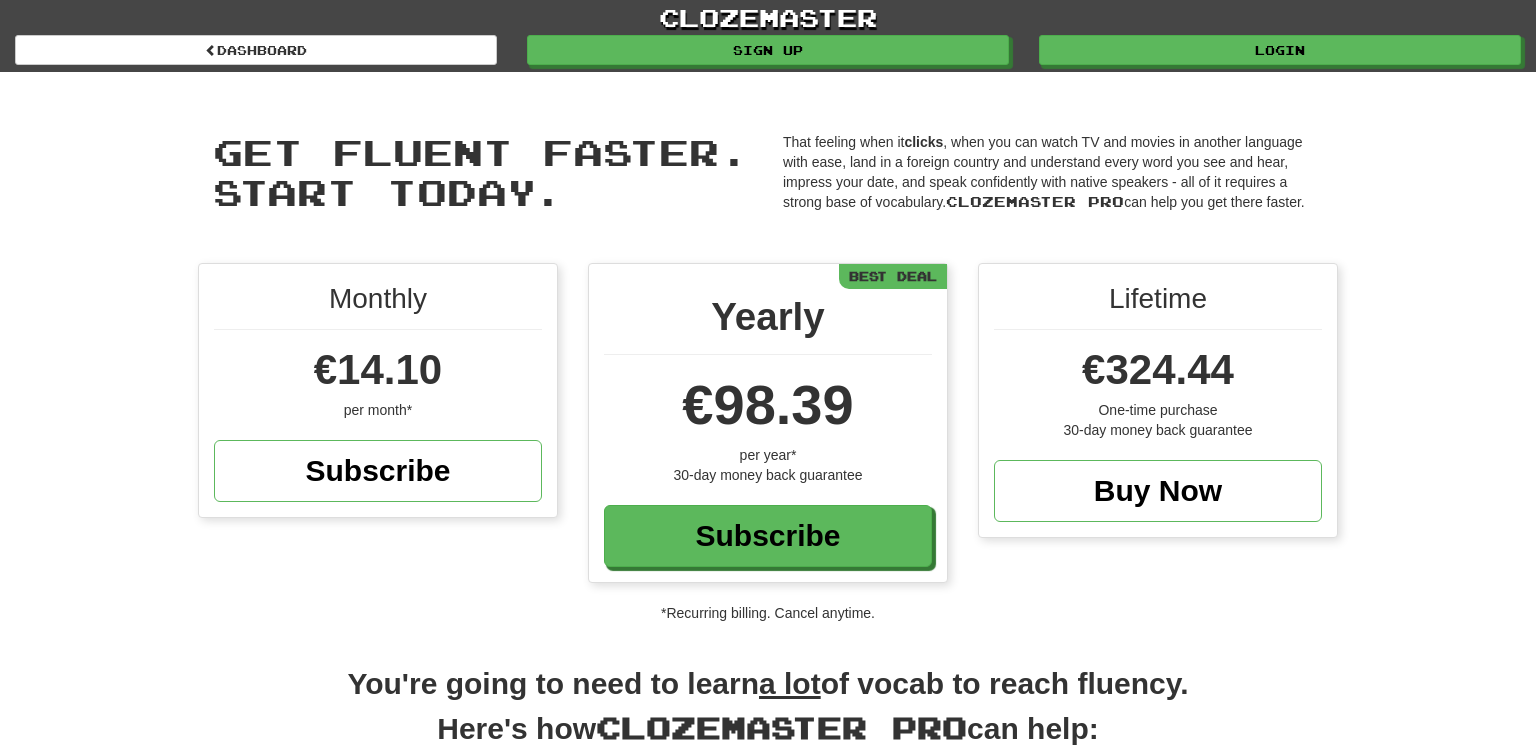 scroll, scrollTop: 0, scrollLeft: 0, axis: both 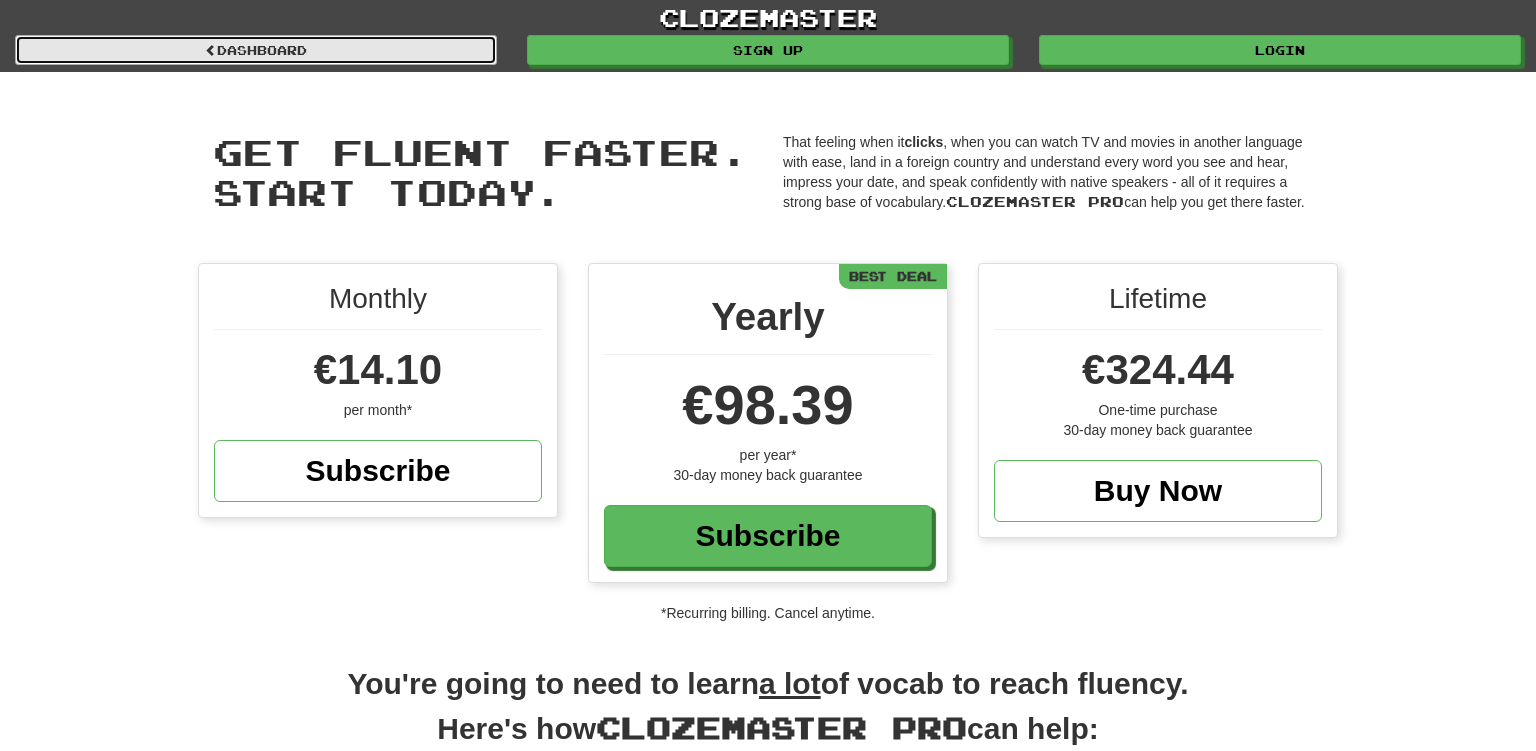 click on "Dashboard" at bounding box center [256, 50] 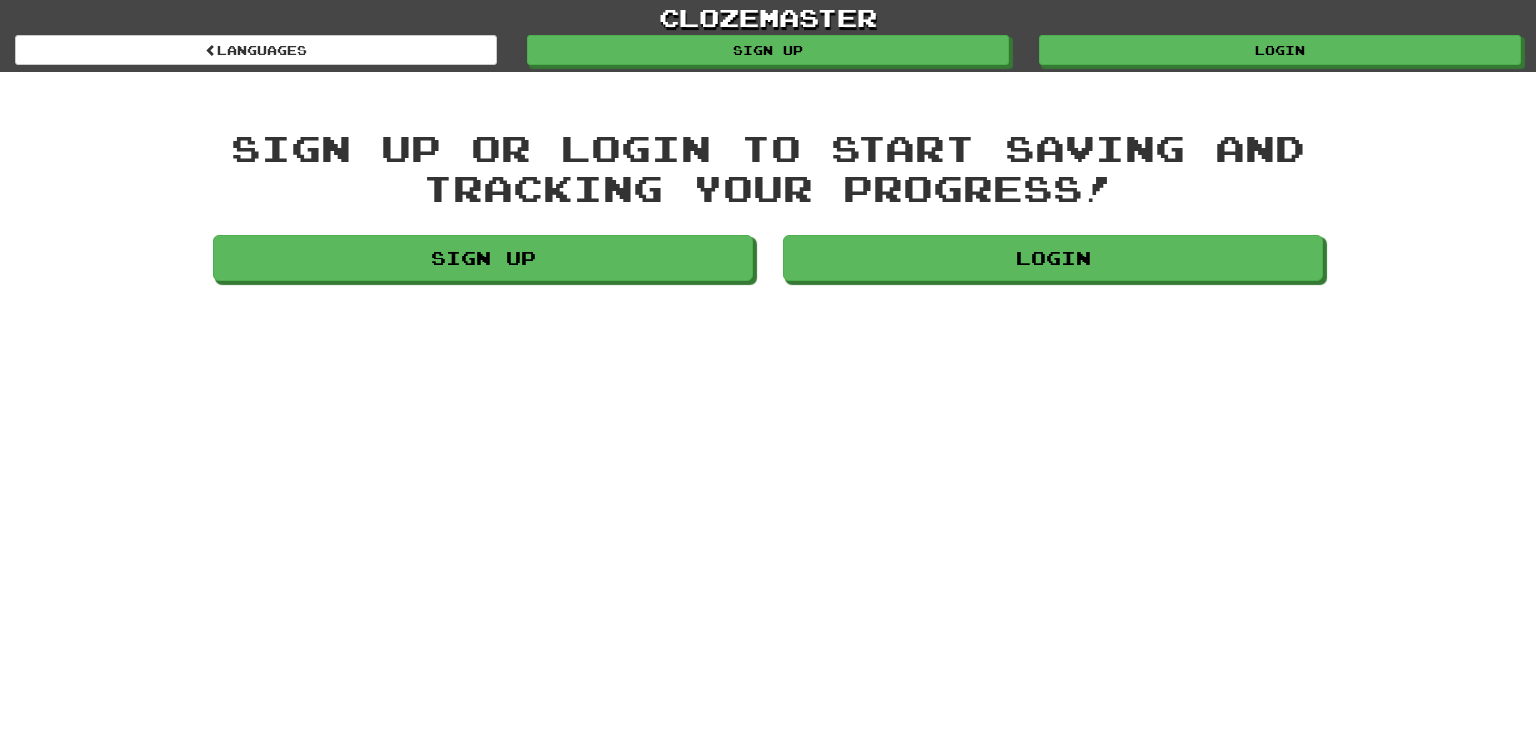 scroll, scrollTop: 0, scrollLeft: 0, axis: both 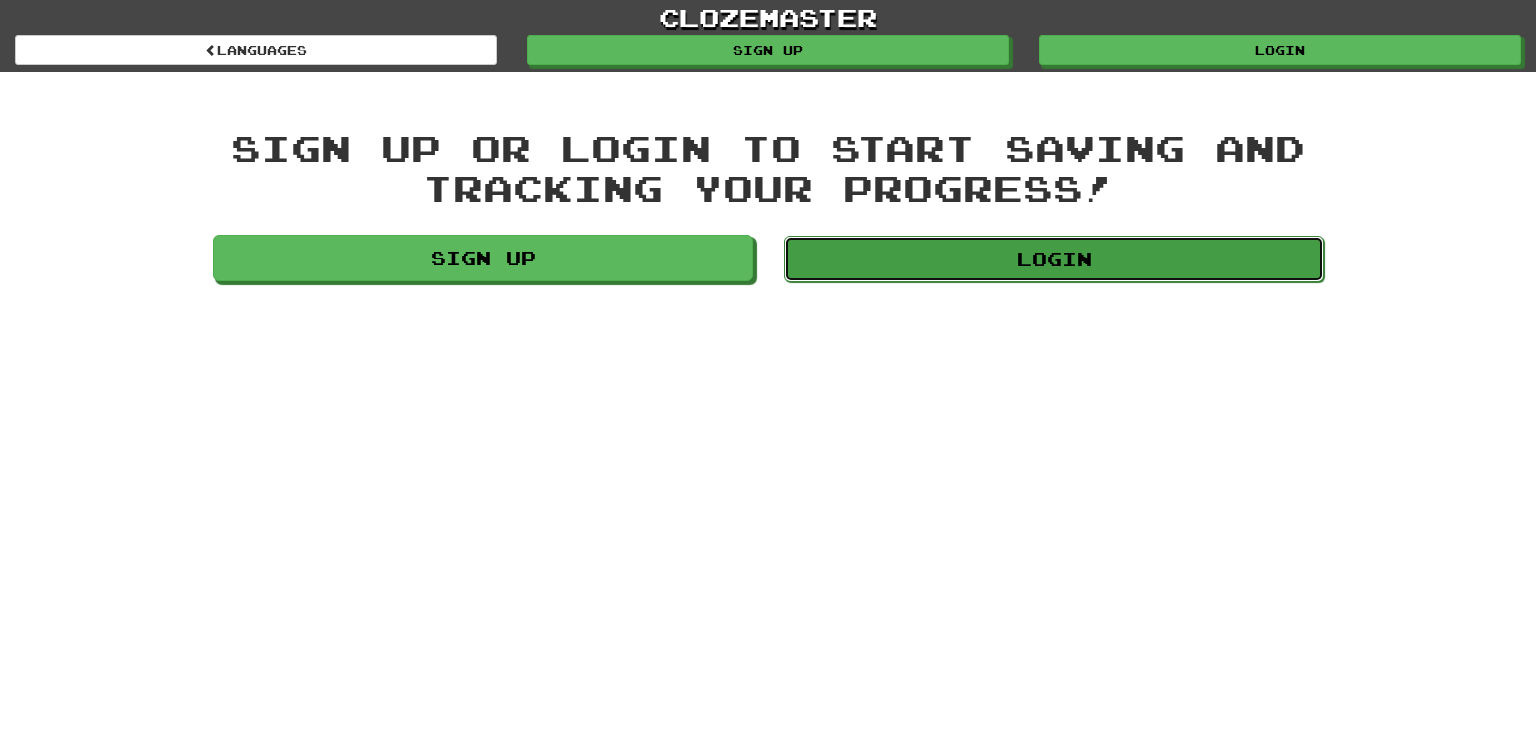 click on "Login" at bounding box center [1054, 259] 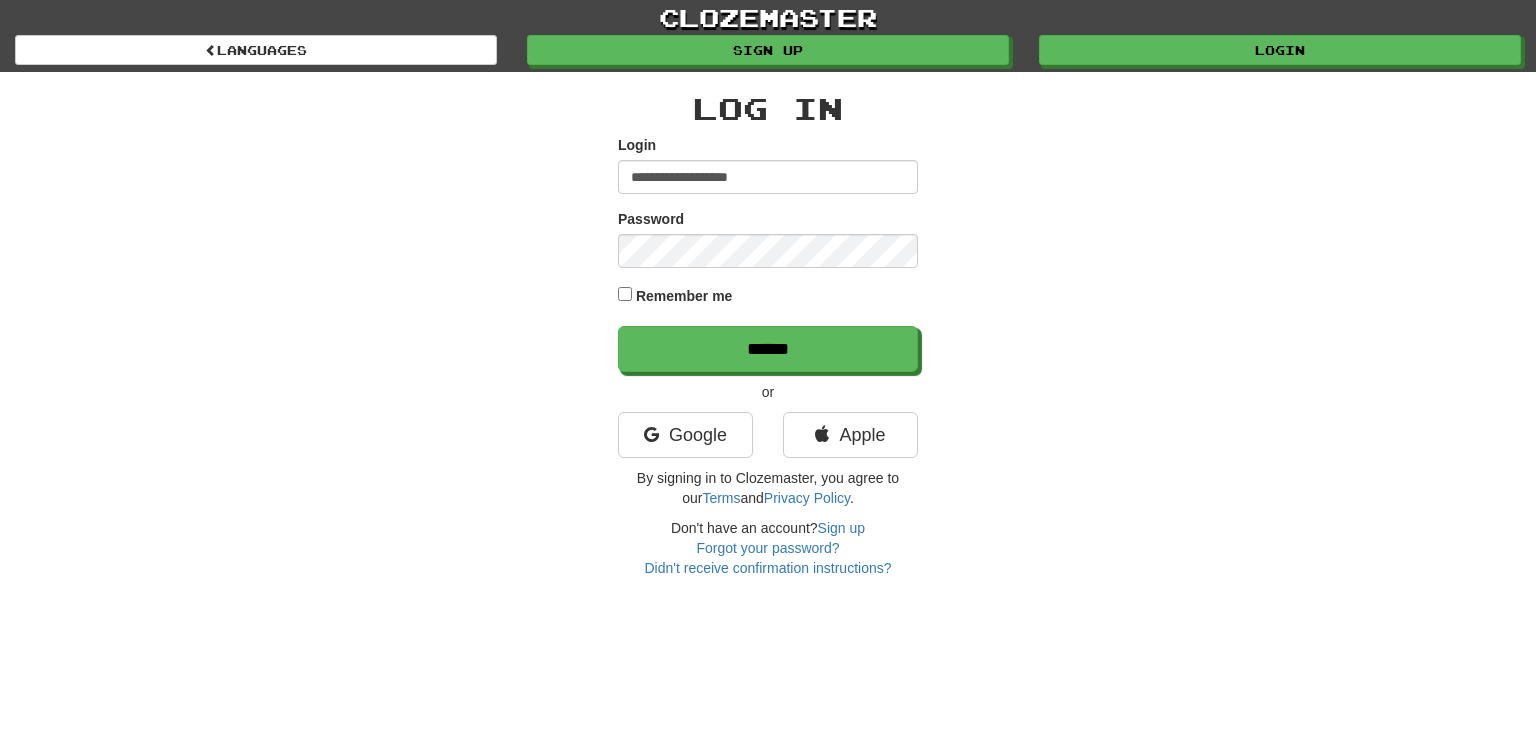 scroll, scrollTop: 0, scrollLeft: 0, axis: both 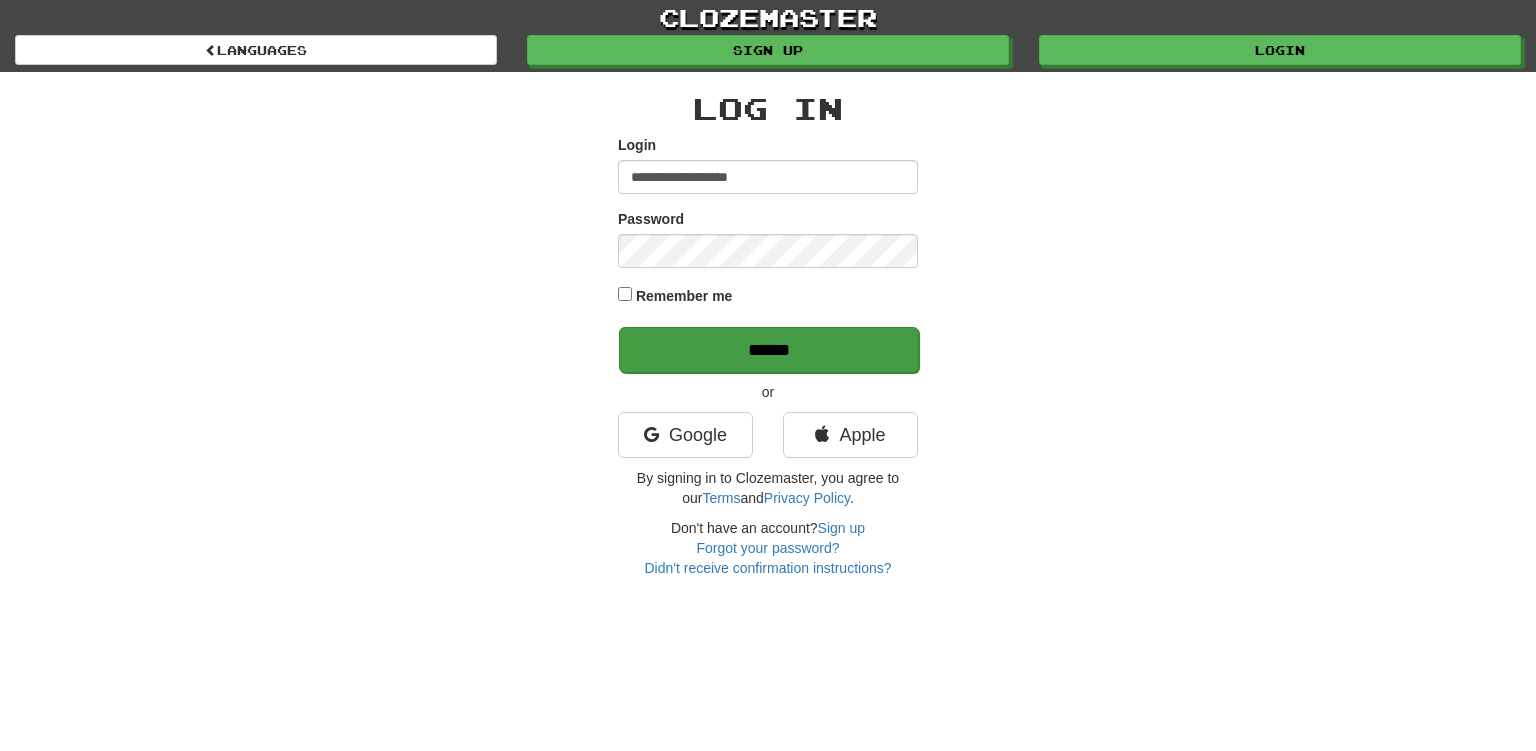 type on "**********" 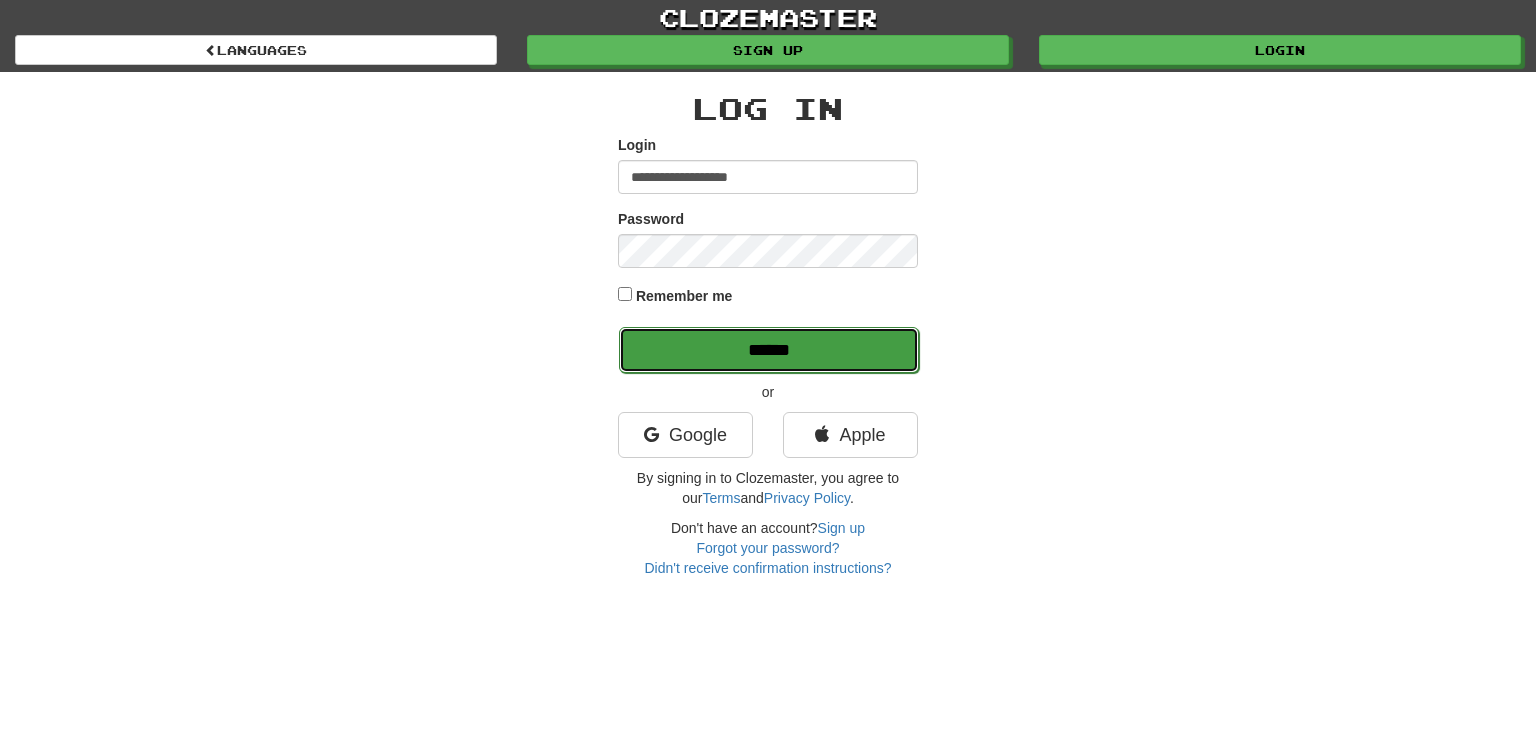click on "******" at bounding box center (769, 350) 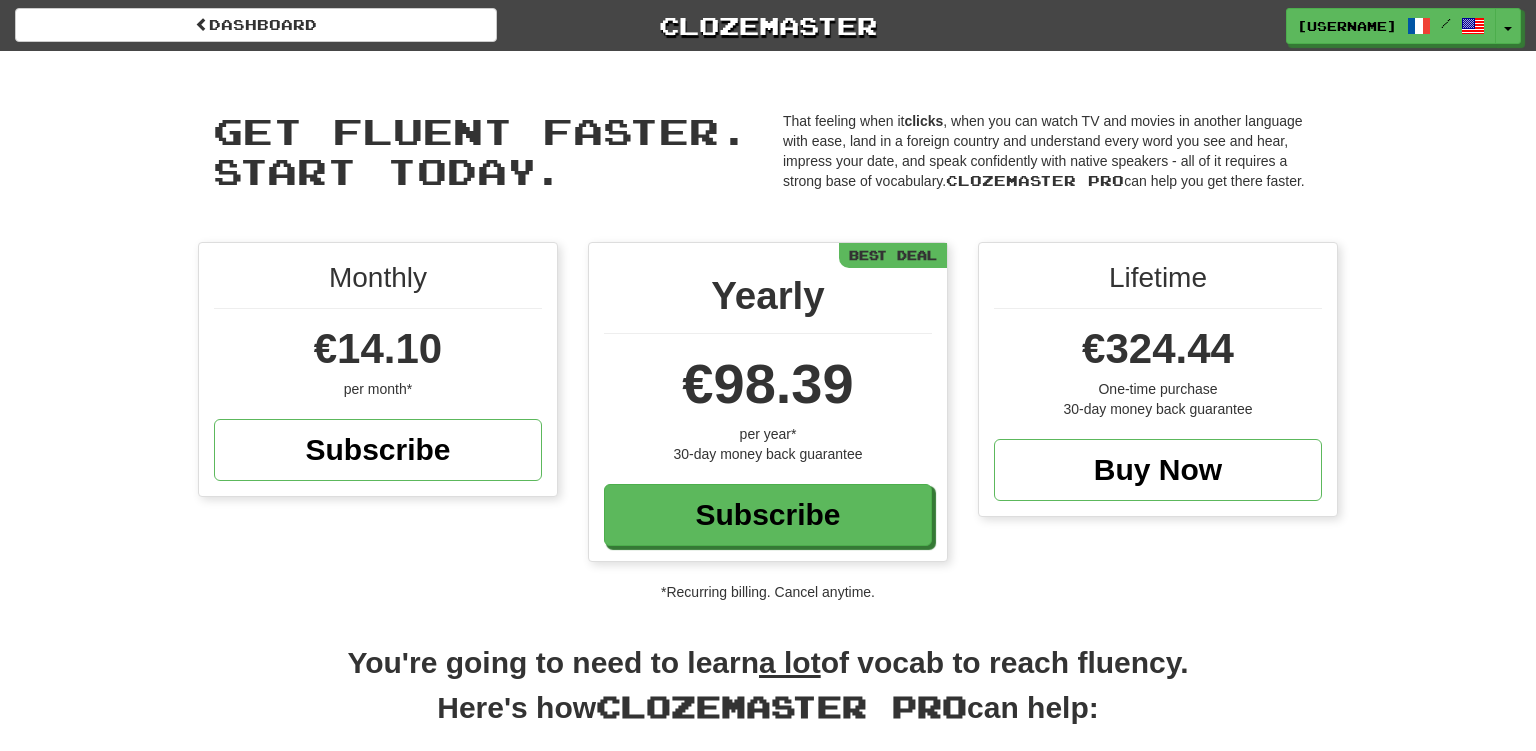 scroll, scrollTop: 0, scrollLeft: 0, axis: both 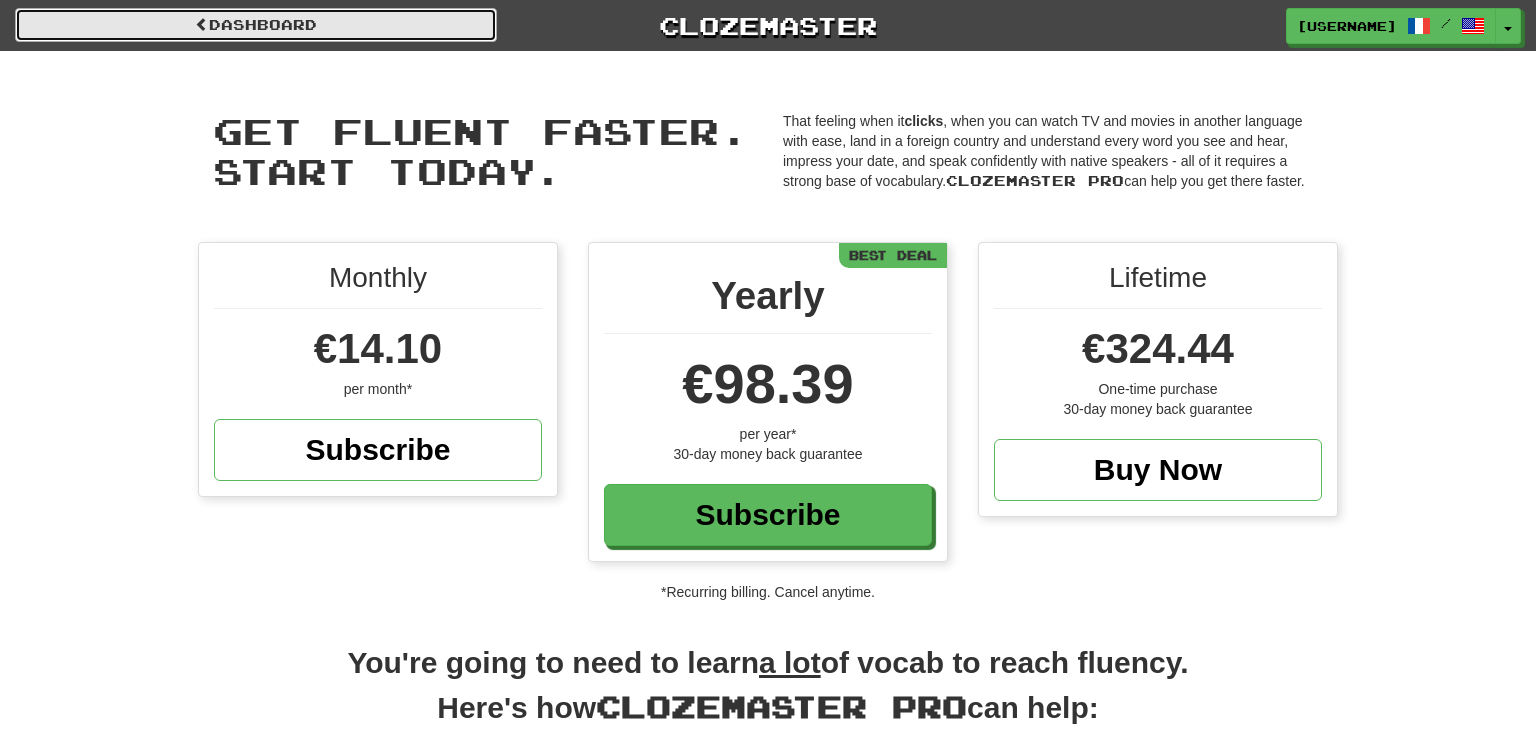 click on "Dashboard" at bounding box center (256, 25) 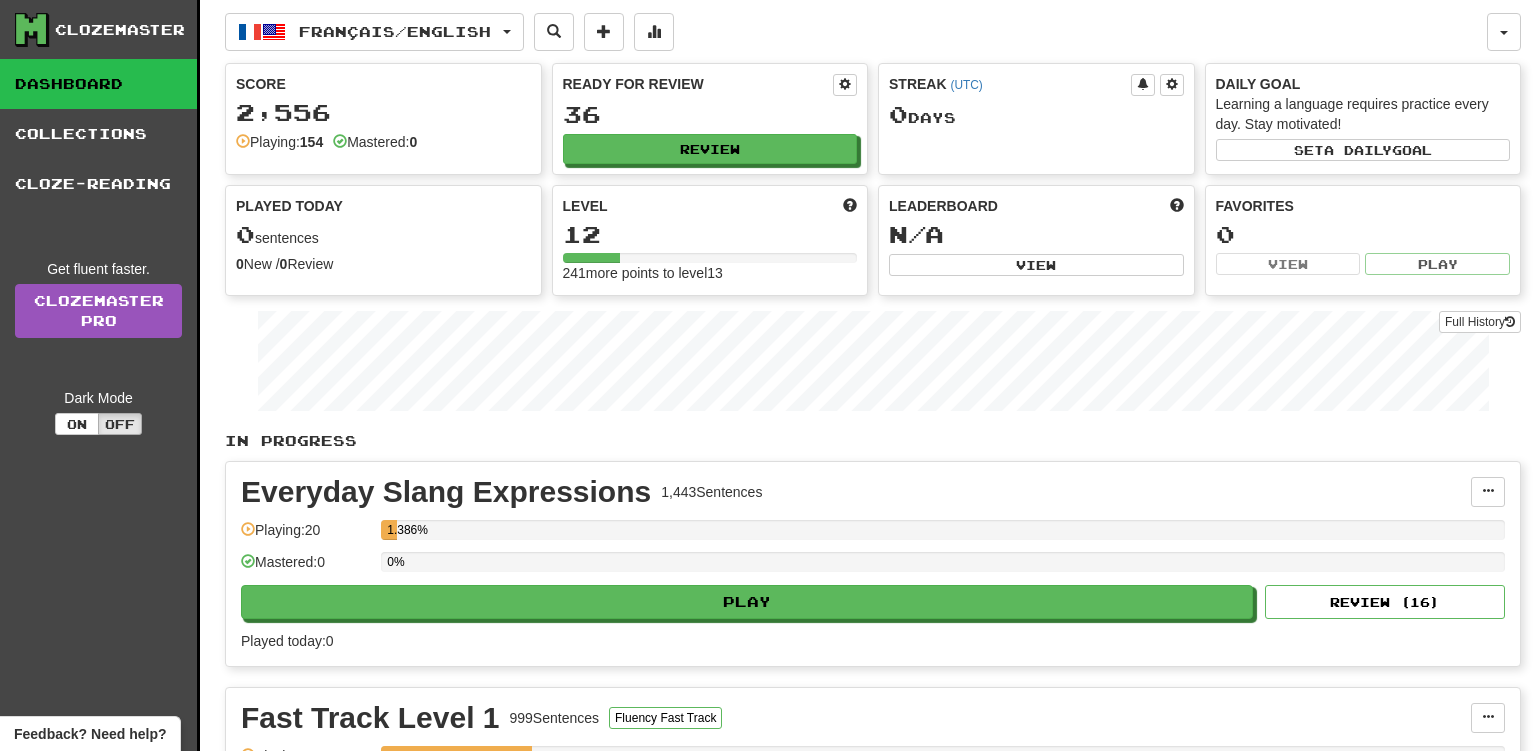 scroll, scrollTop: 0, scrollLeft: 0, axis: both 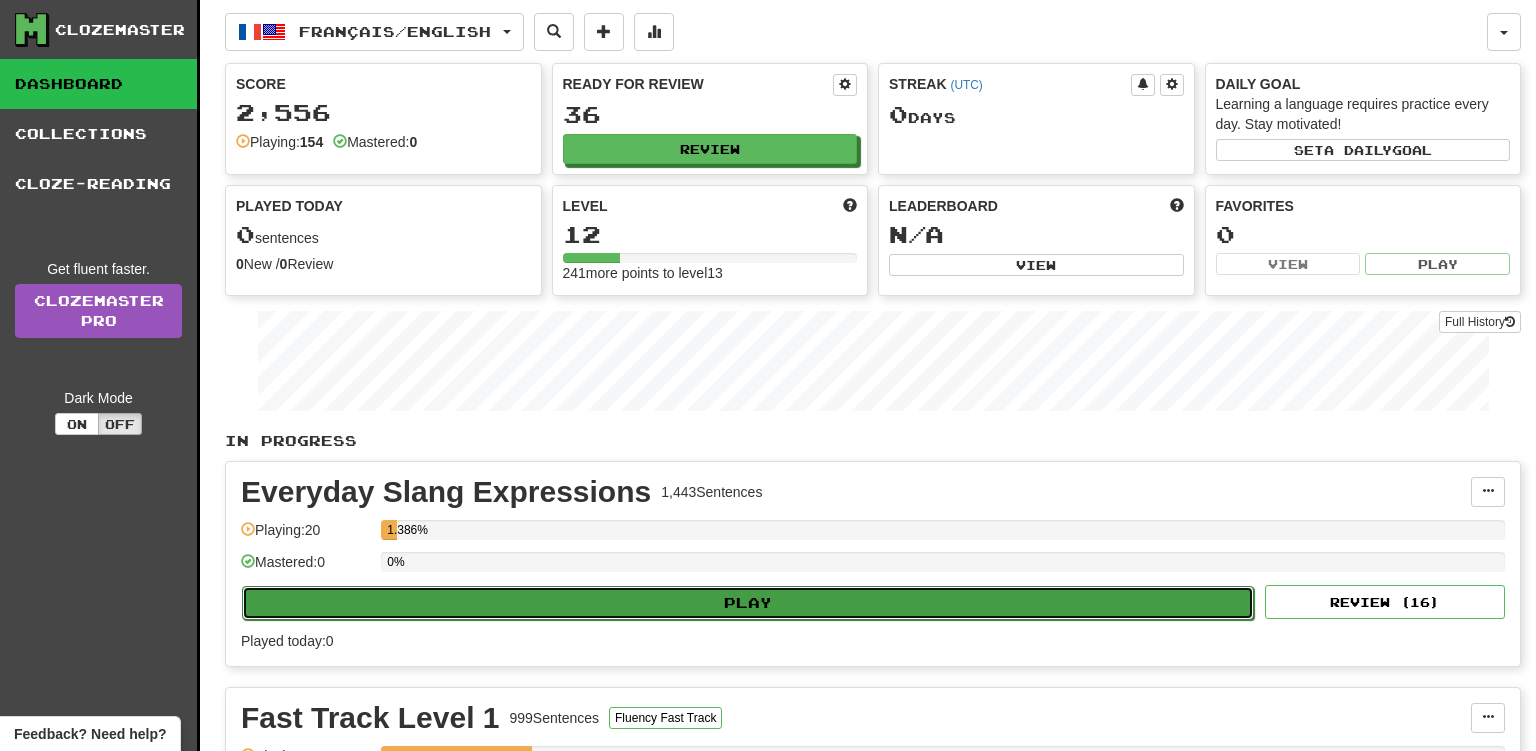 click on "Play" at bounding box center [748, 603] 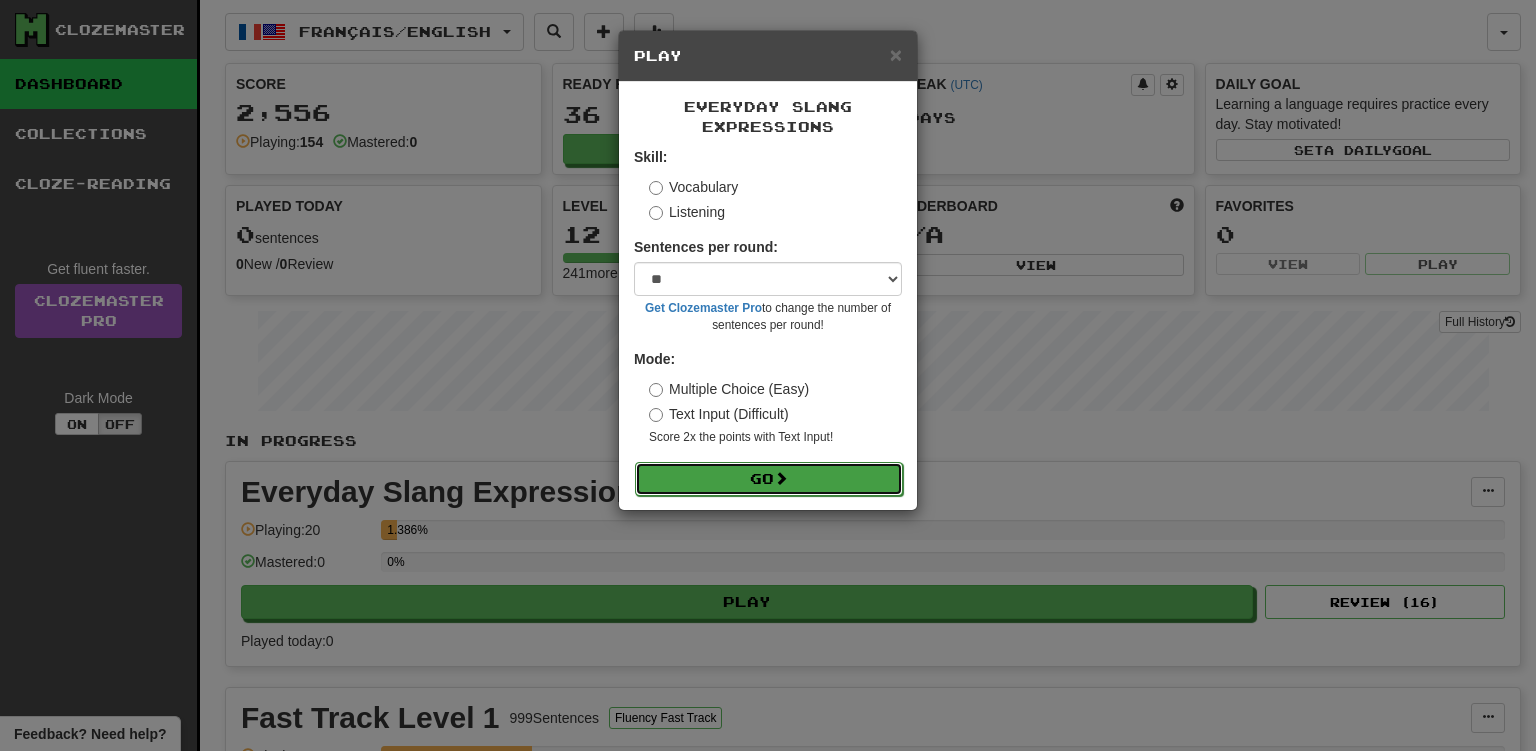 click on "Go" at bounding box center (769, 479) 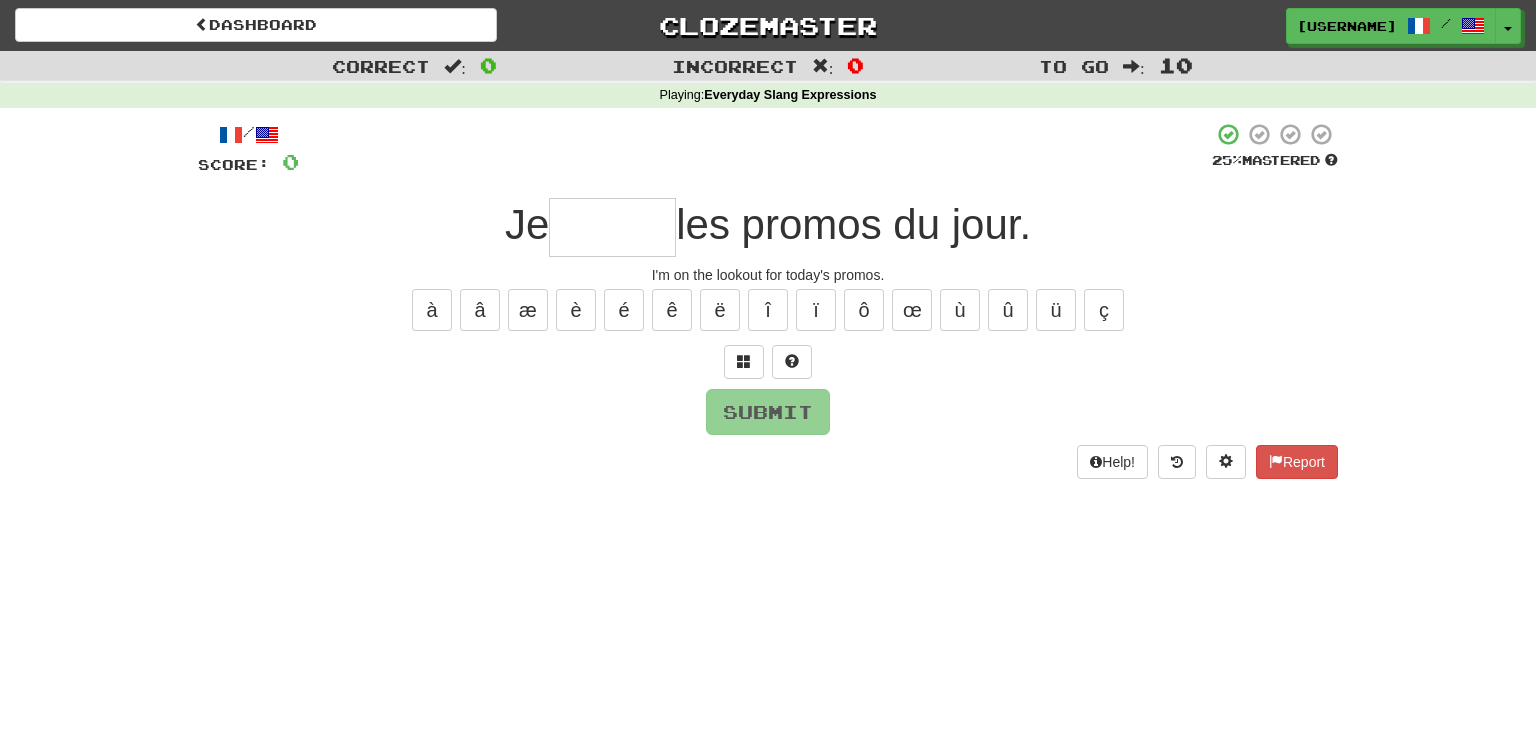 scroll, scrollTop: 0, scrollLeft: 0, axis: both 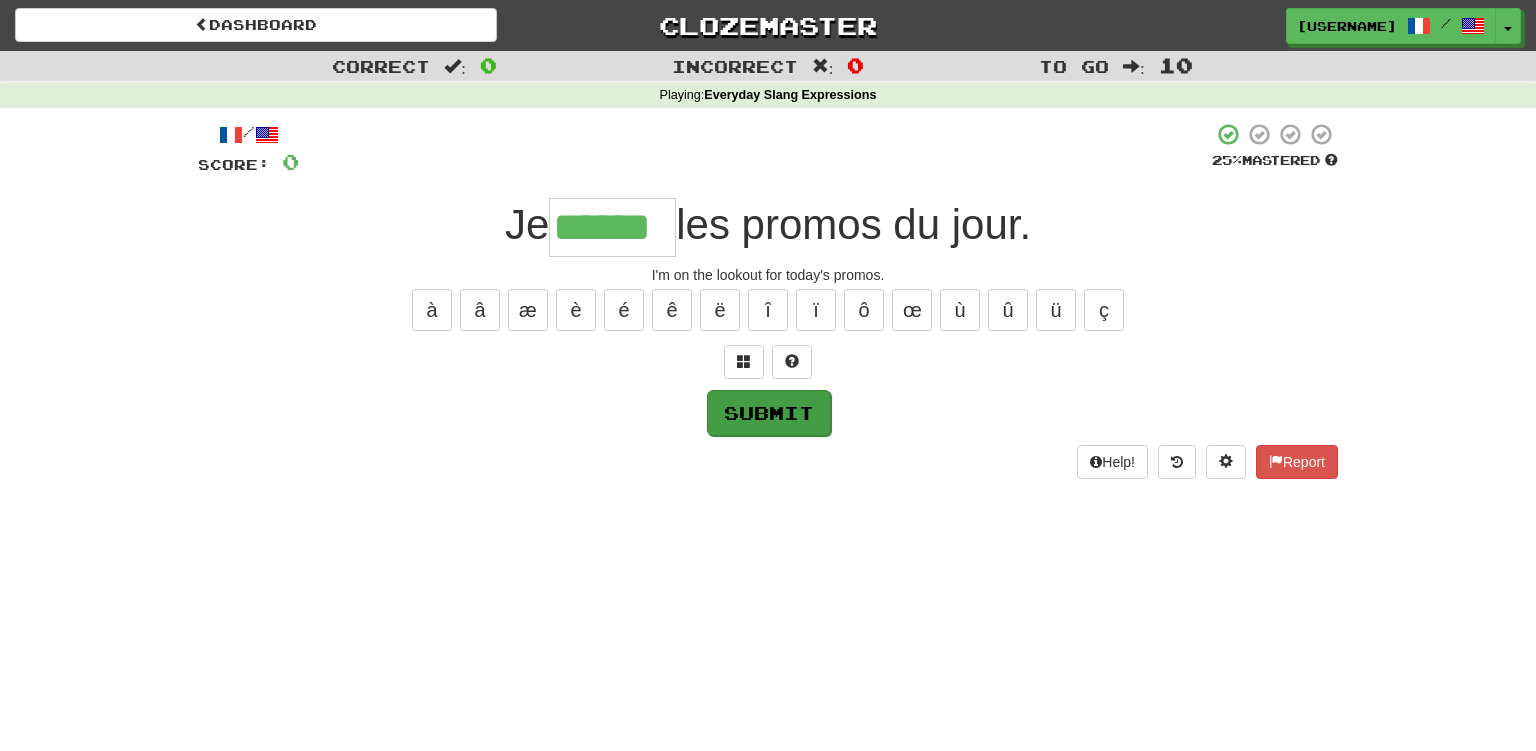 type on "******" 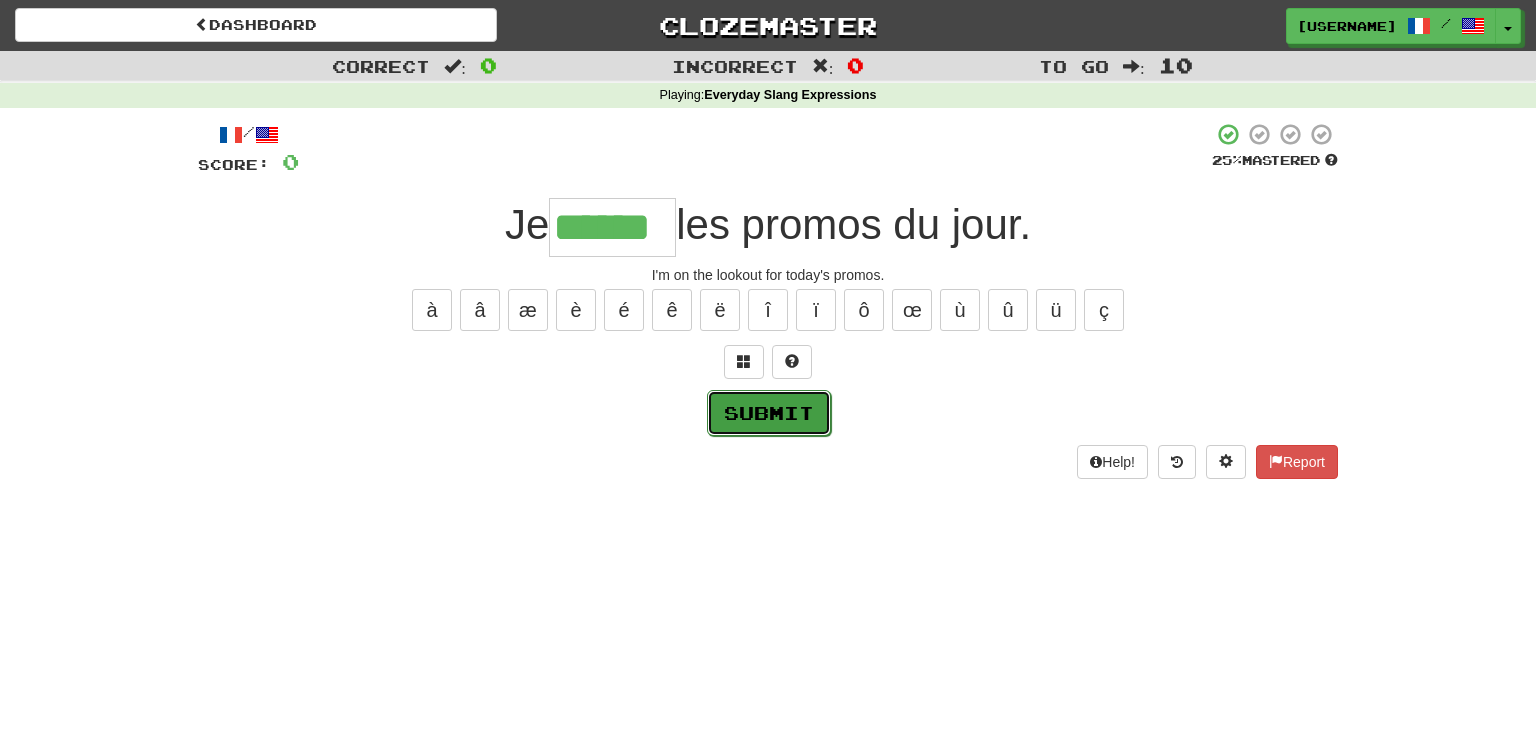 click on "Submit" at bounding box center (769, 413) 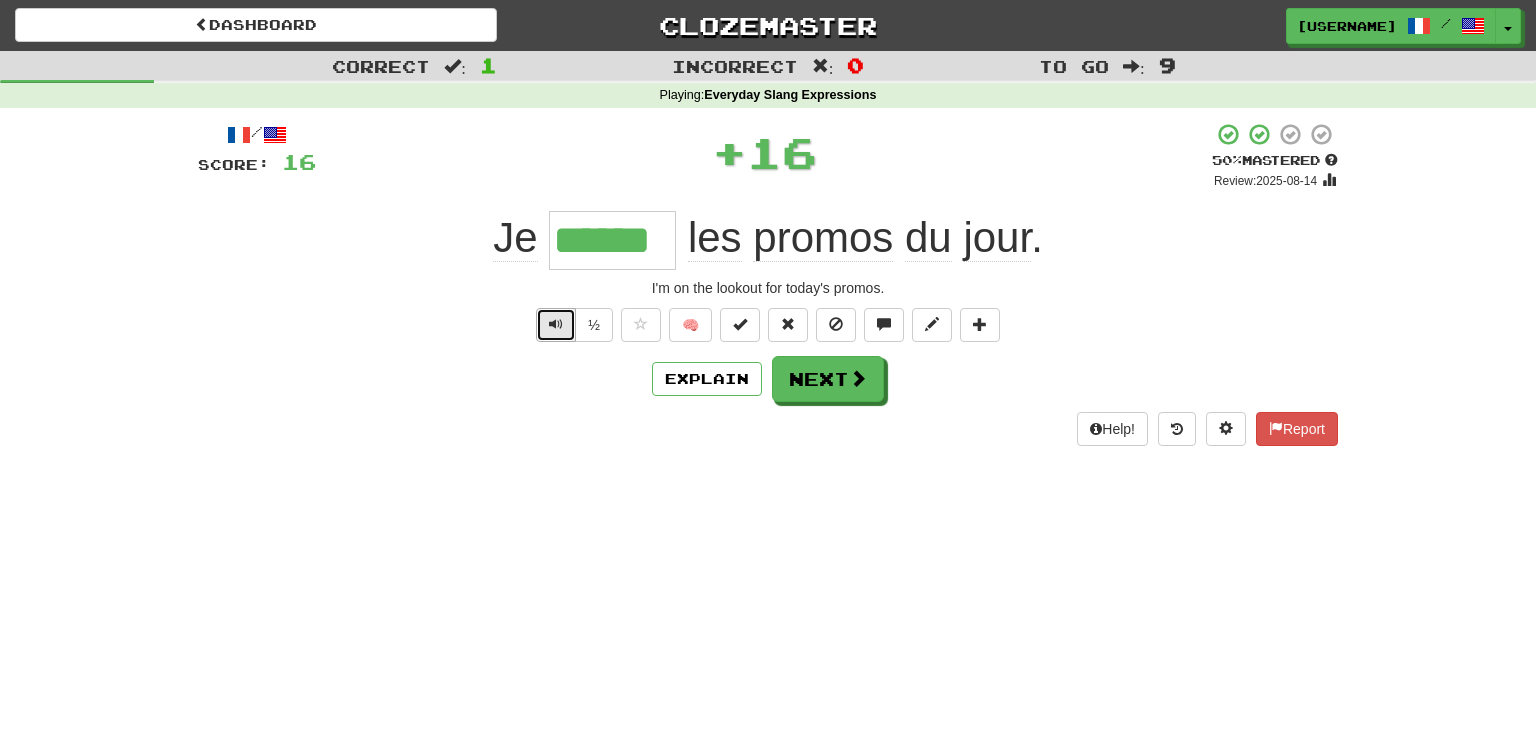 click at bounding box center [556, 324] 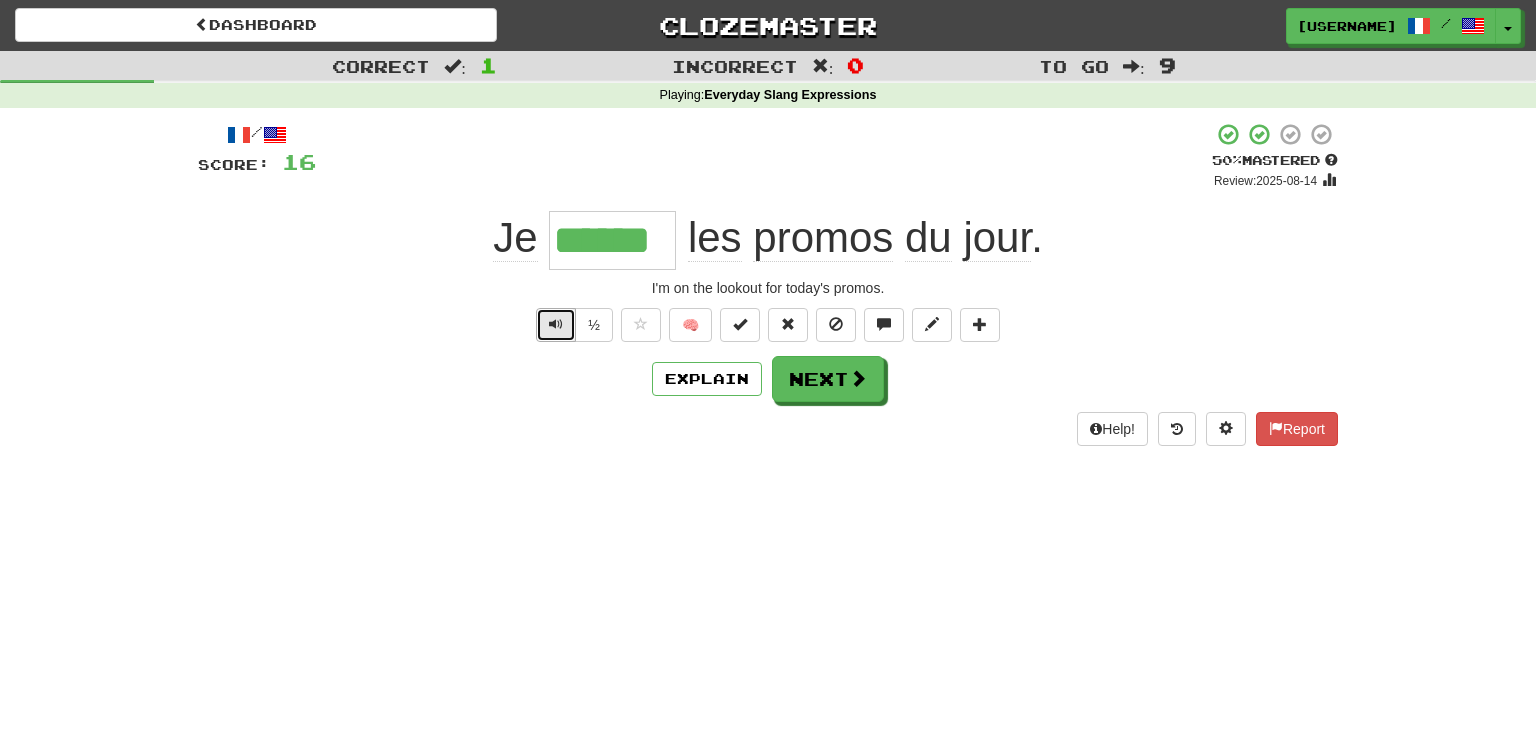 click at bounding box center (556, 324) 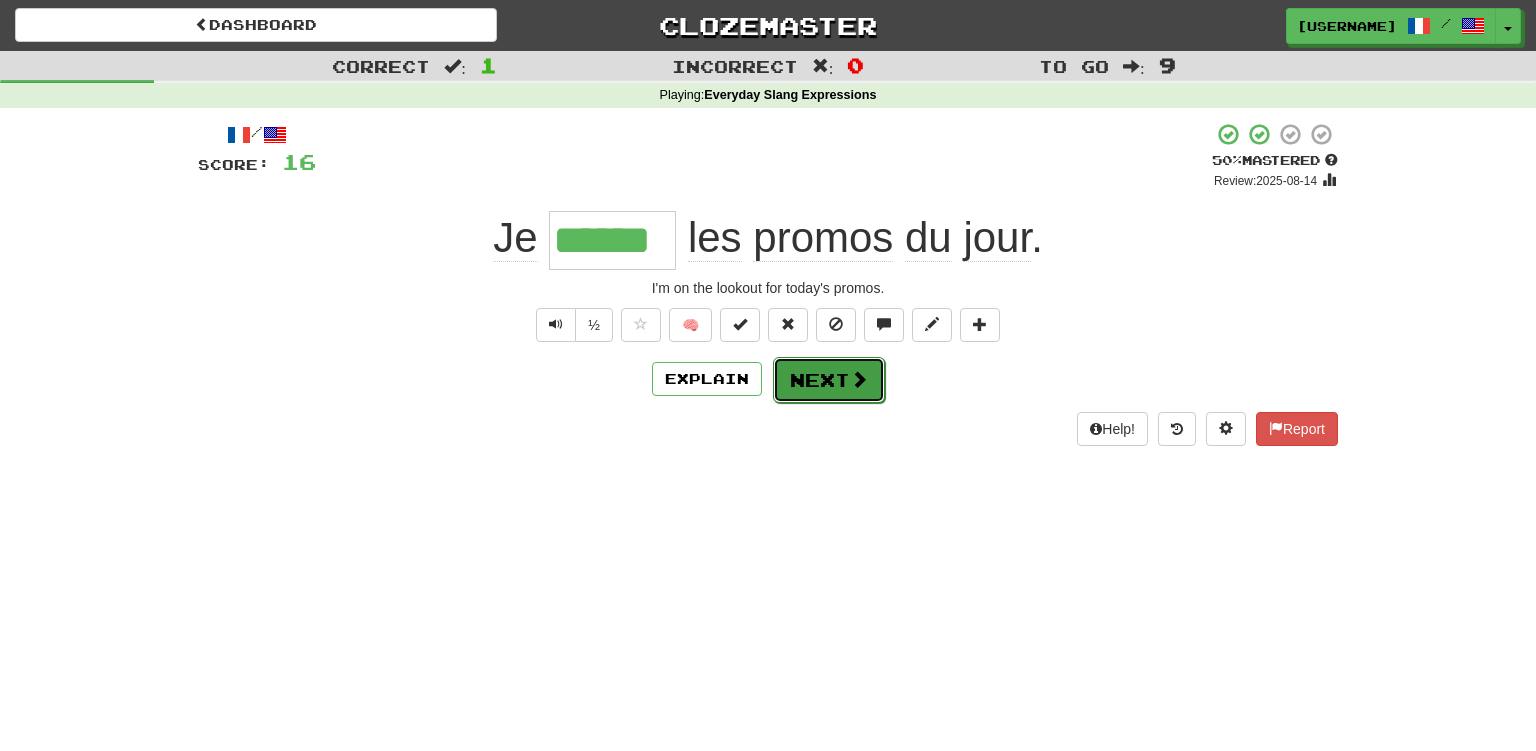 click on "Next" at bounding box center [829, 380] 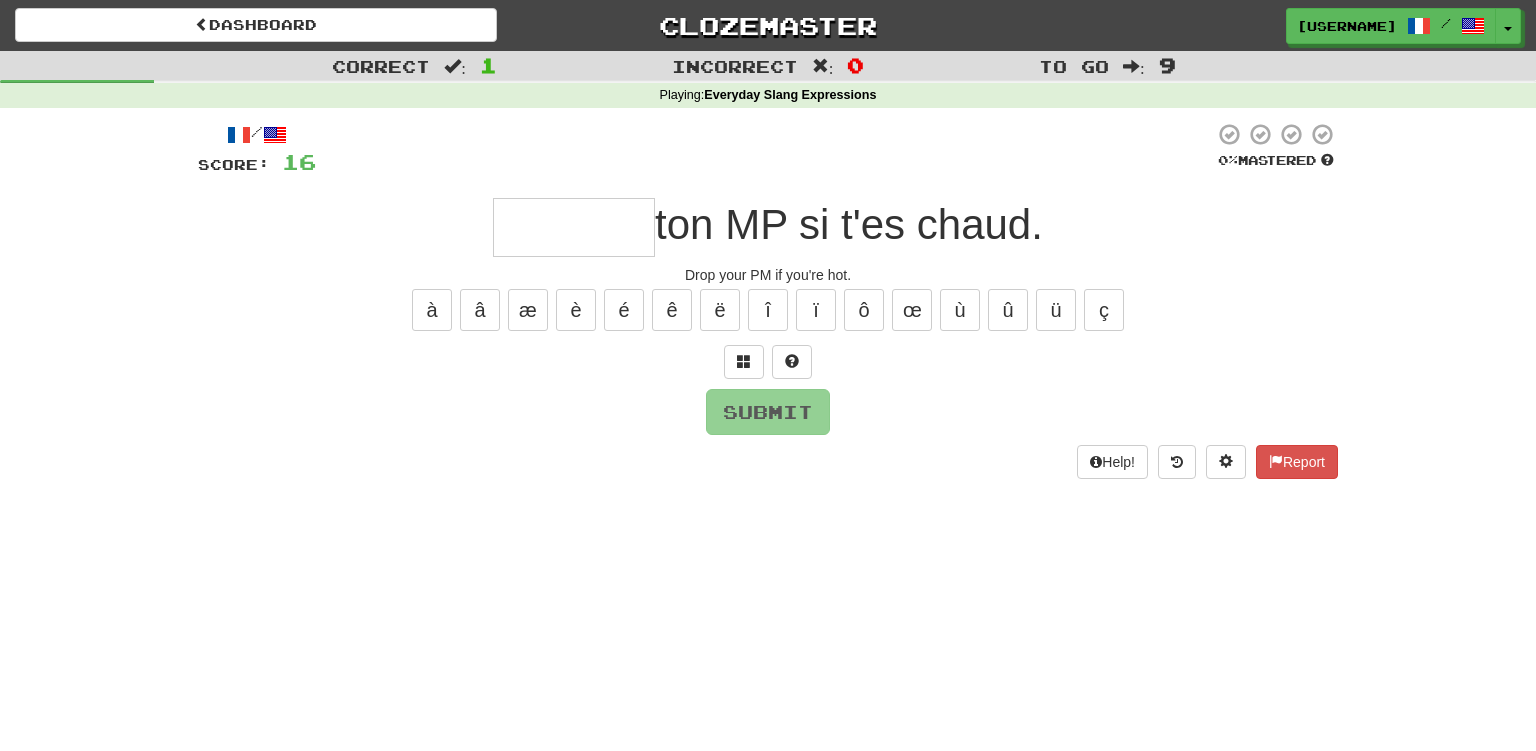 type on "*" 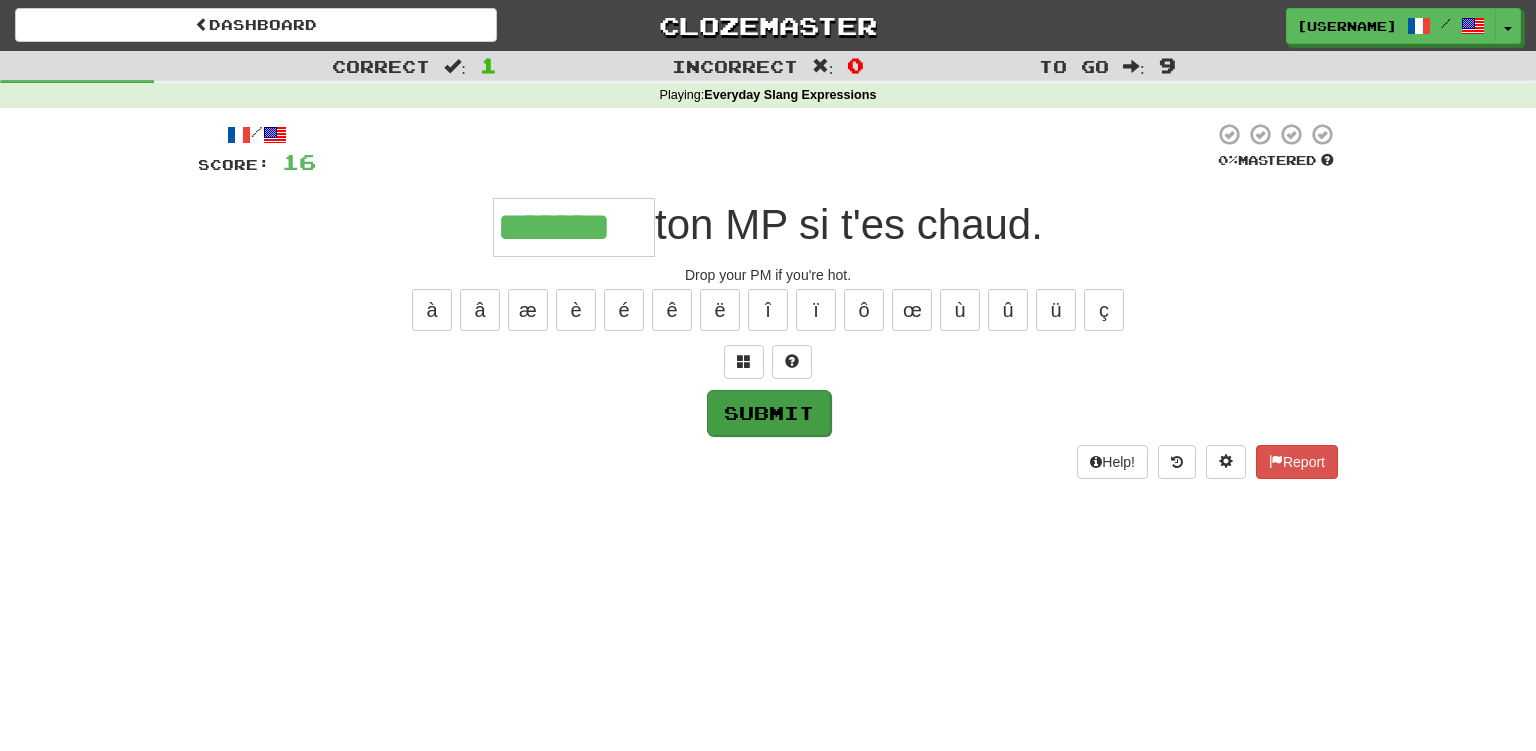 type on "*******" 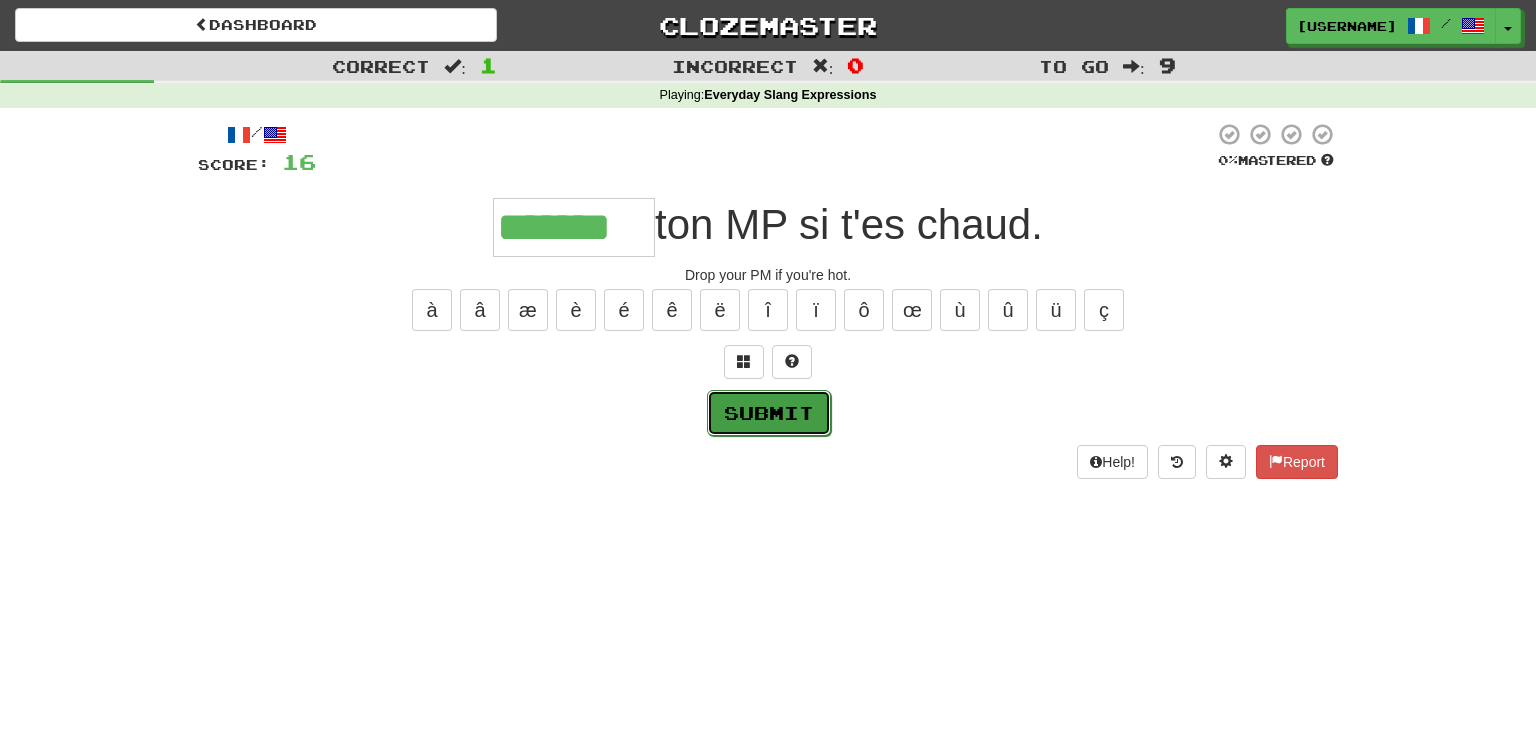 click on "Submit" at bounding box center (769, 413) 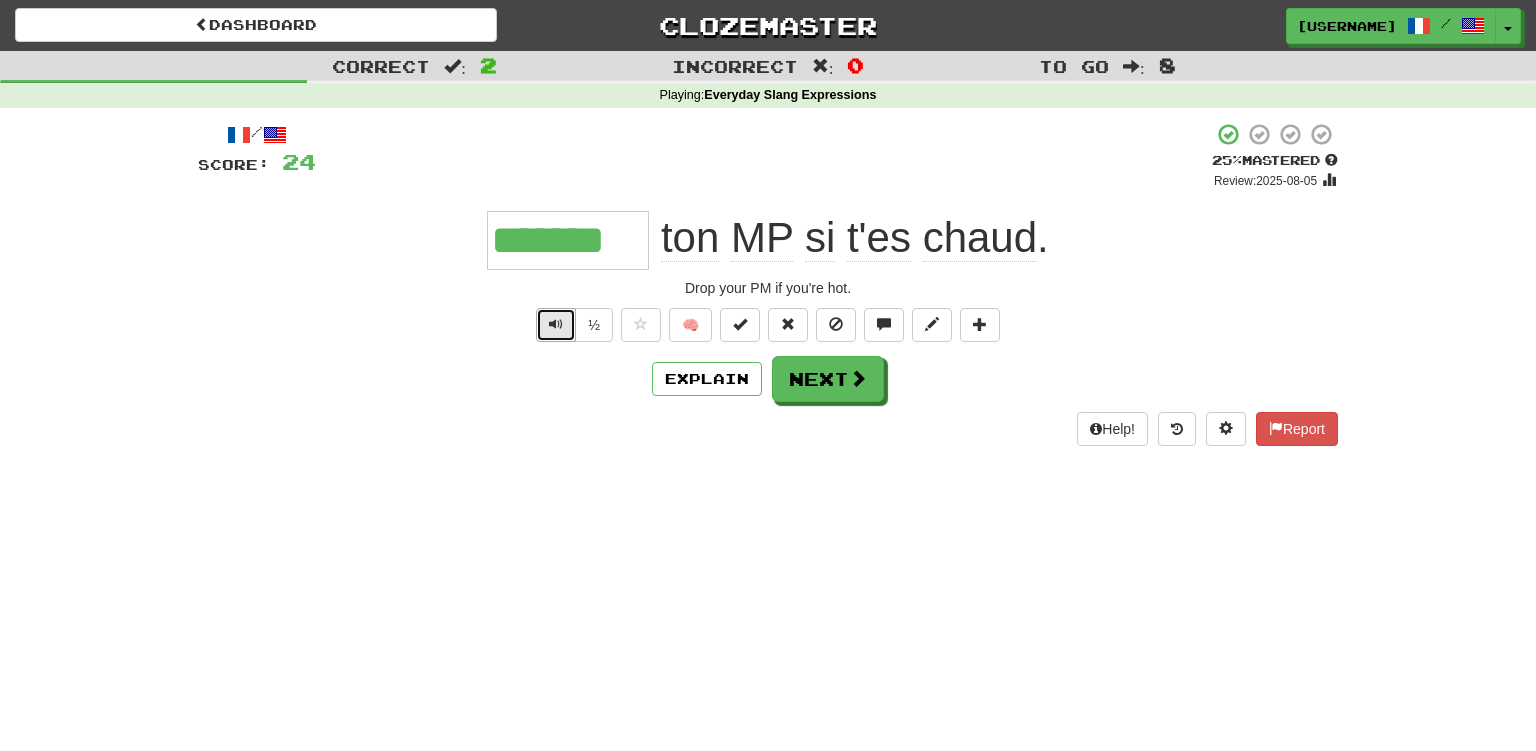 click at bounding box center [556, 324] 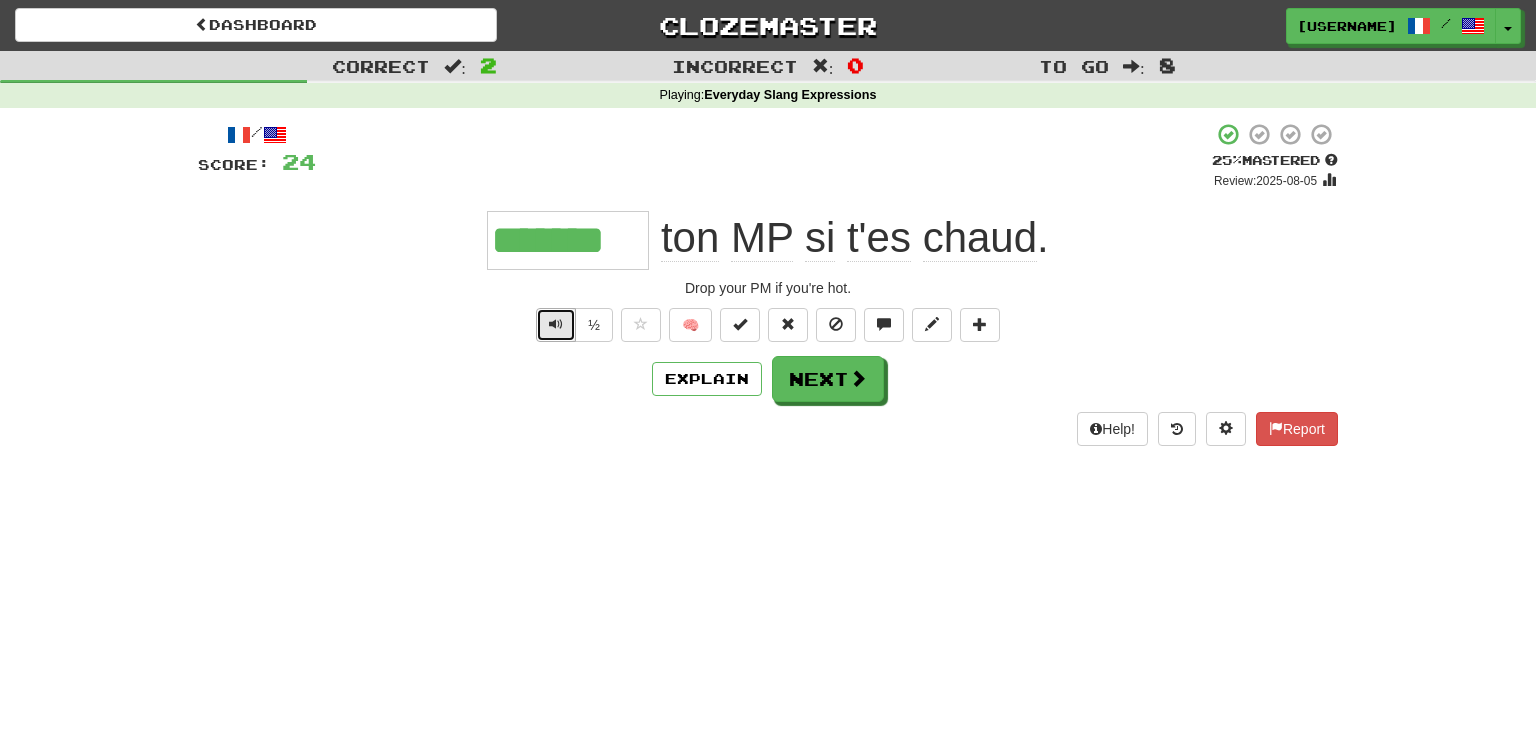 click at bounding box center (556, 324) 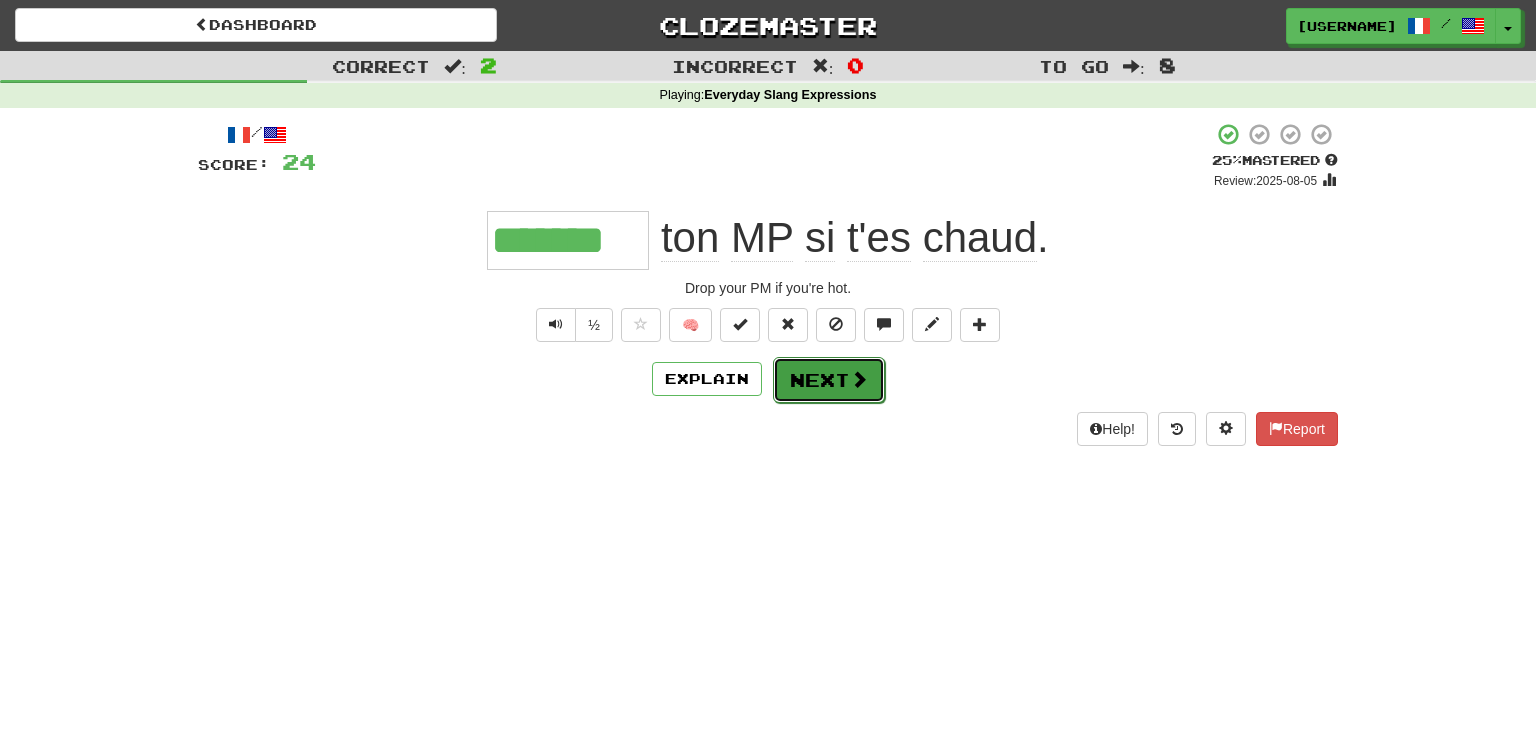 click on "Next" at bounding box center (829, 380) 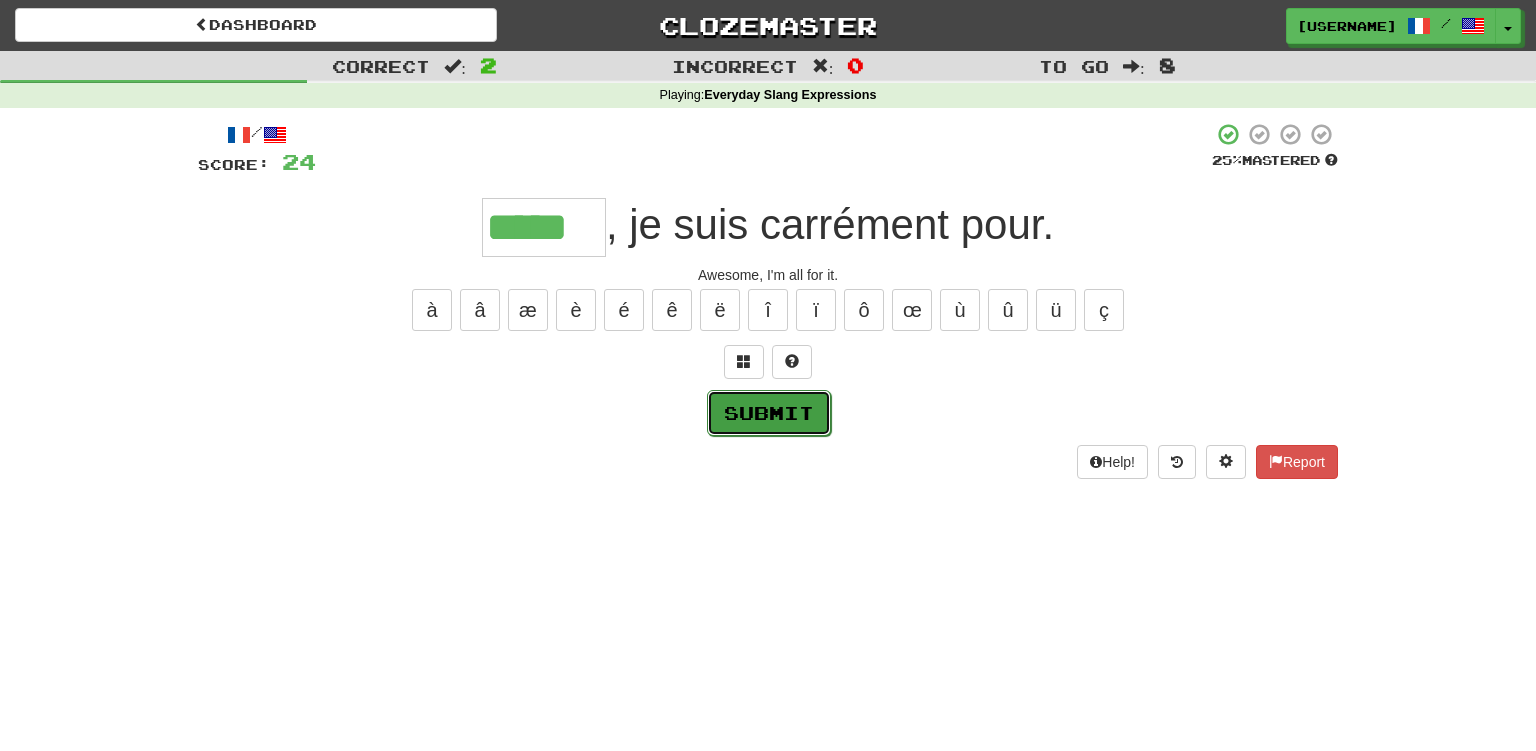 click on "Submit" at bounding box center (769, 413) 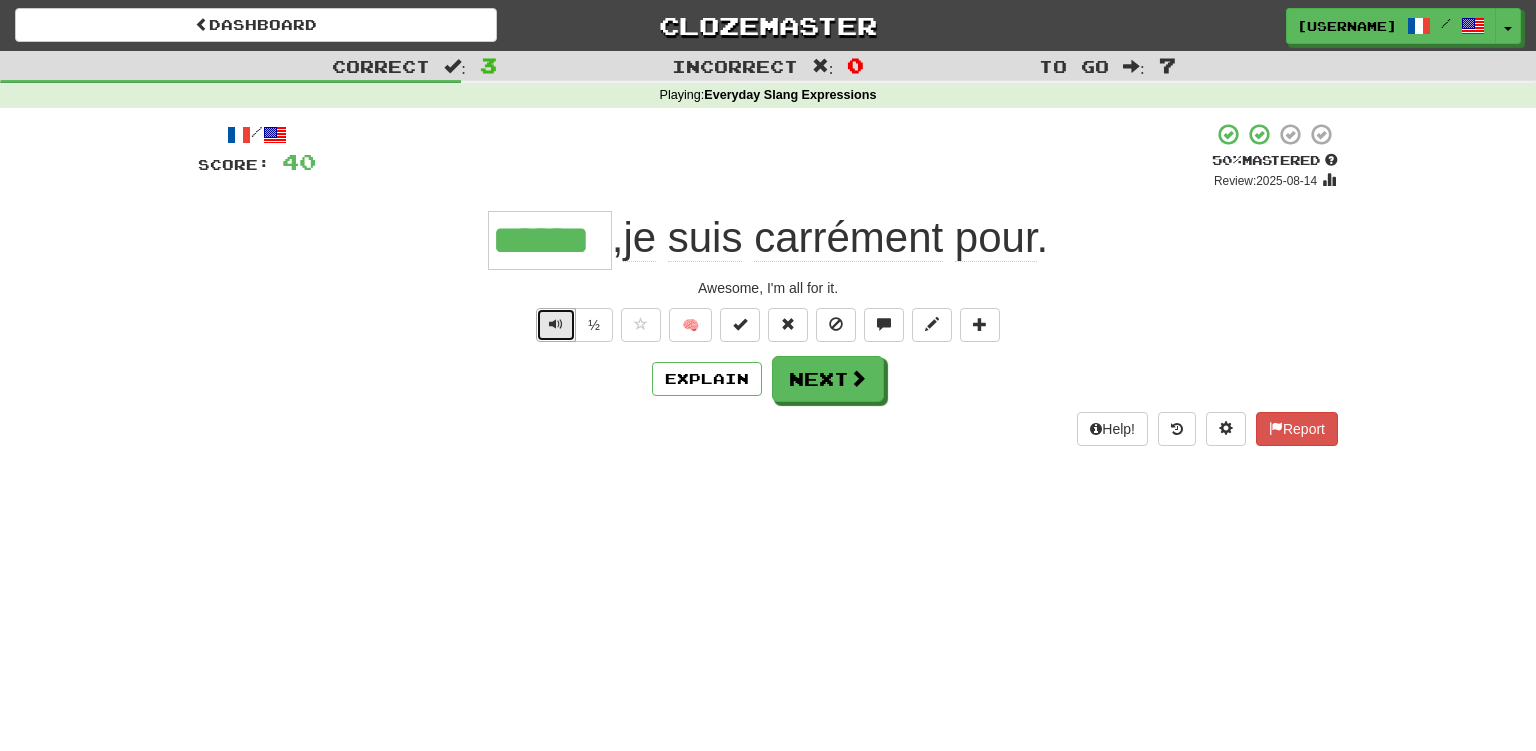 click at bounding box center [556, 324] 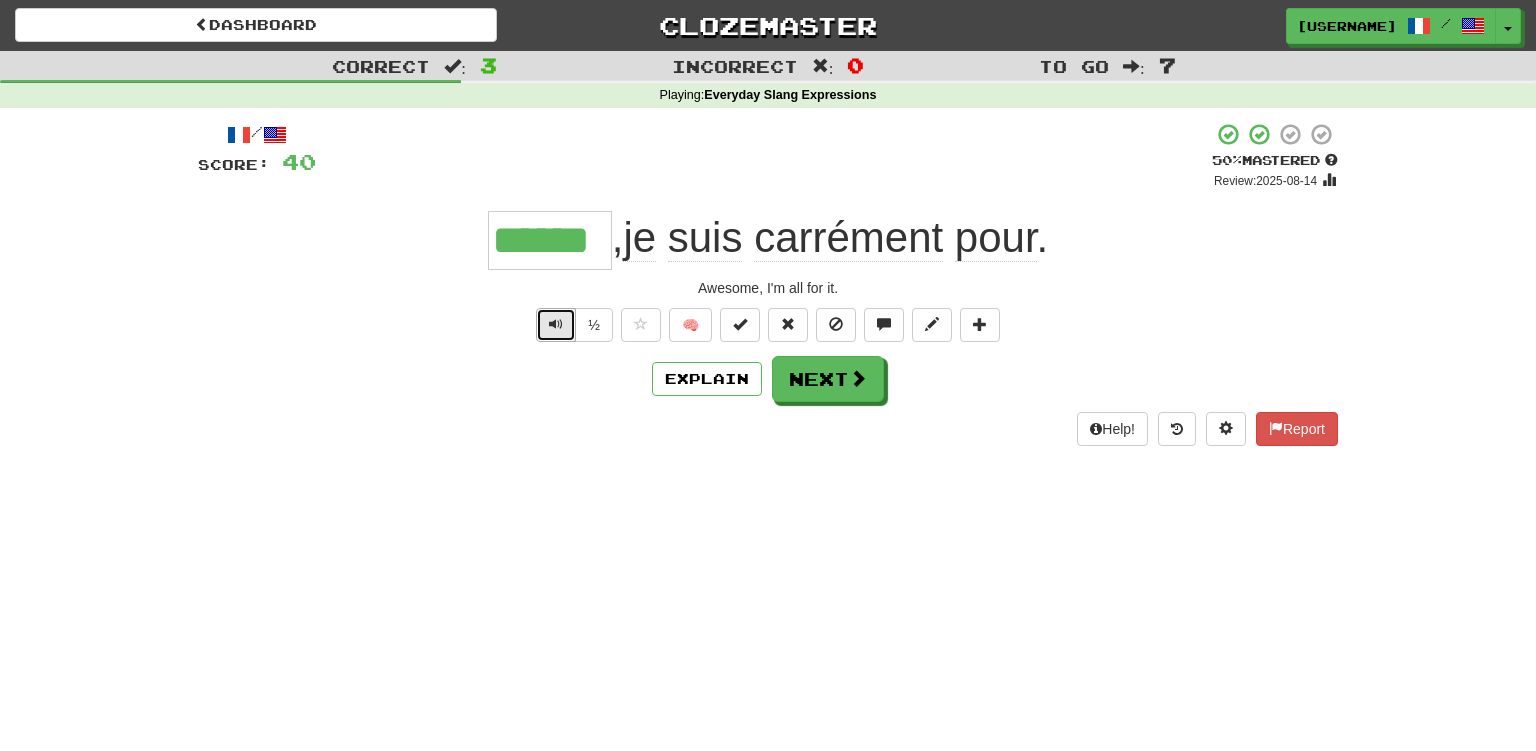click at bounding box center [556, 324] 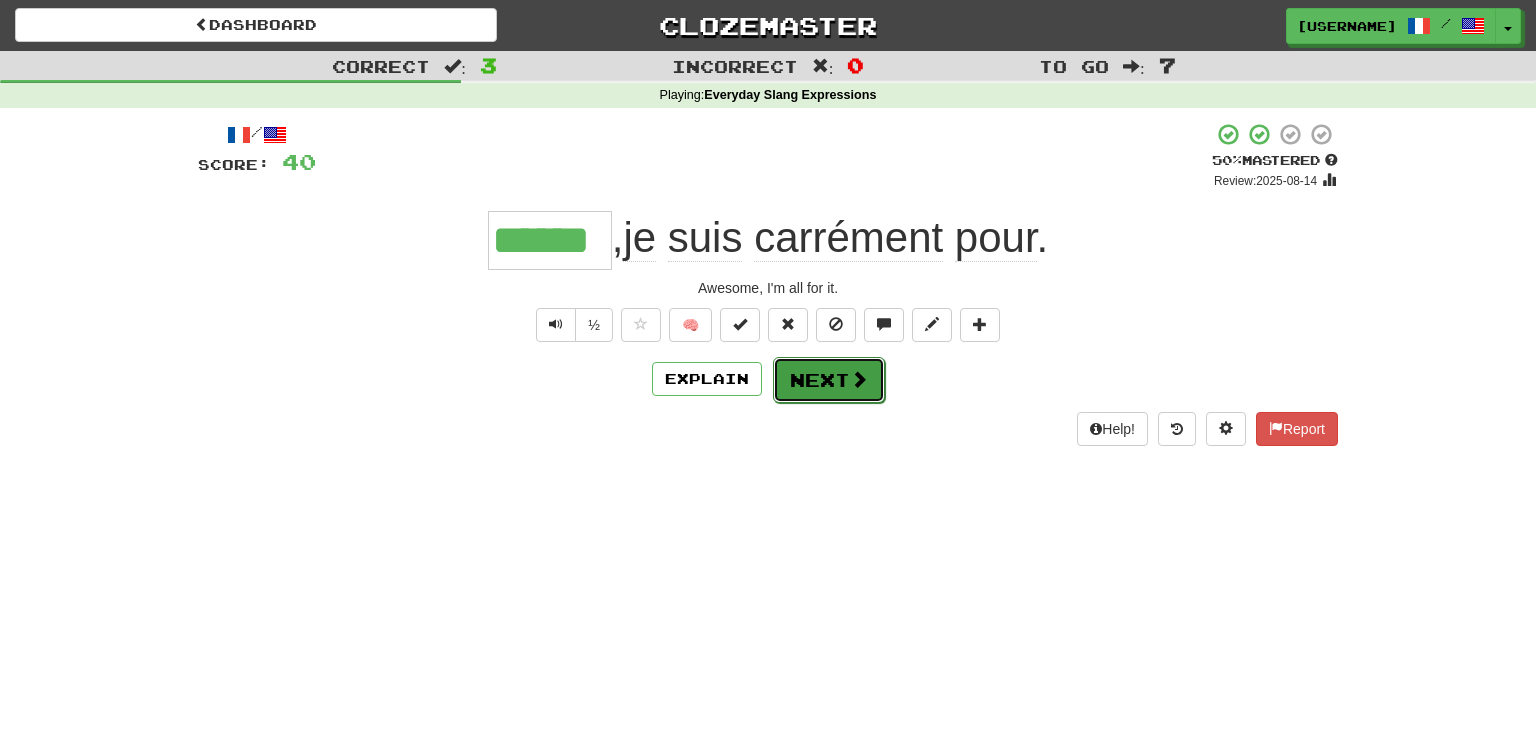 click at bounding box center (859, 379) 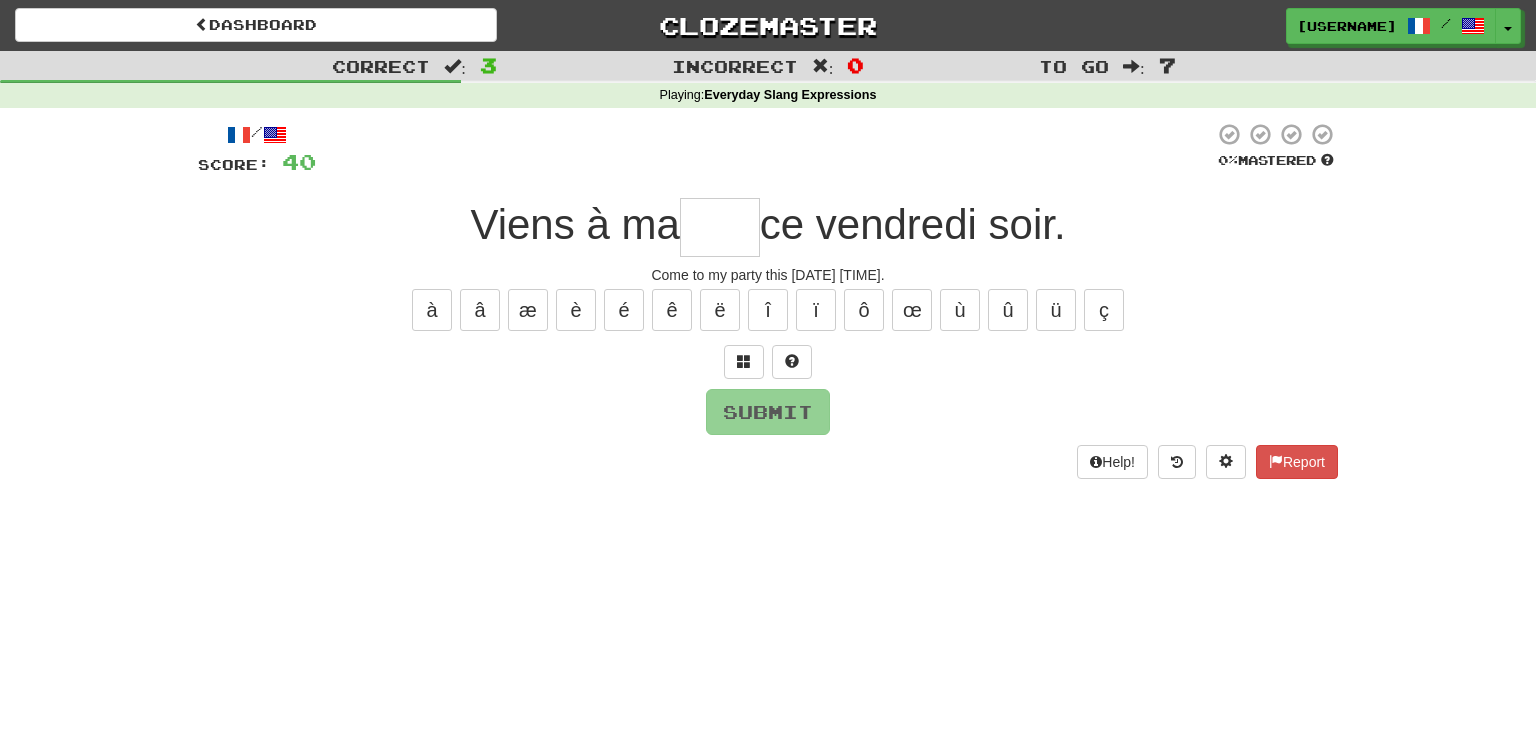 type on "*" 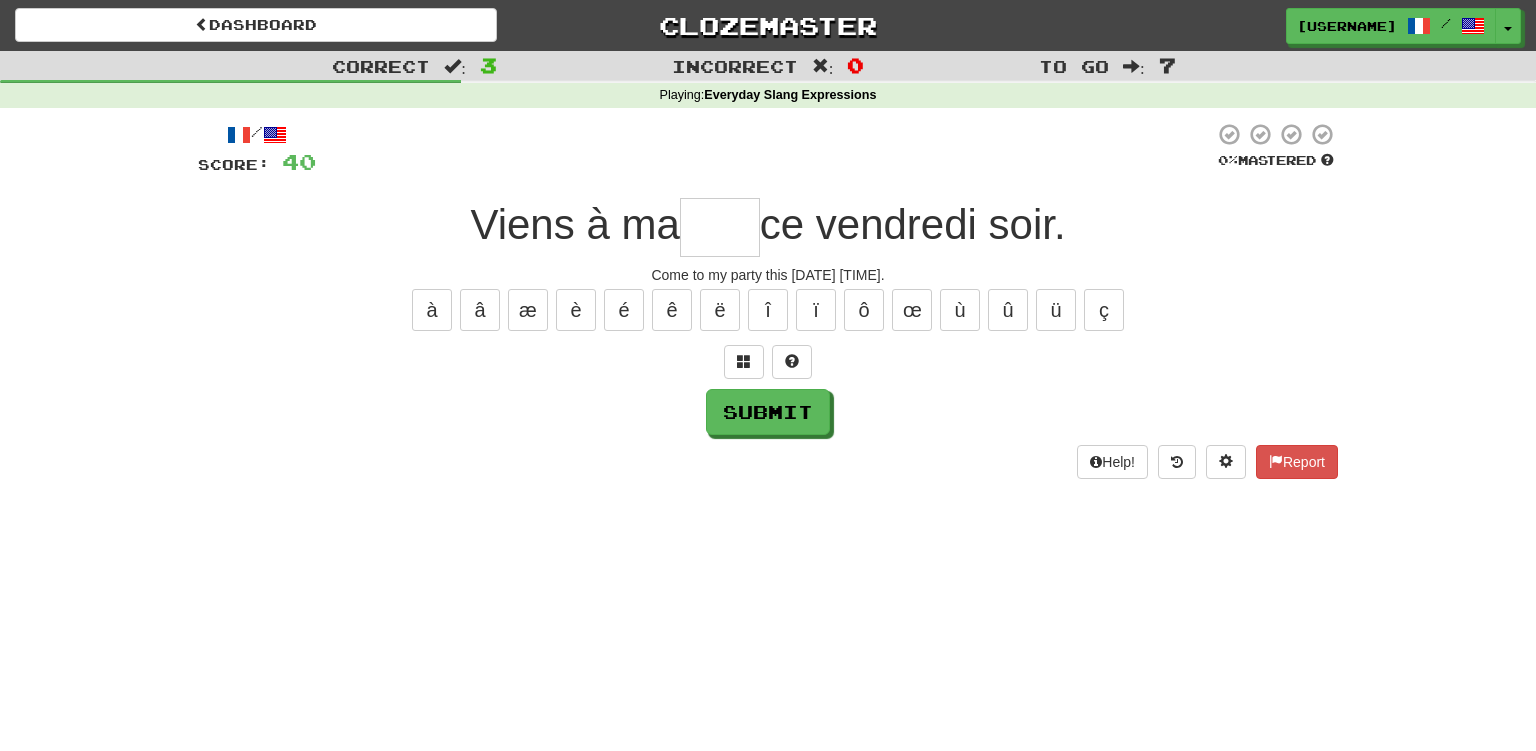 type on "*" 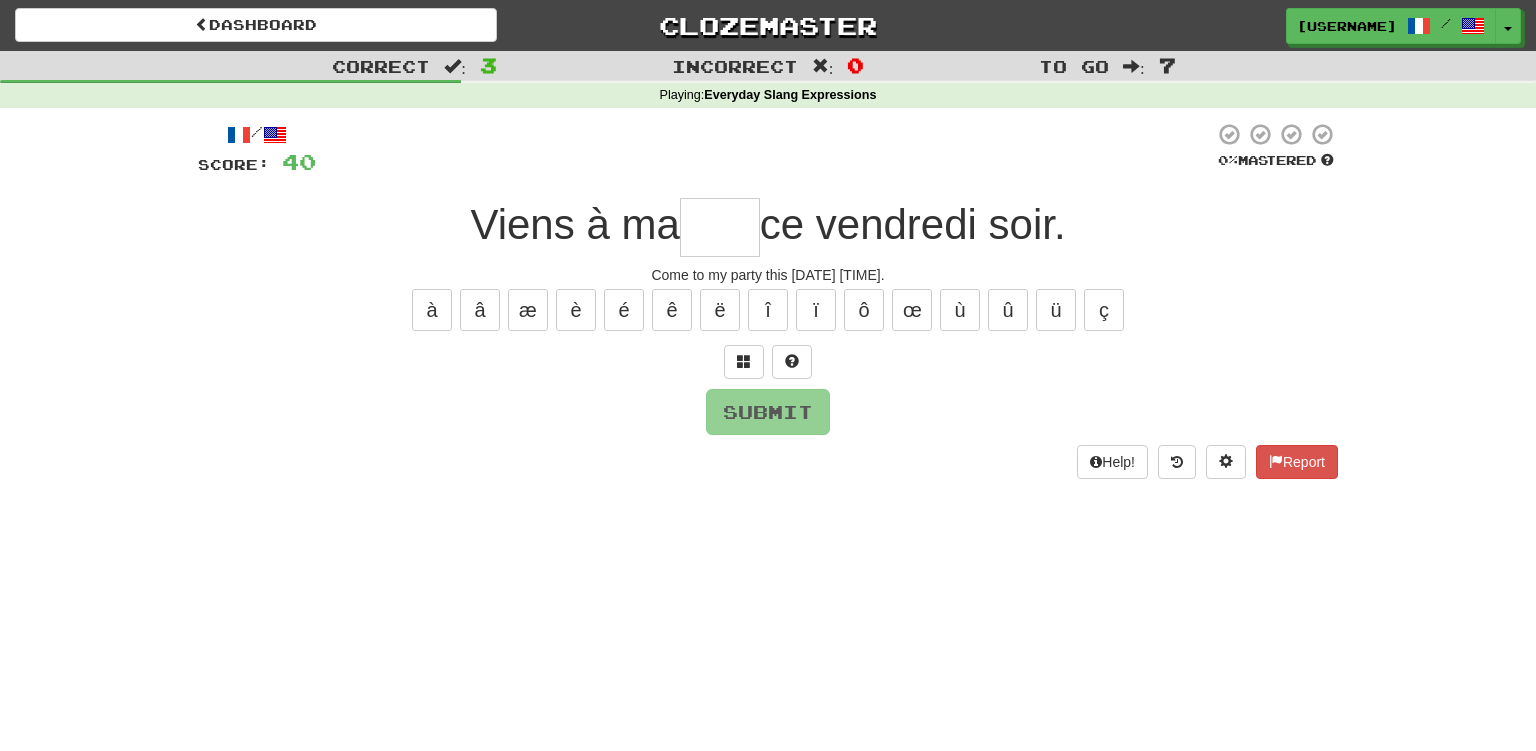 type on "*" 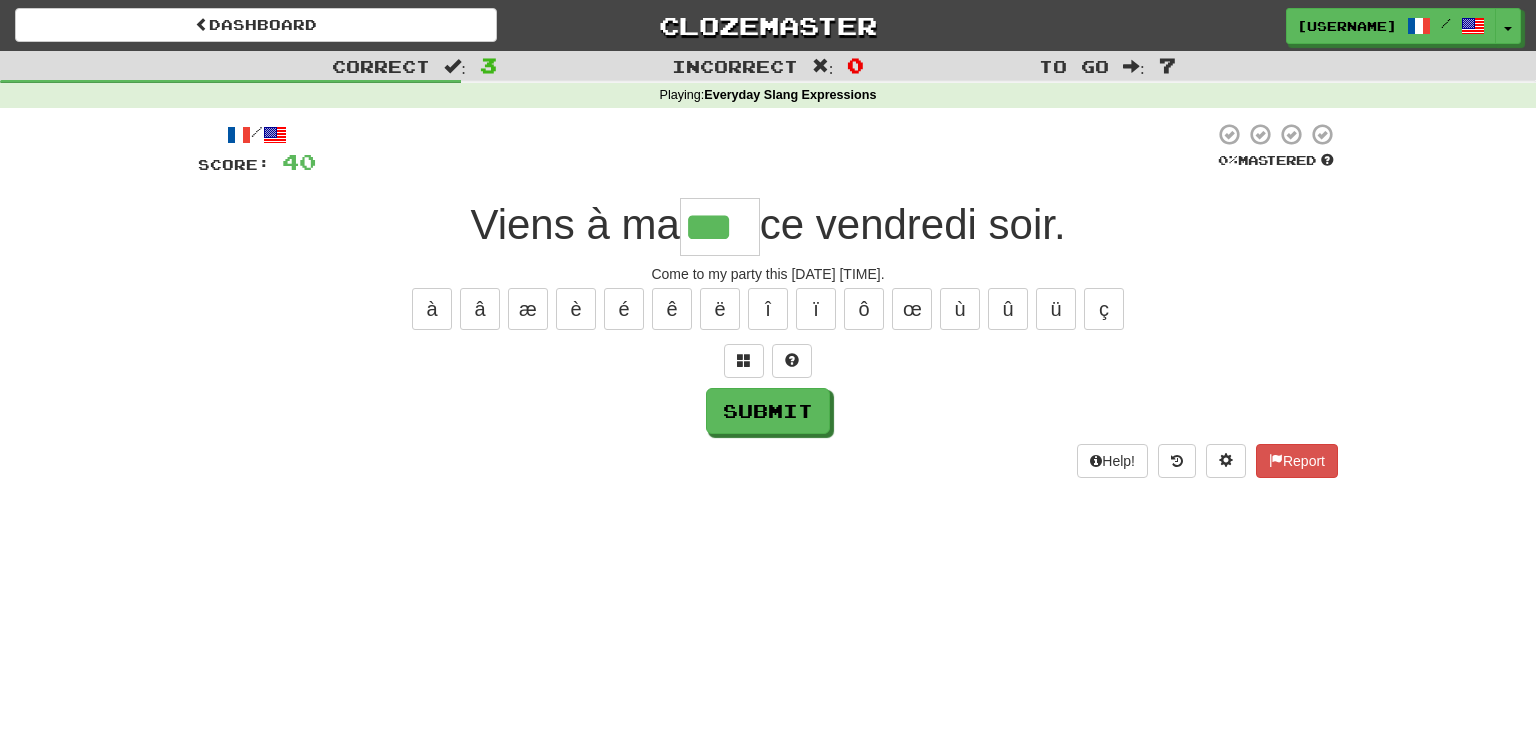 scroll, scrollTop: 0, scrollLeft: 0, axis: both 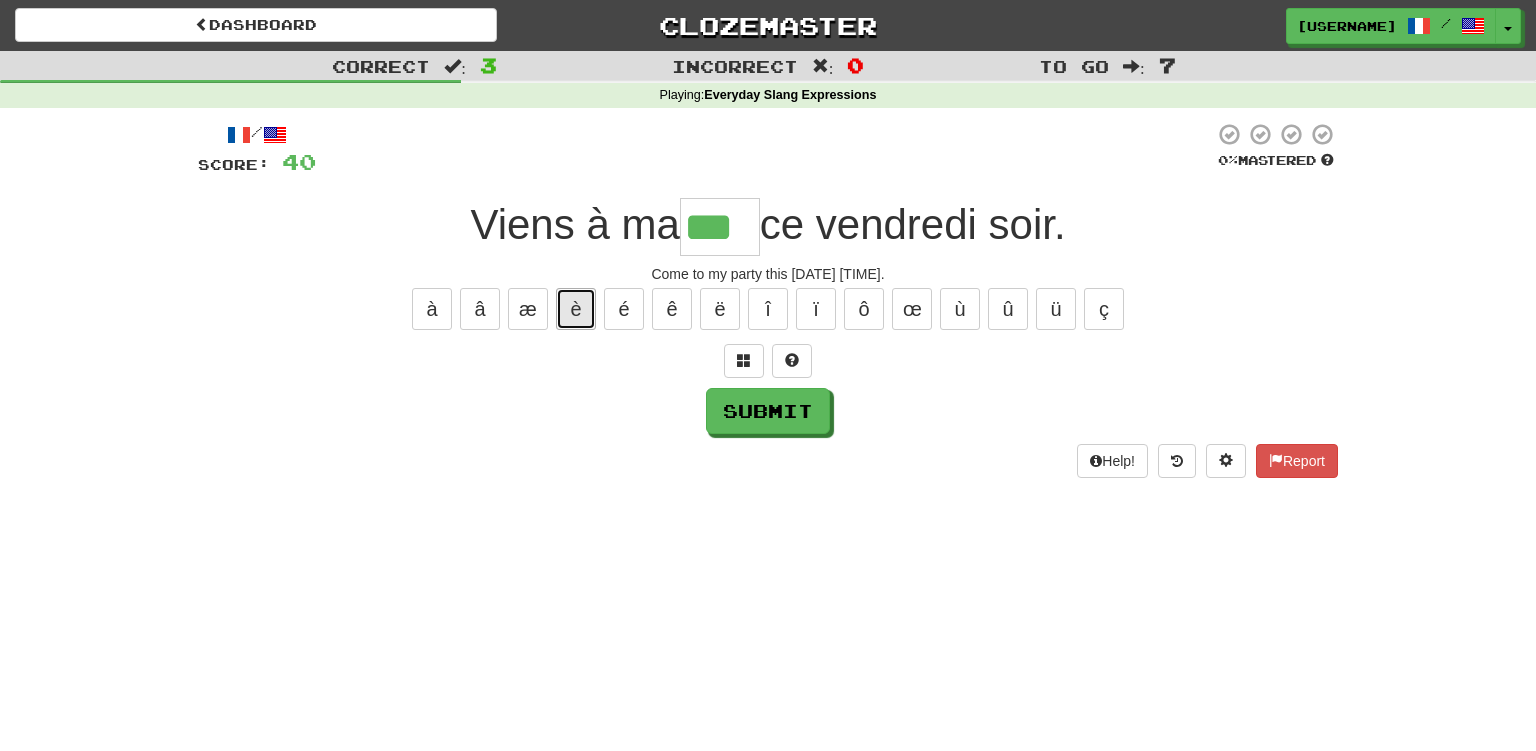 click on "è" at bounding box center [576, 309] 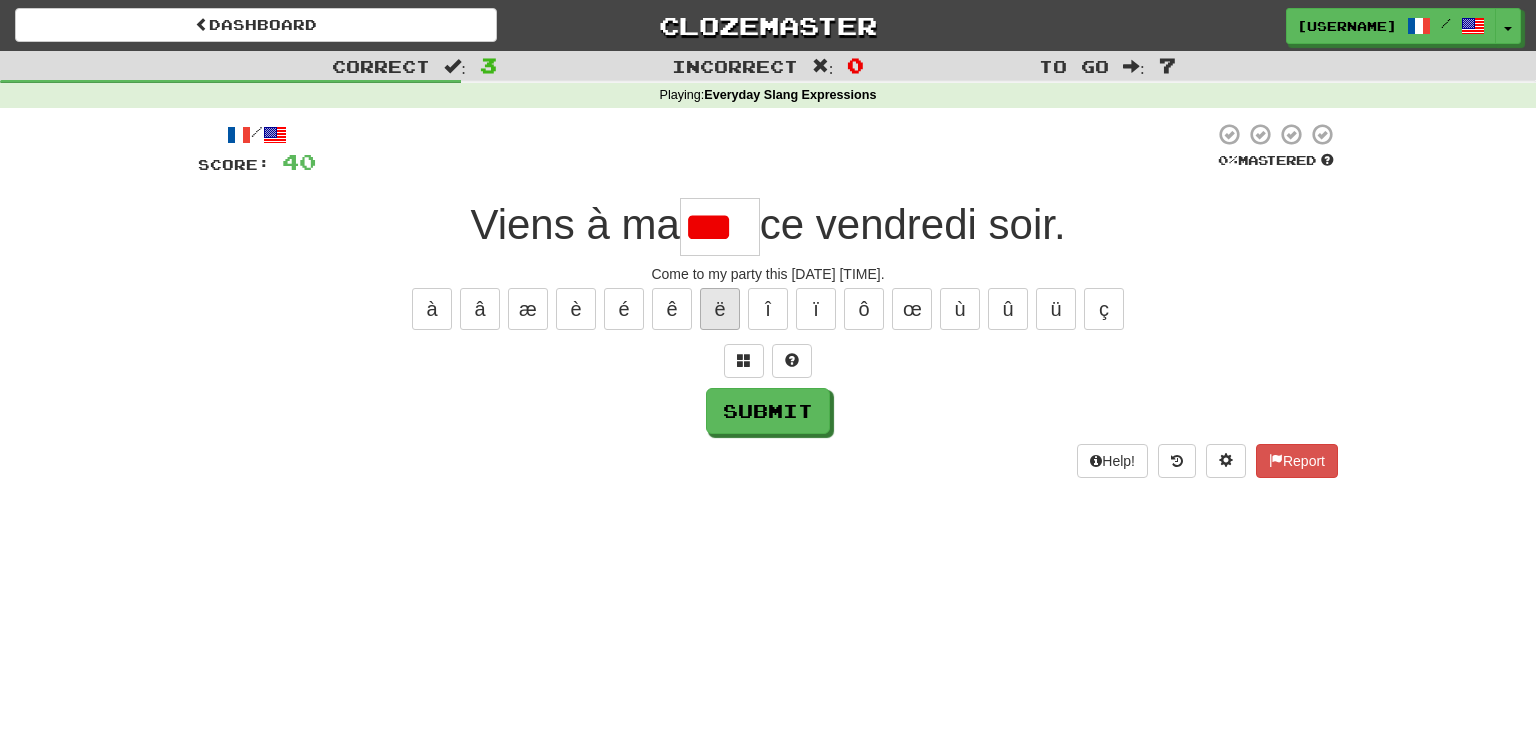 scroll, scrollTop: 0, scrollLeft: 0, axis: both 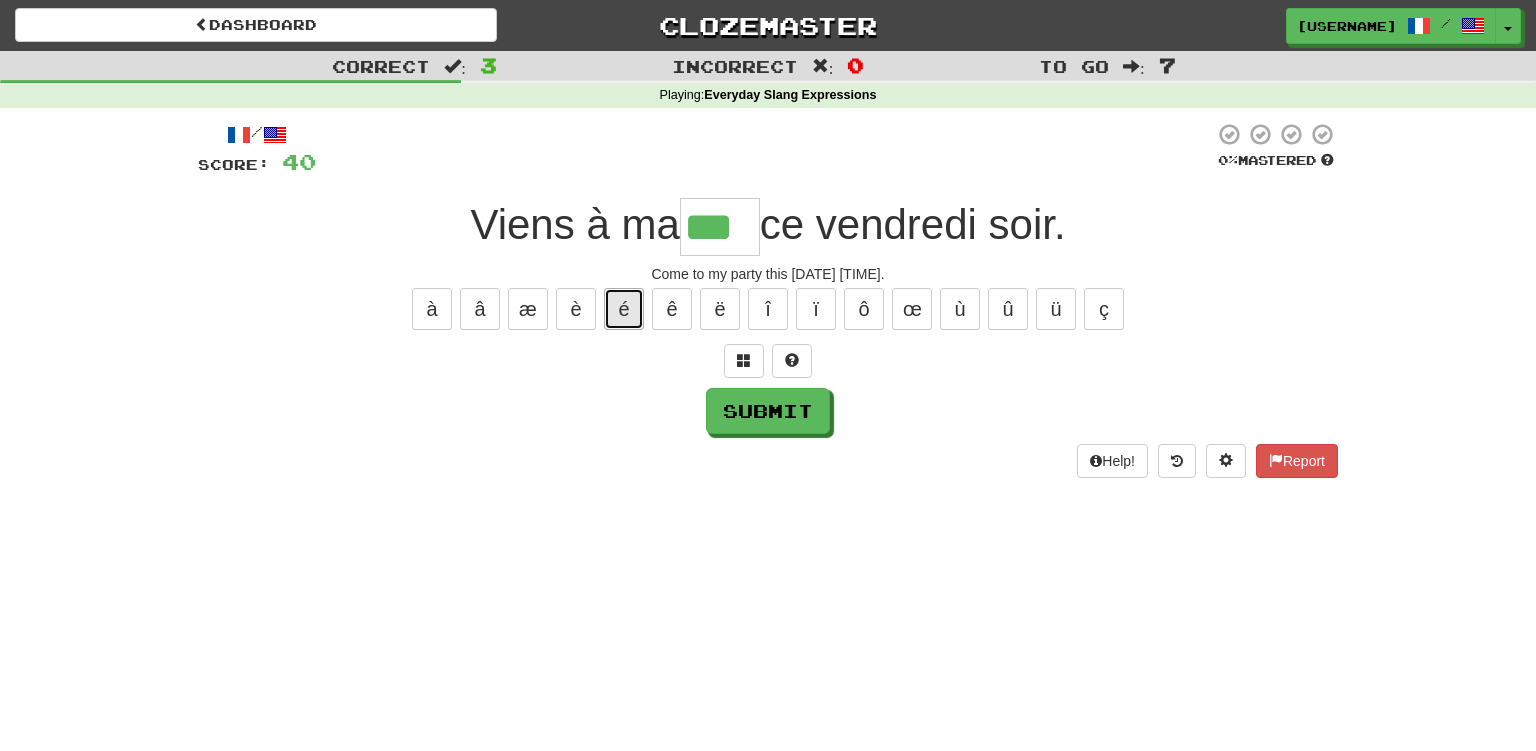 click on "é" at bounding box center (624, 309) 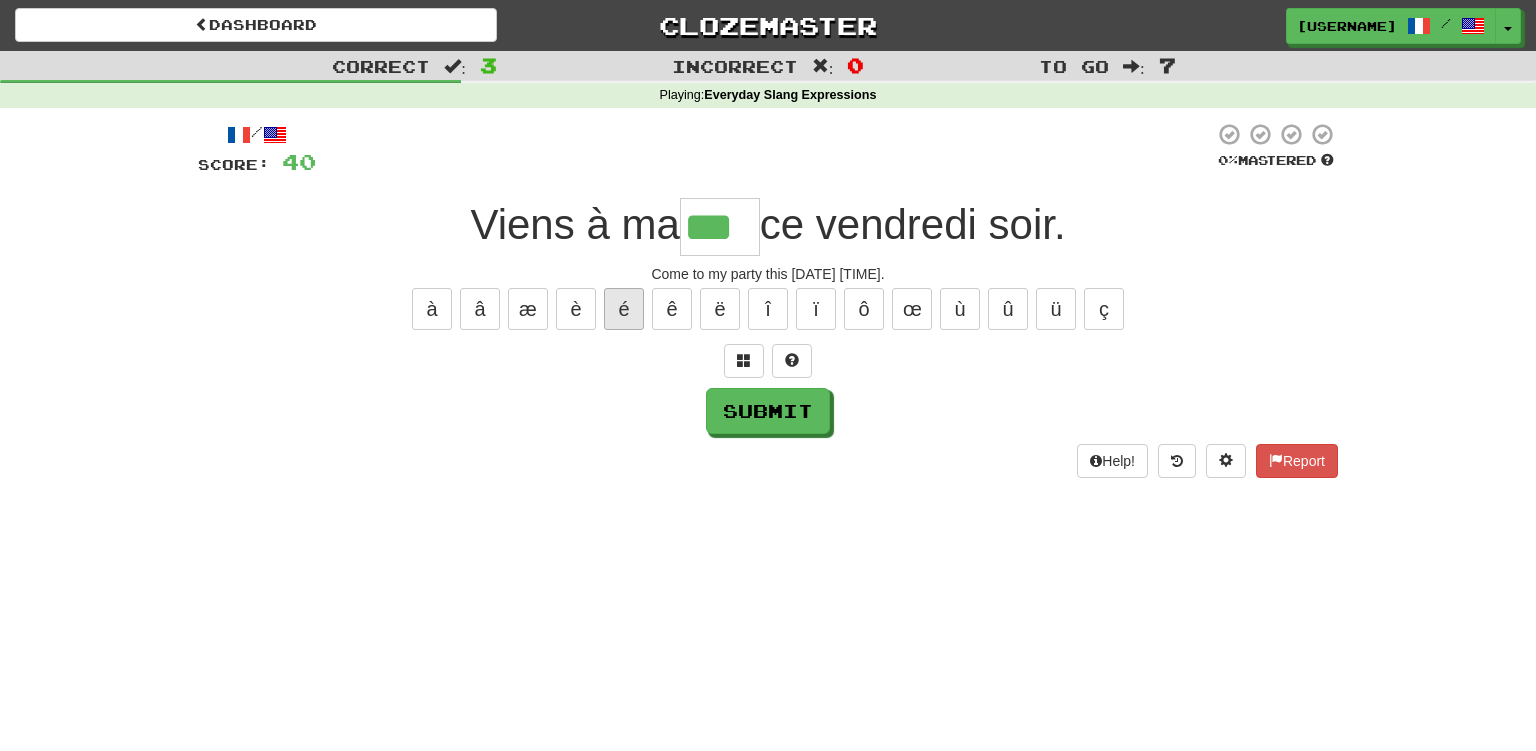 scroll, scrollTop: 0, scrollLeft: 0, axis: both 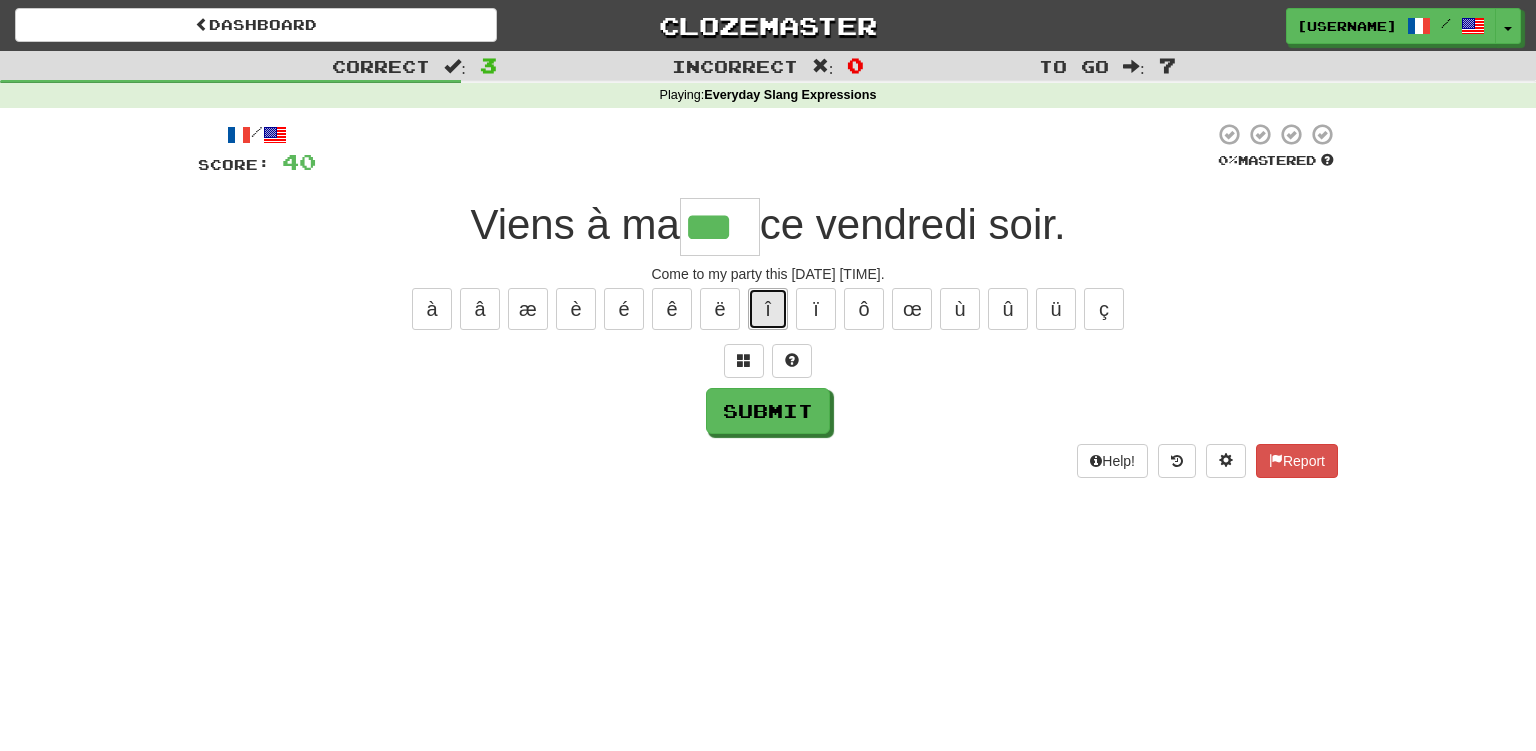 click on "î" at bounding box center [768, 309] 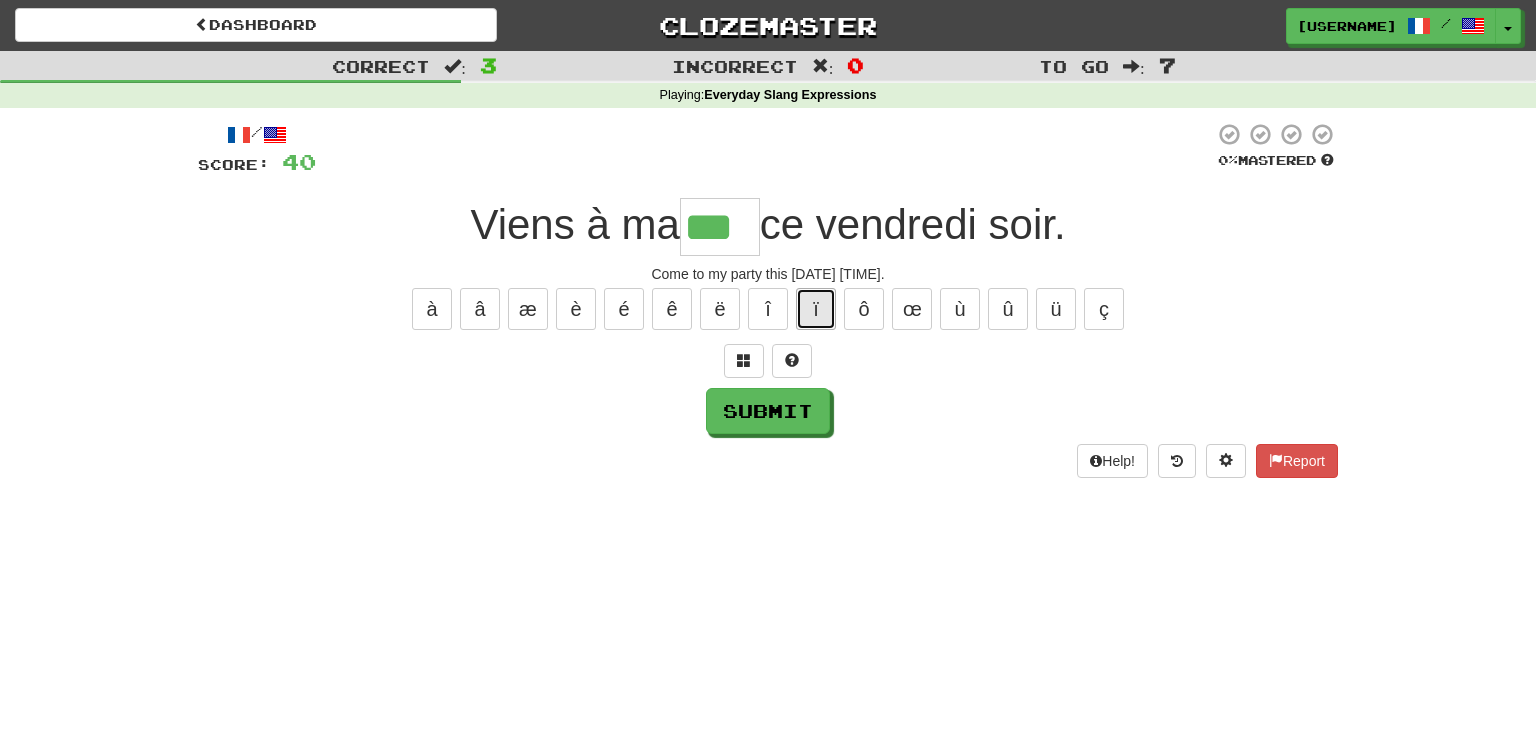 click on "ï" at bounding box center (816, 309) 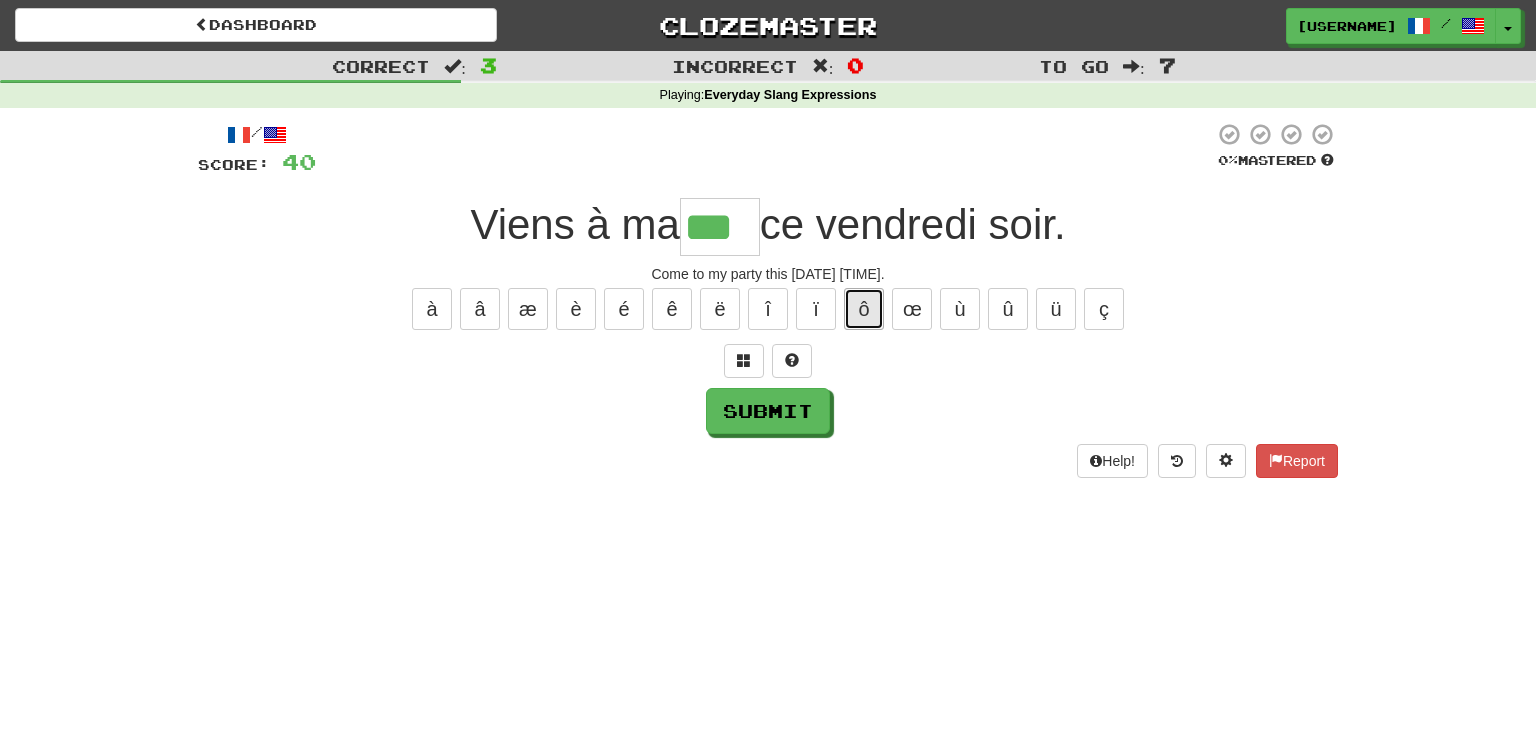 click on "ô" at bounding box center [864, 309] 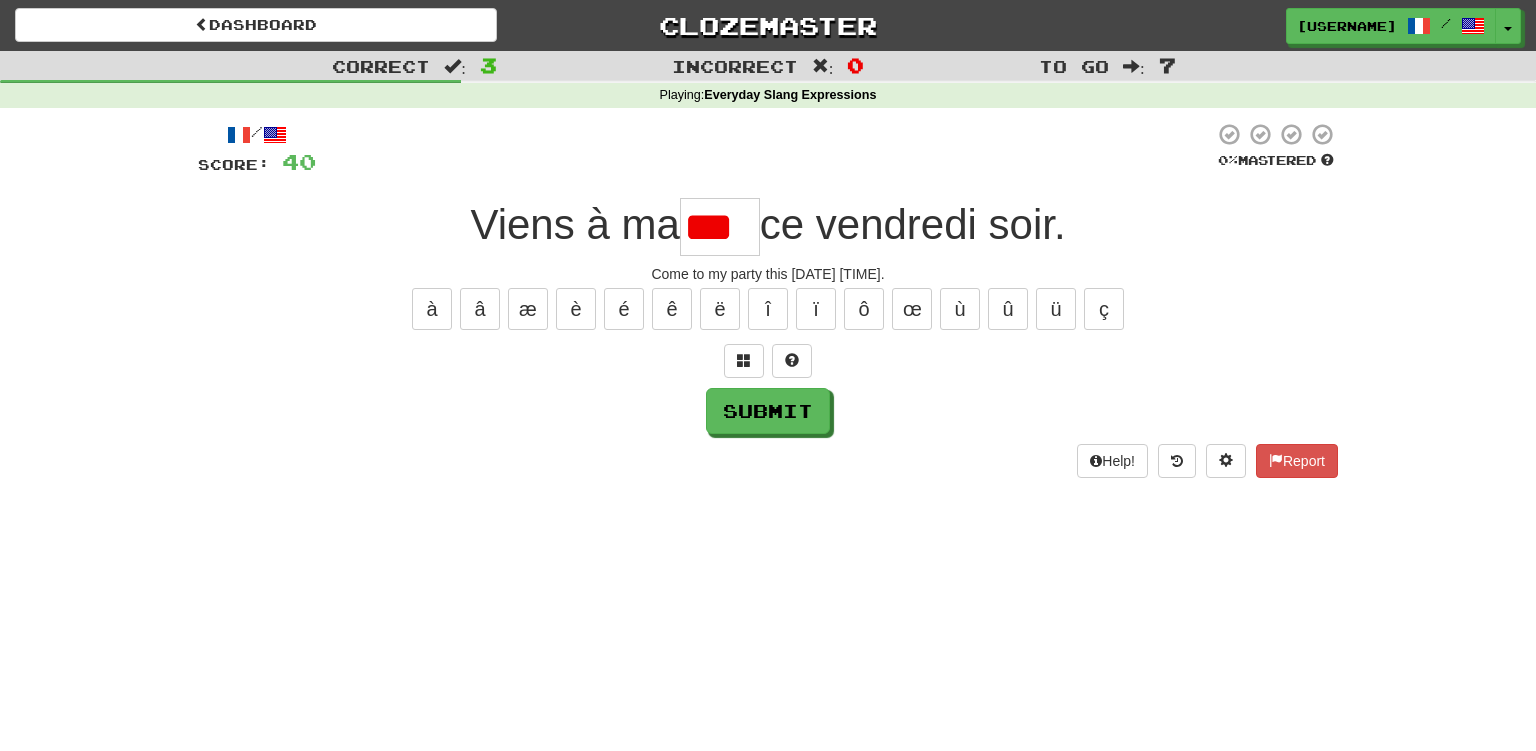 scroll, scrollTop: 0, scrollLeft: 0, axis: both 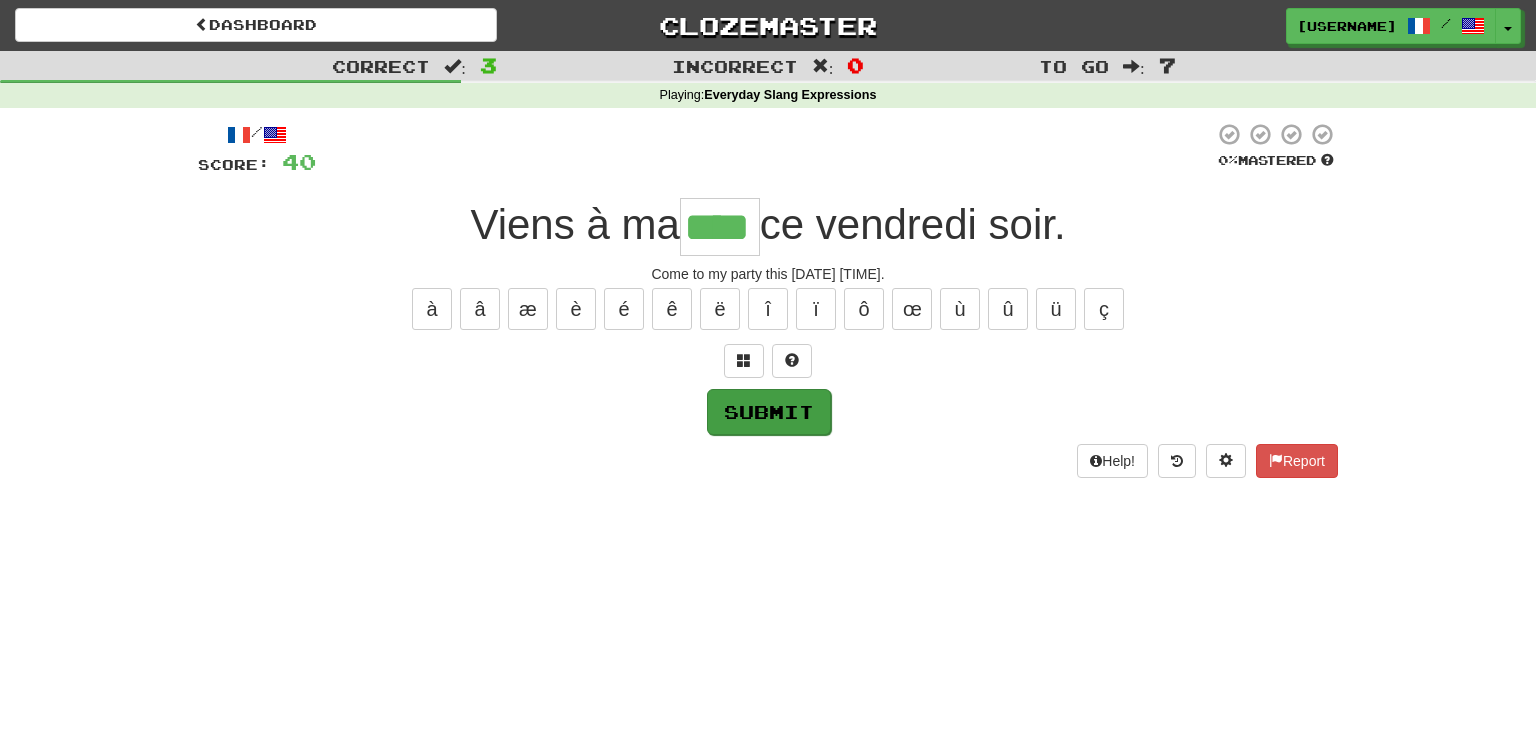 type on "****" 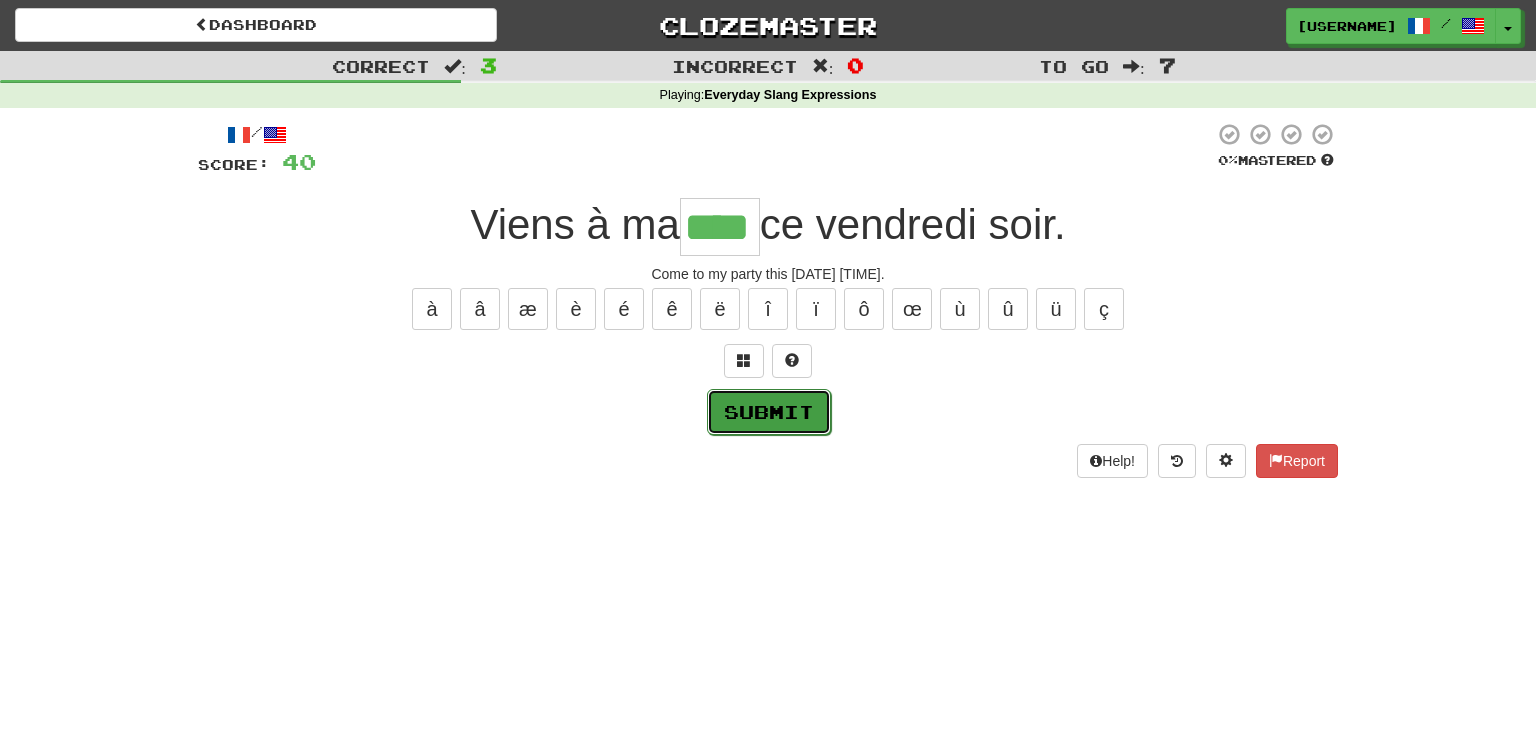 click on "Submit" at bounding box center (769, 412) 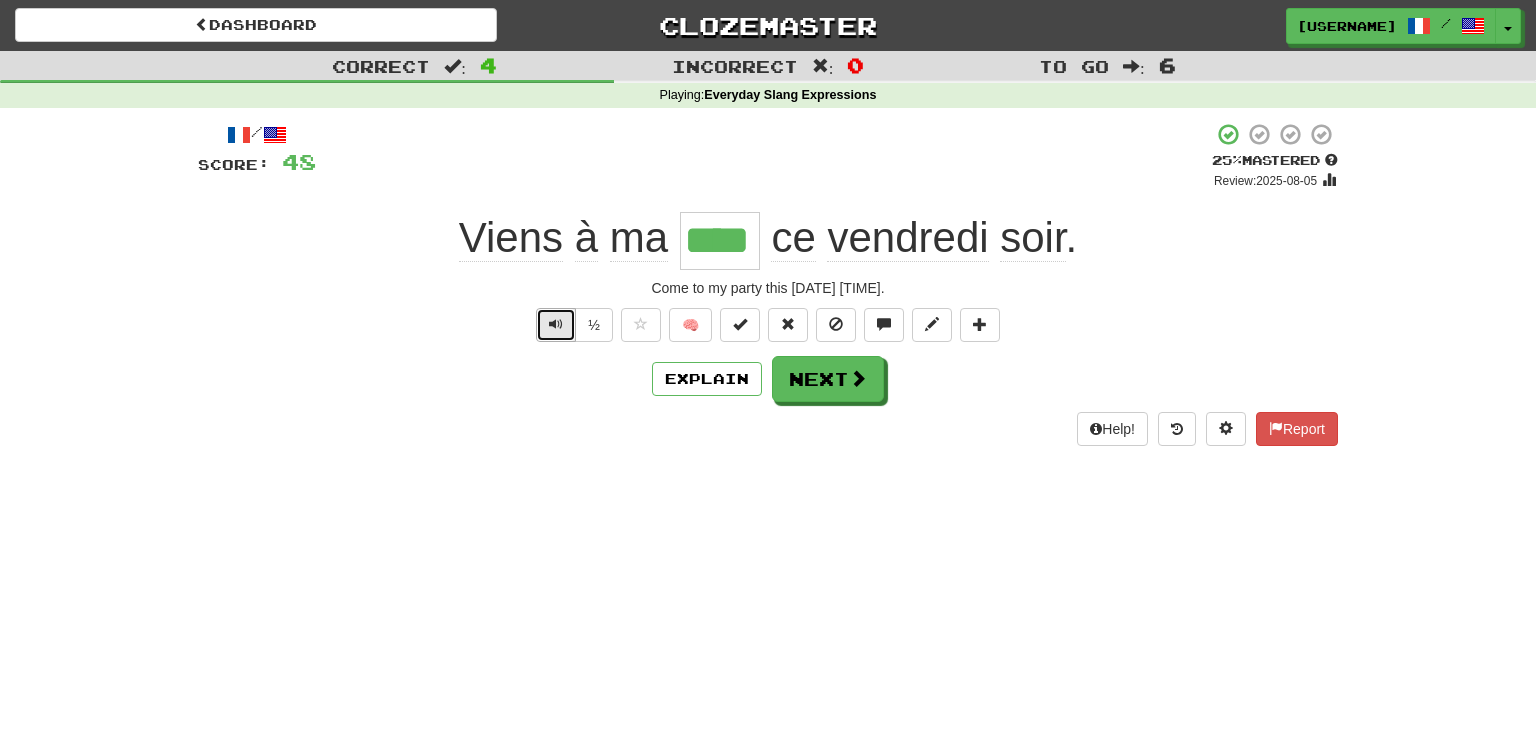 click at bounding box center (556, 325) 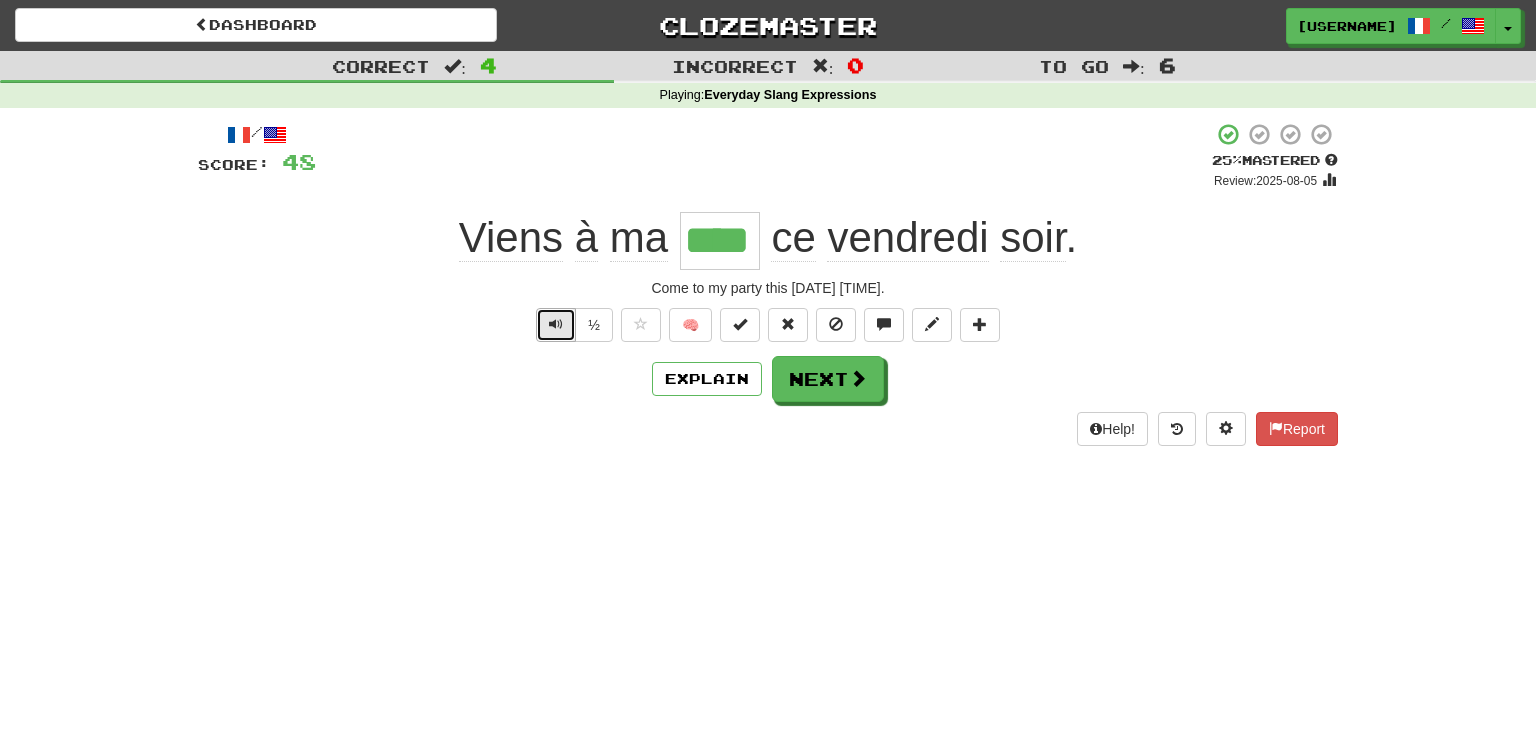 click at bounding box center [556, 324] 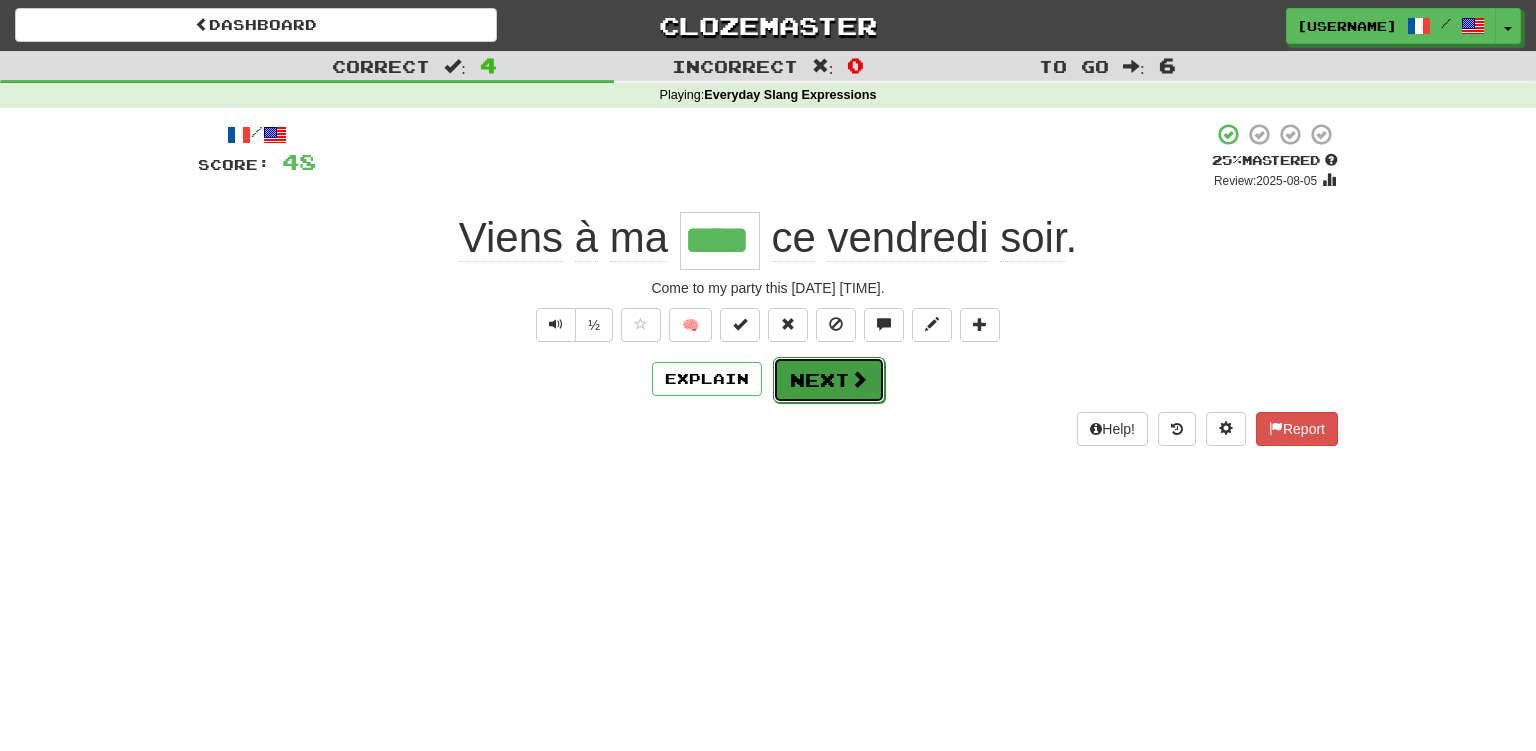 click at bounding box center (859, 379) 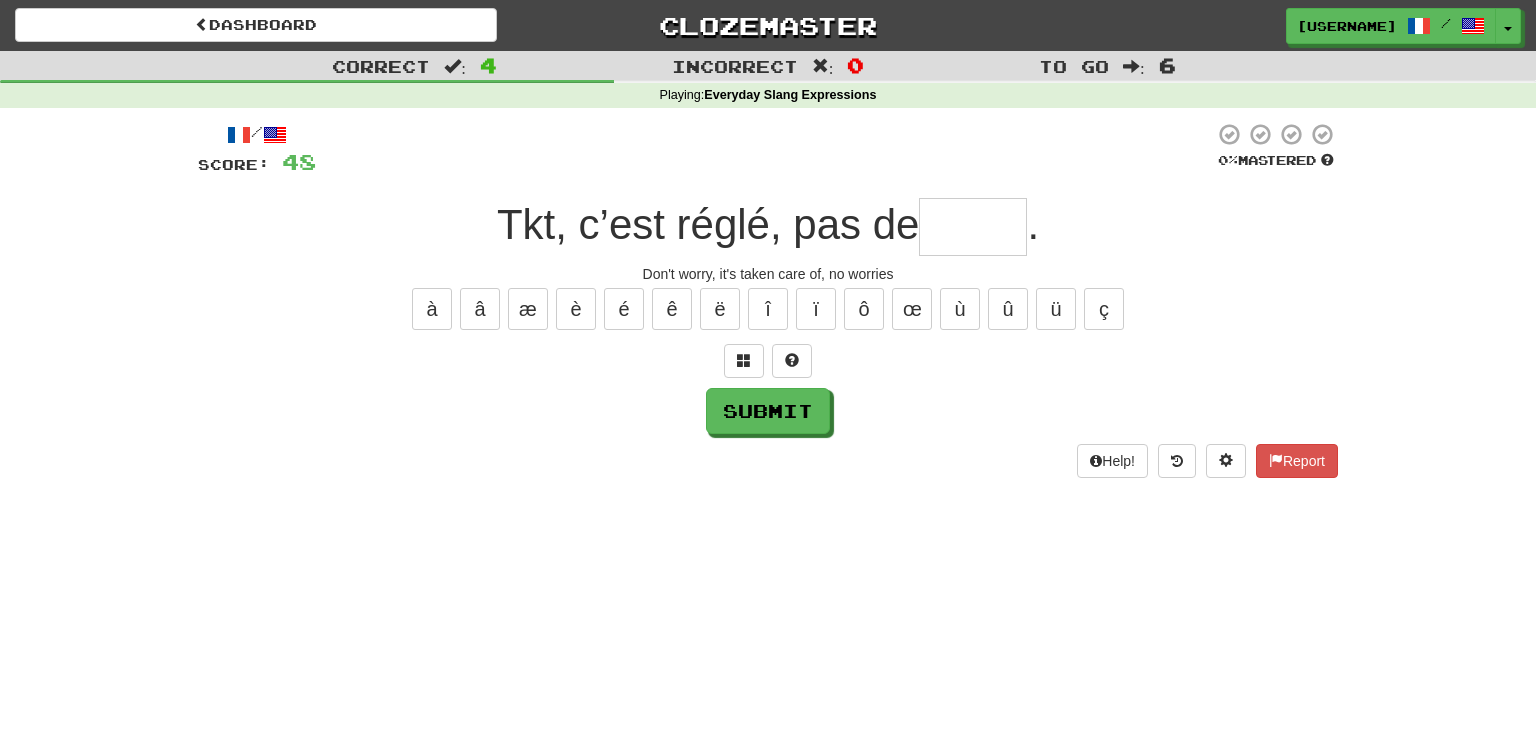 type on "*" 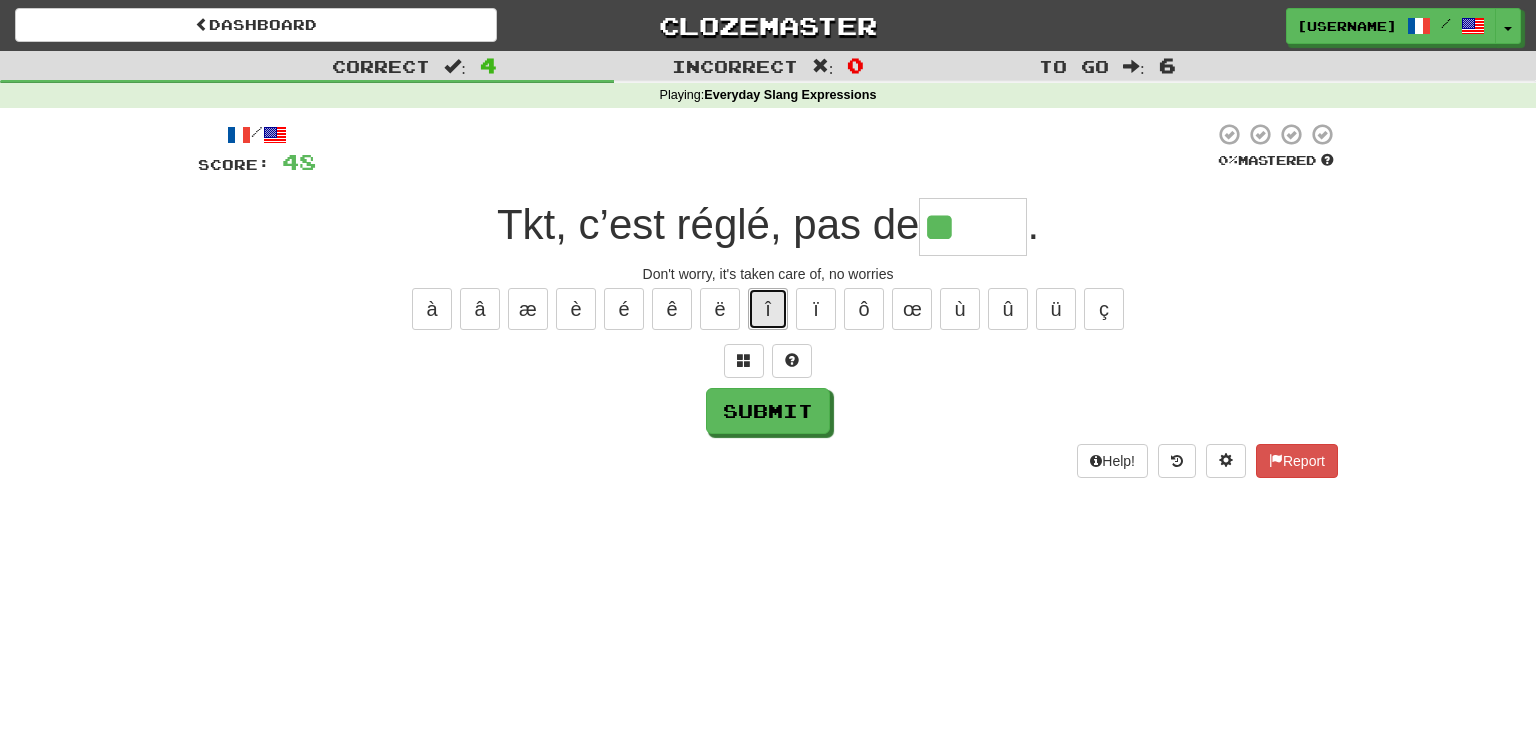 click on "î" at bounding box center (768, 309) 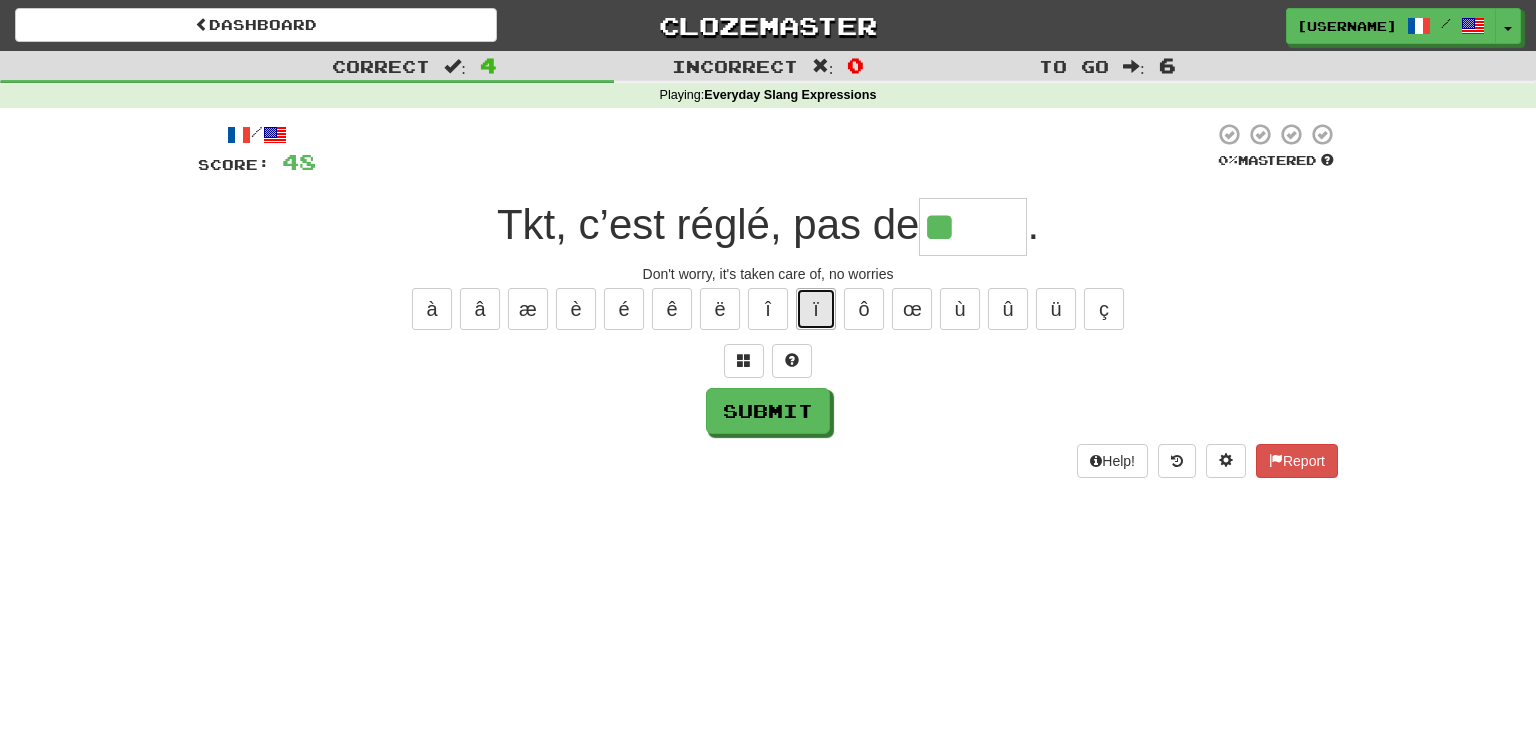 click on "ï" at bounding box center (816, 309) 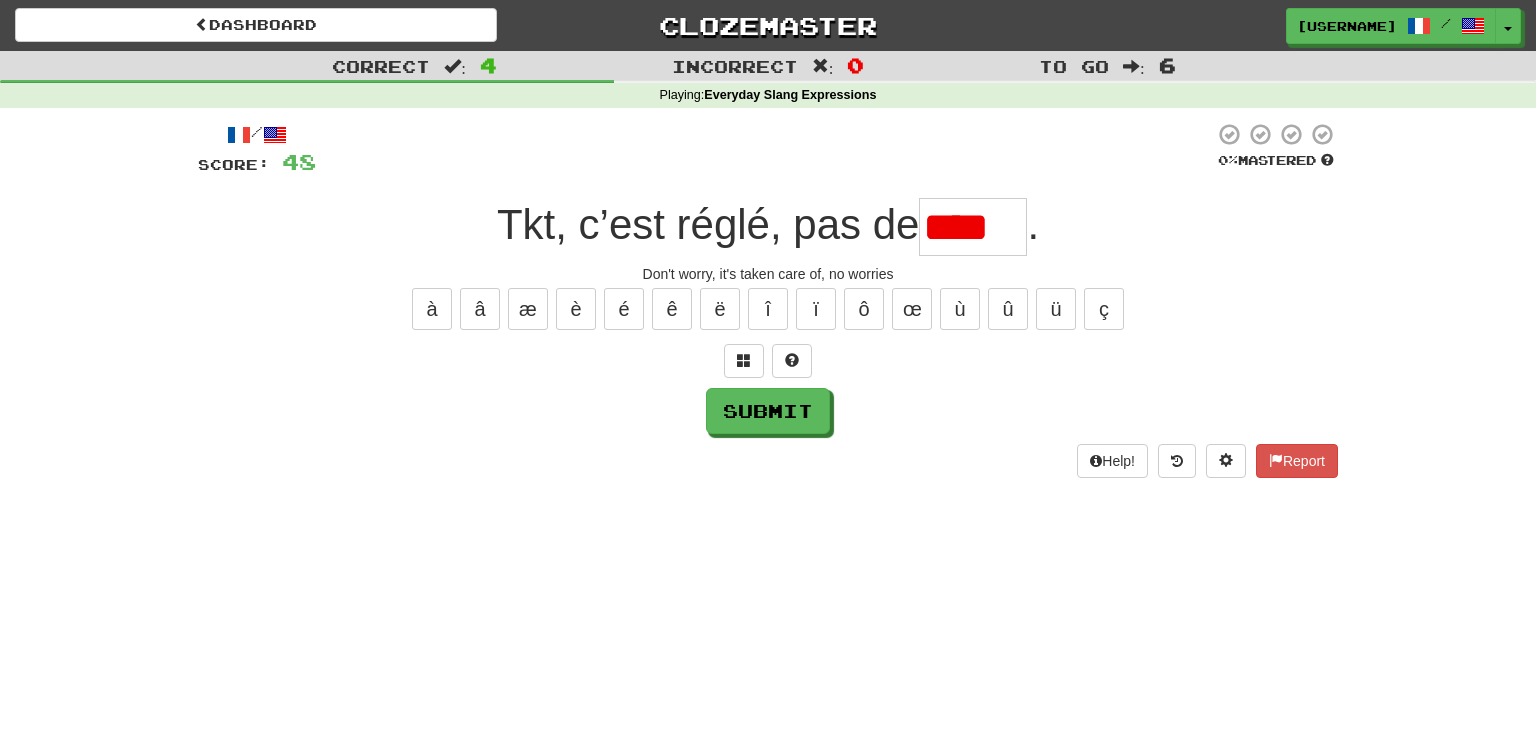 scroll, scrollTop: 0, scrollLeft: 2, axis: horizontal 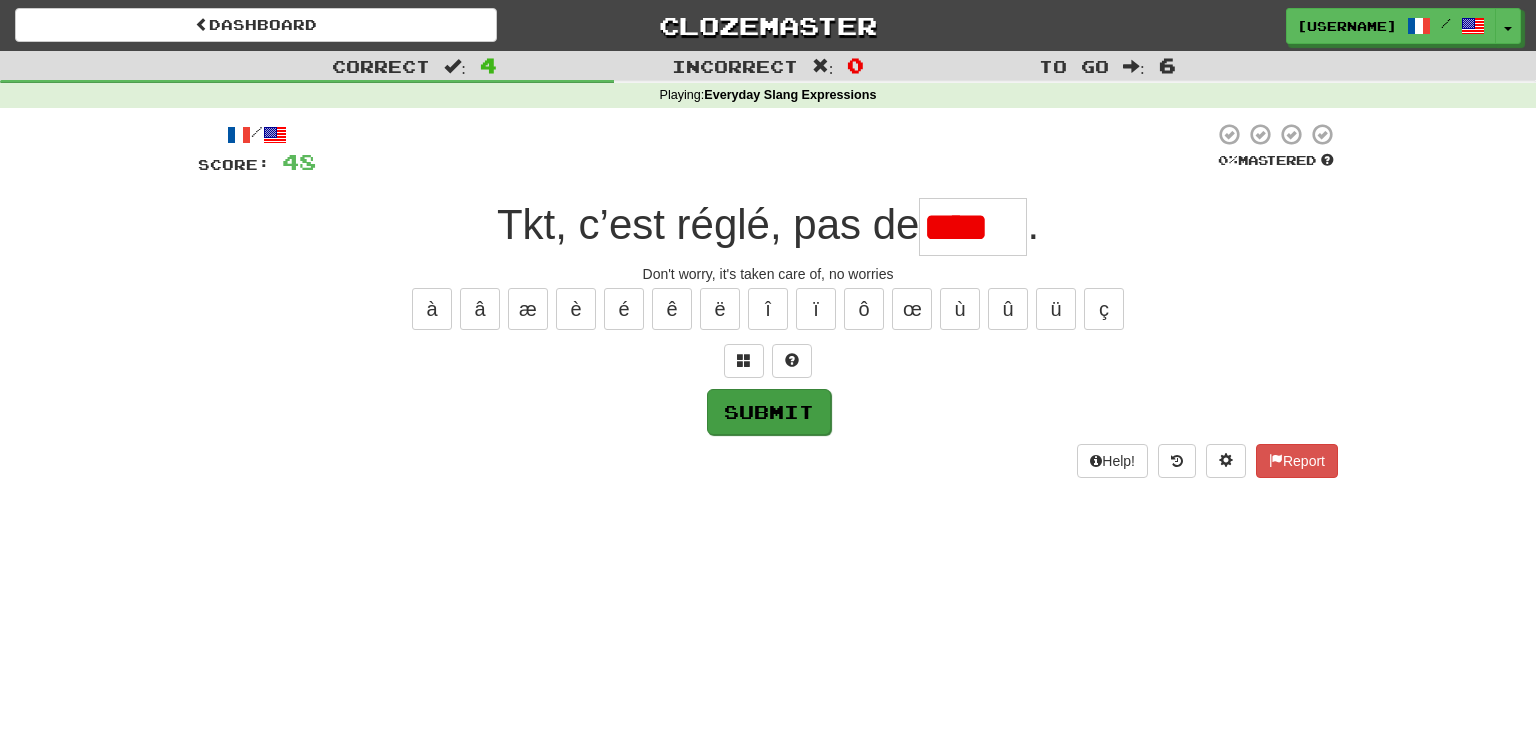 type on "****" 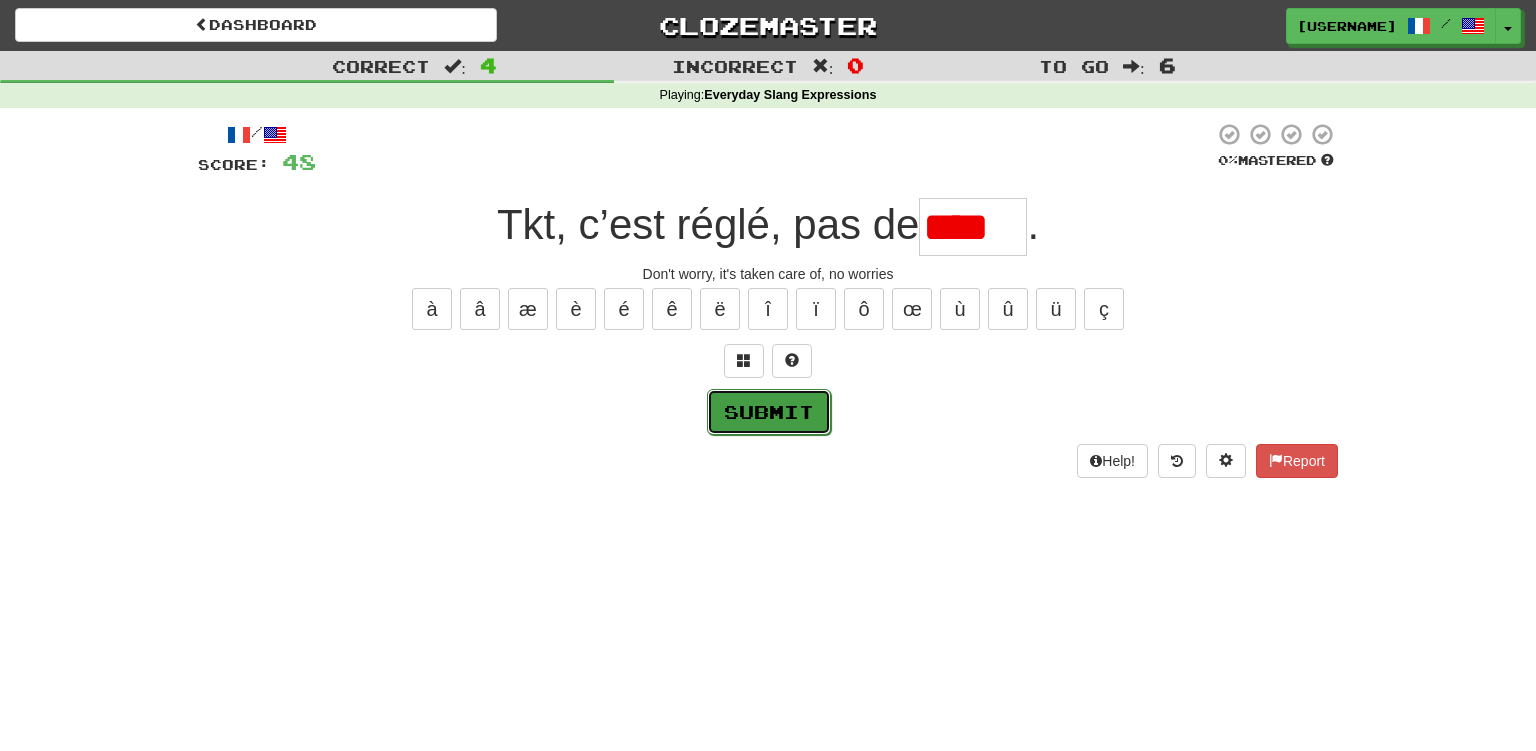 click on "Submit" at bounding box center (769, 412) 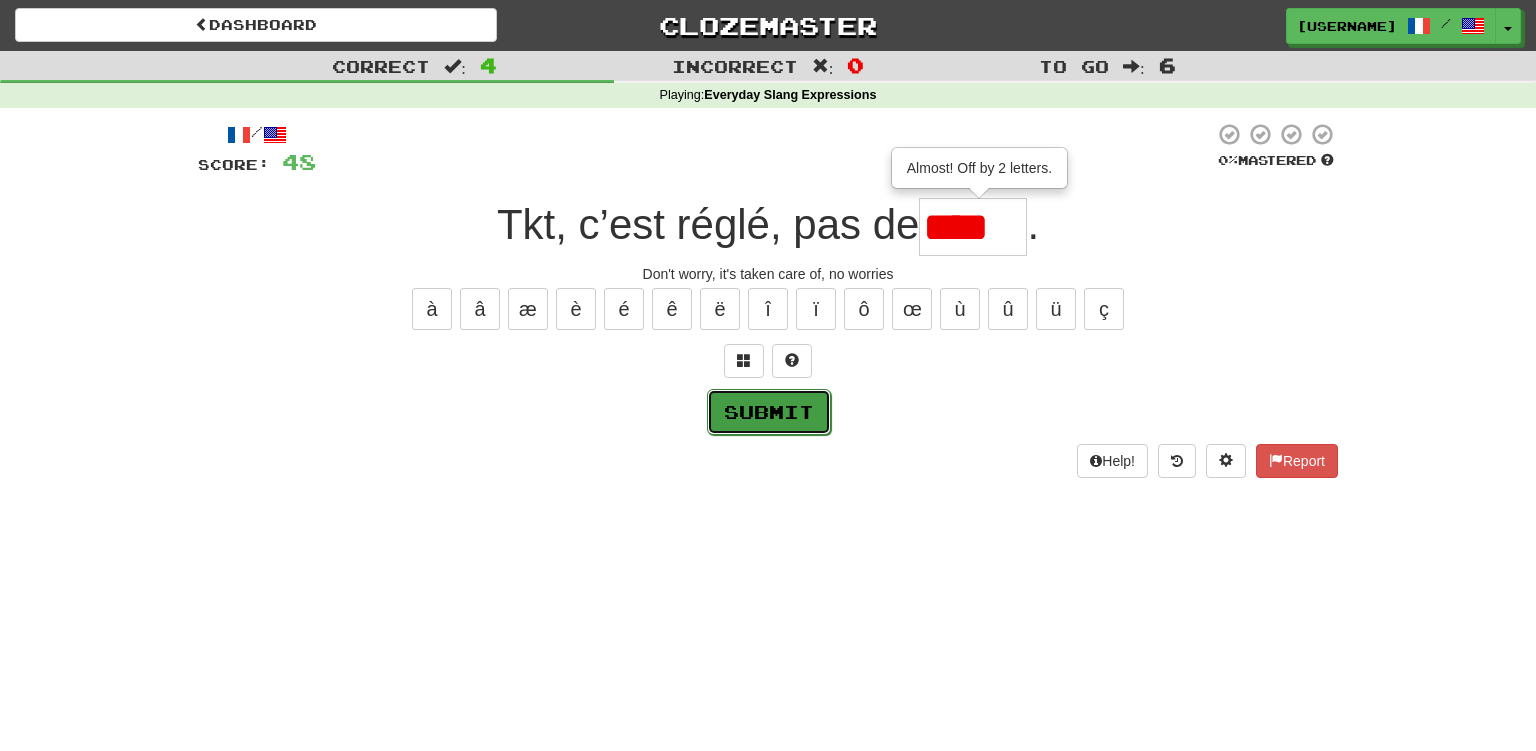 type 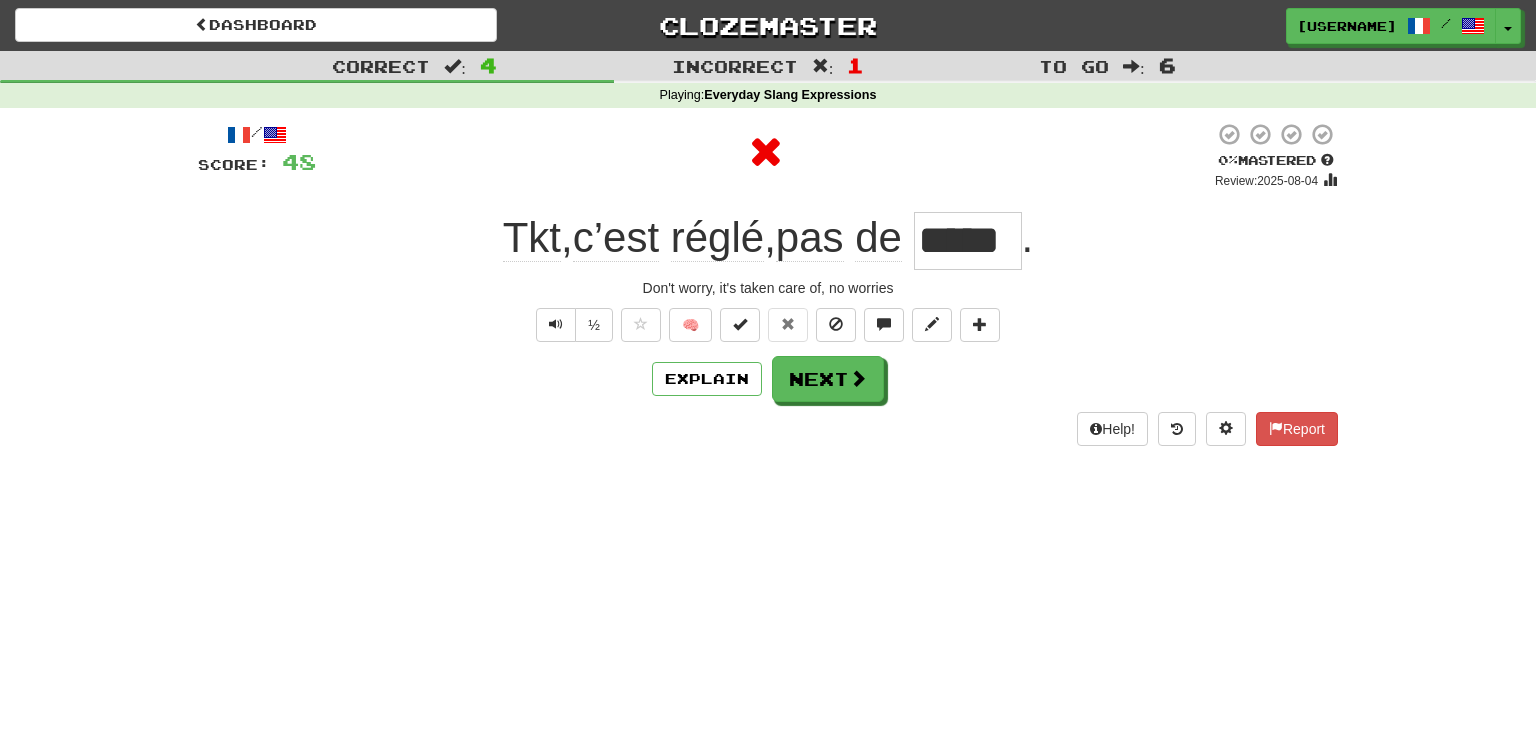 scroll, scrollTop: 0, scrollLeft: 0, axis: both 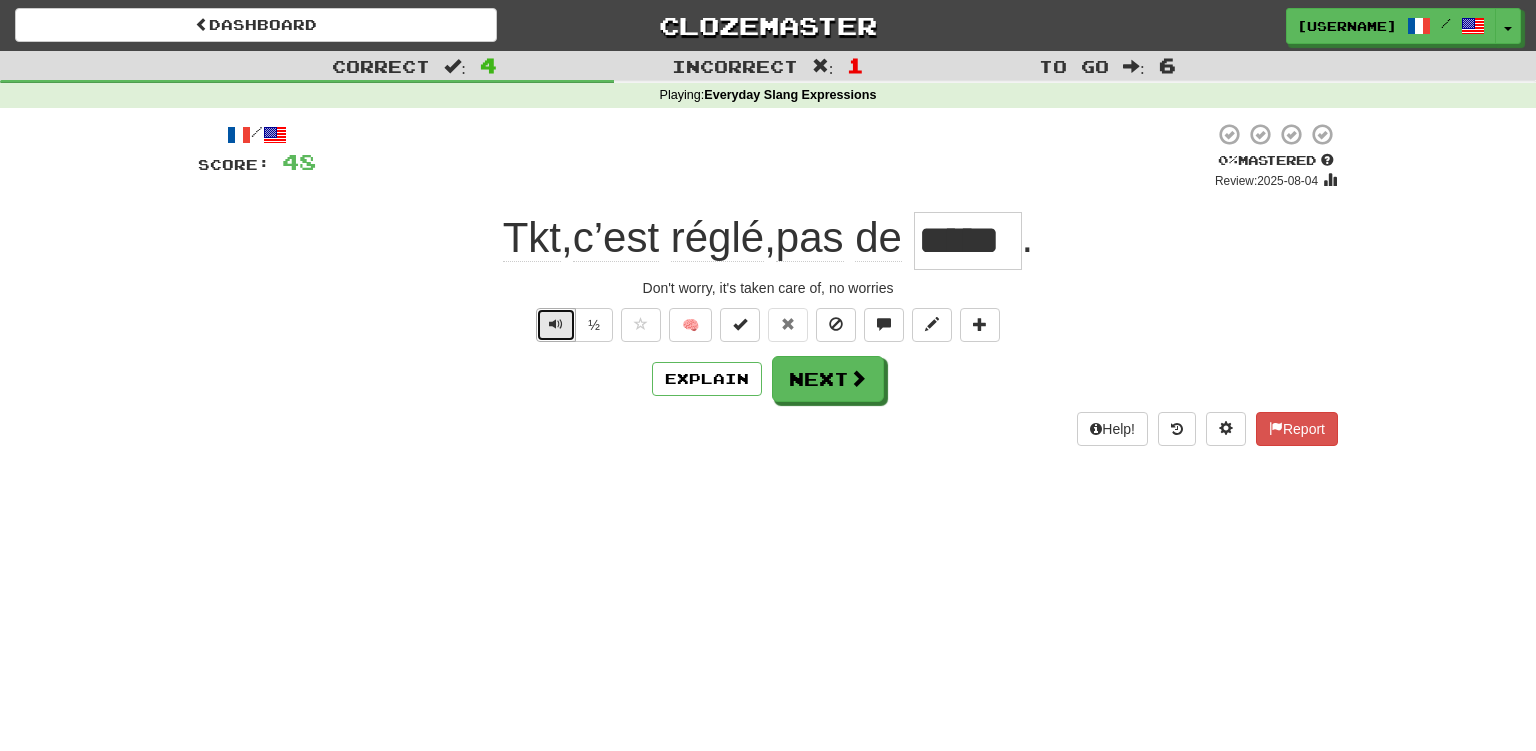 click at bounding box center [556, 324] 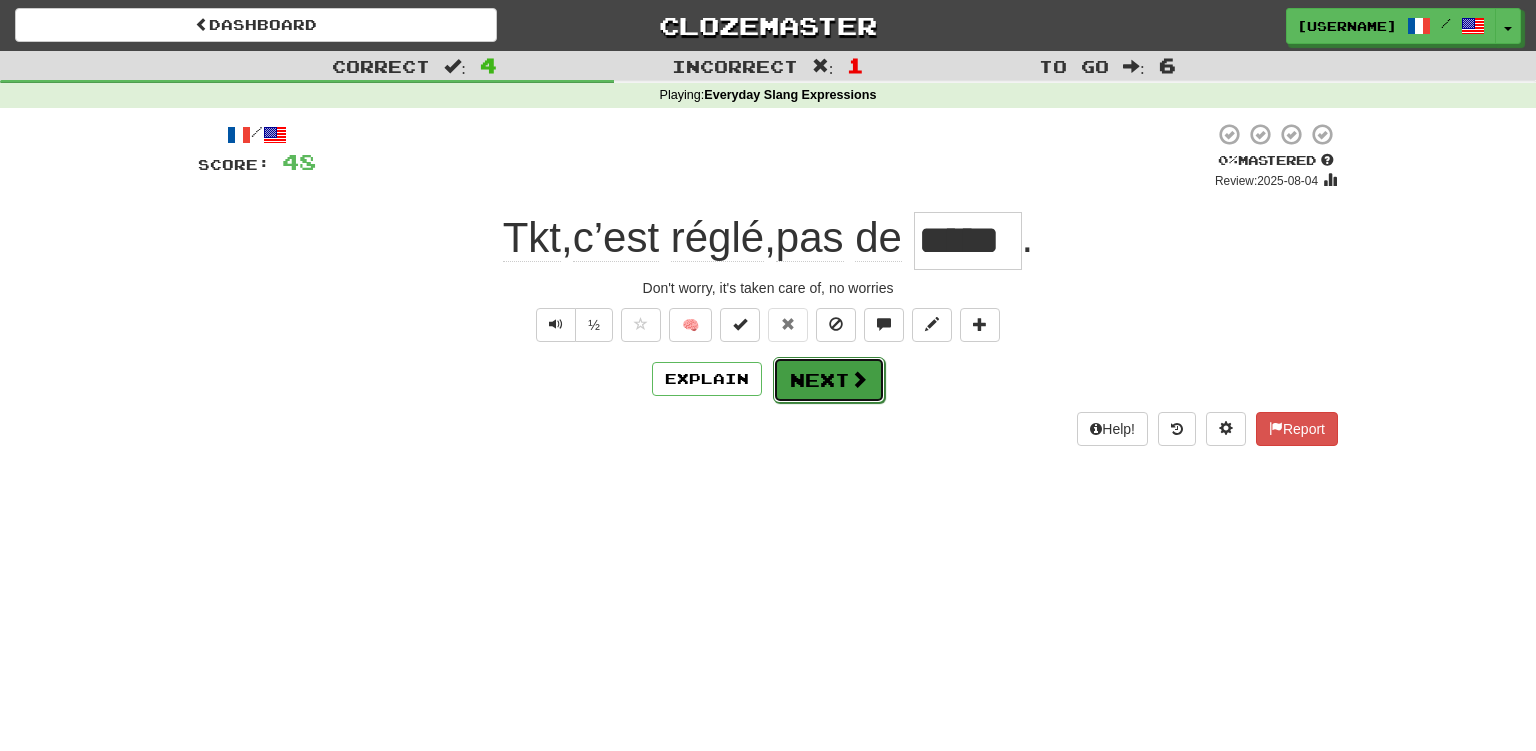 click on "Next" at bounding box center [829, 380] 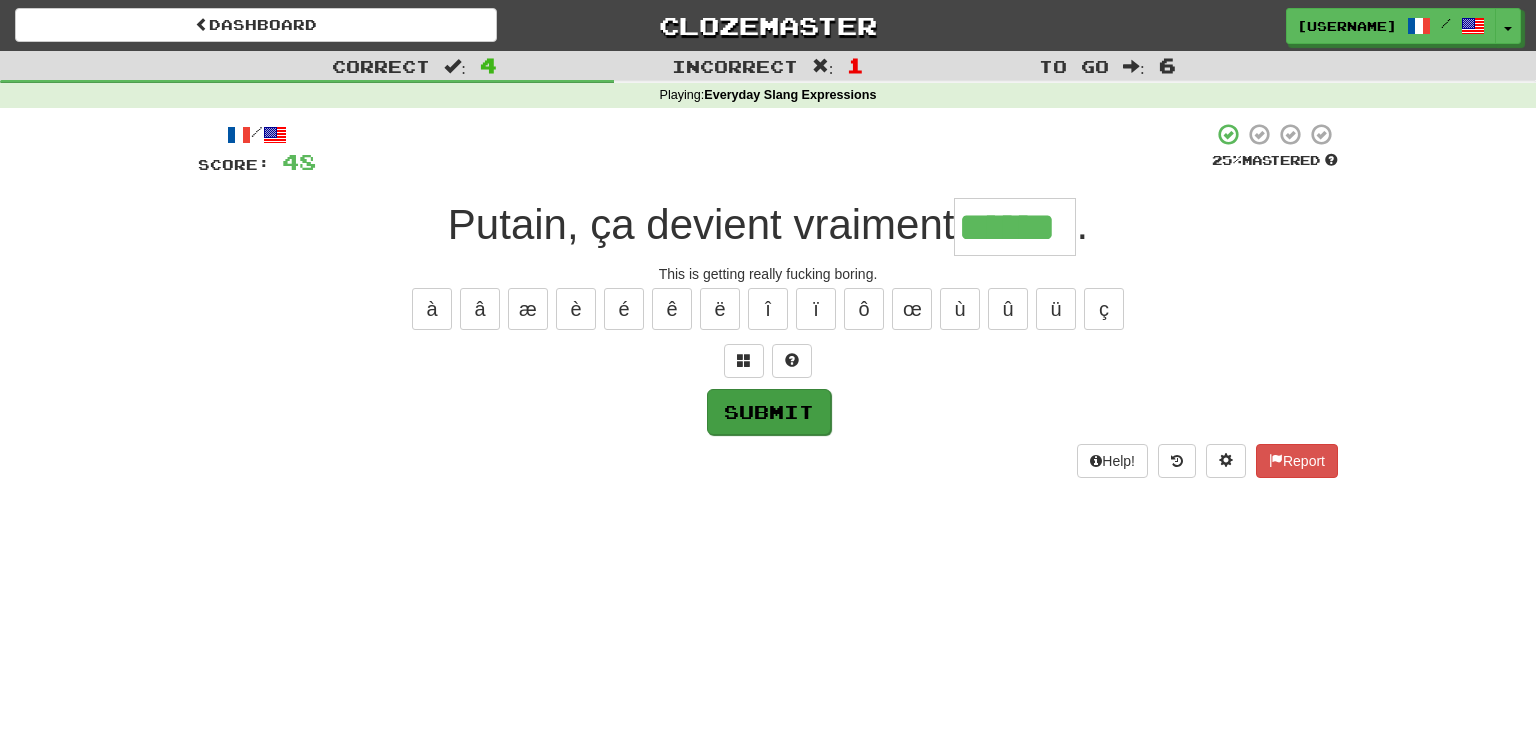 type on "******" 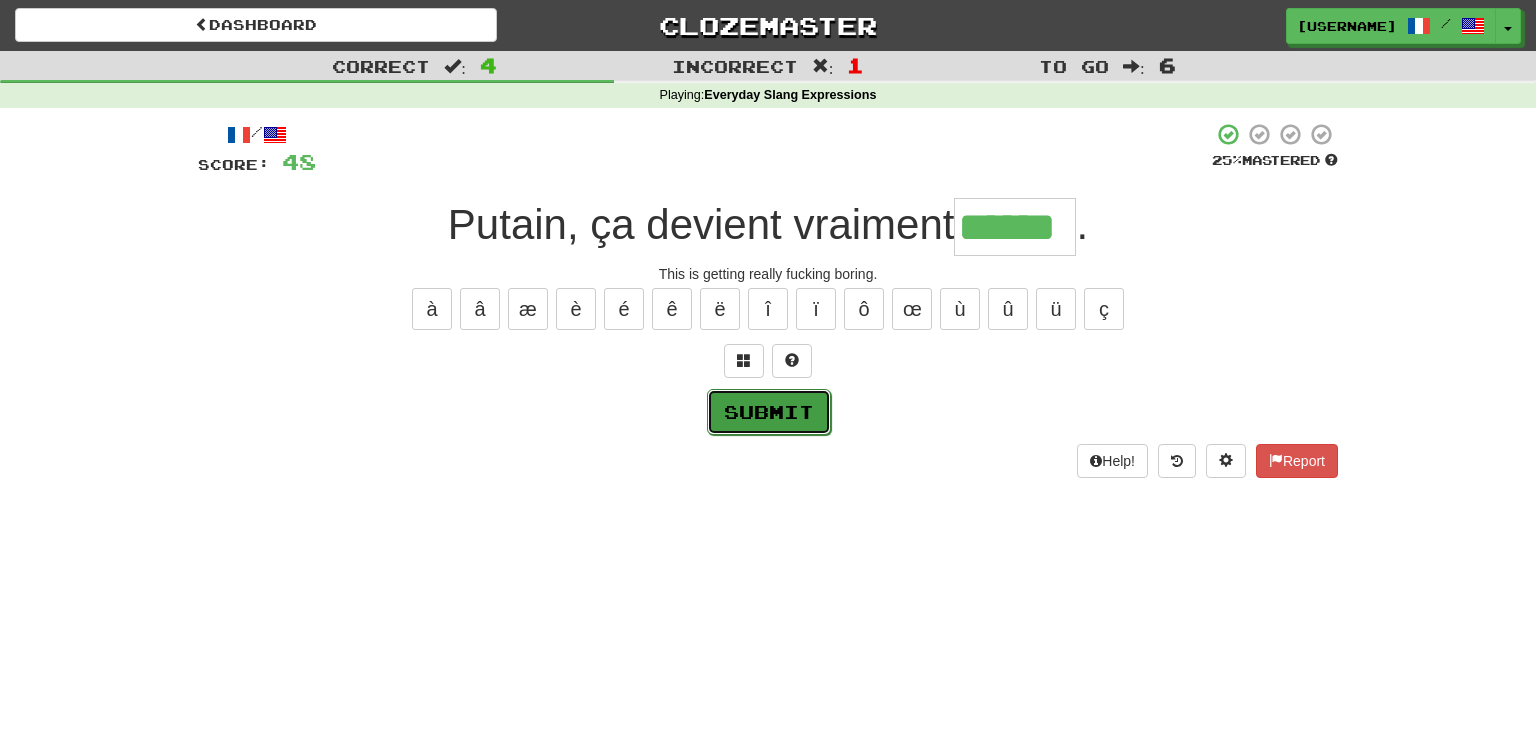 click on "Submit" at bounding box center (769, 412) 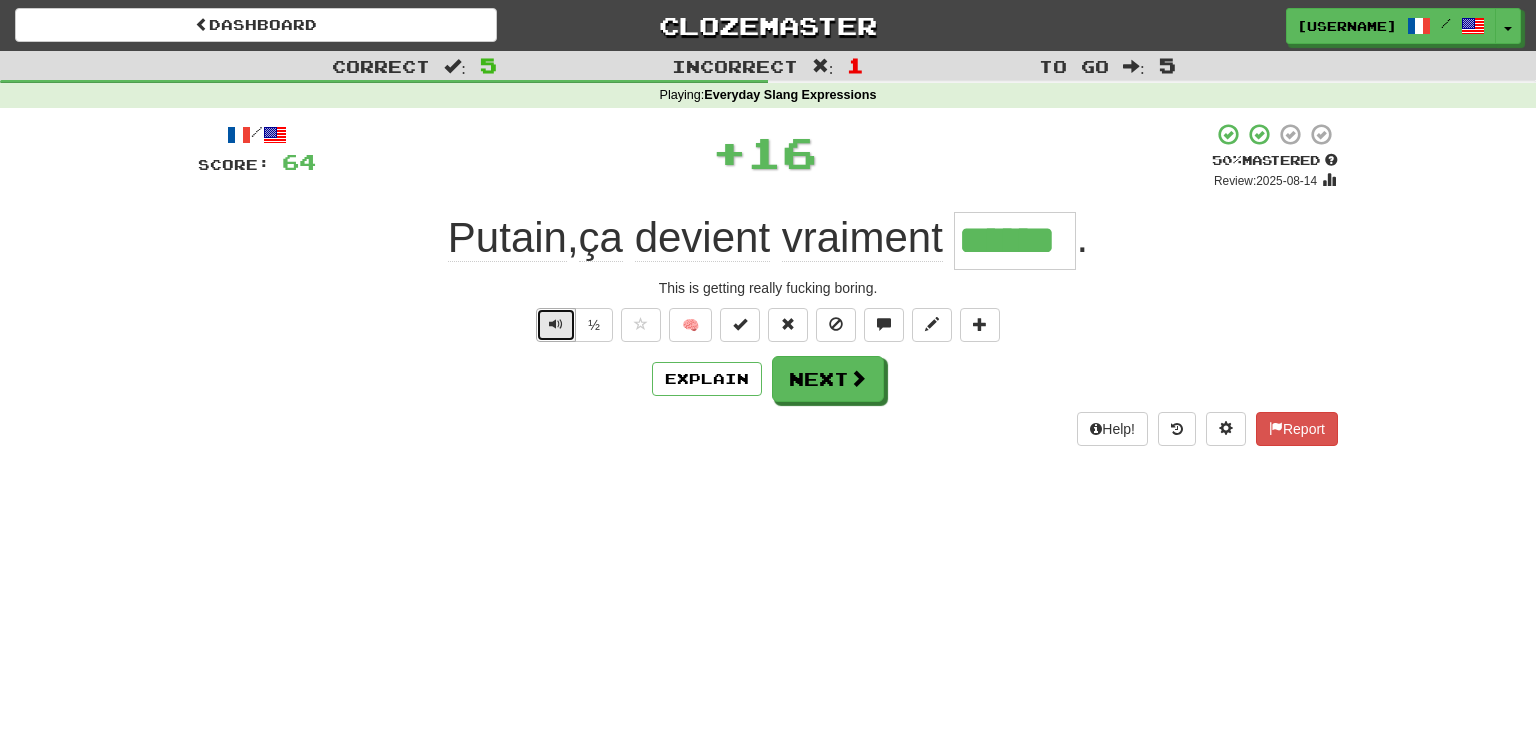 click at bounding box center [556, 324] 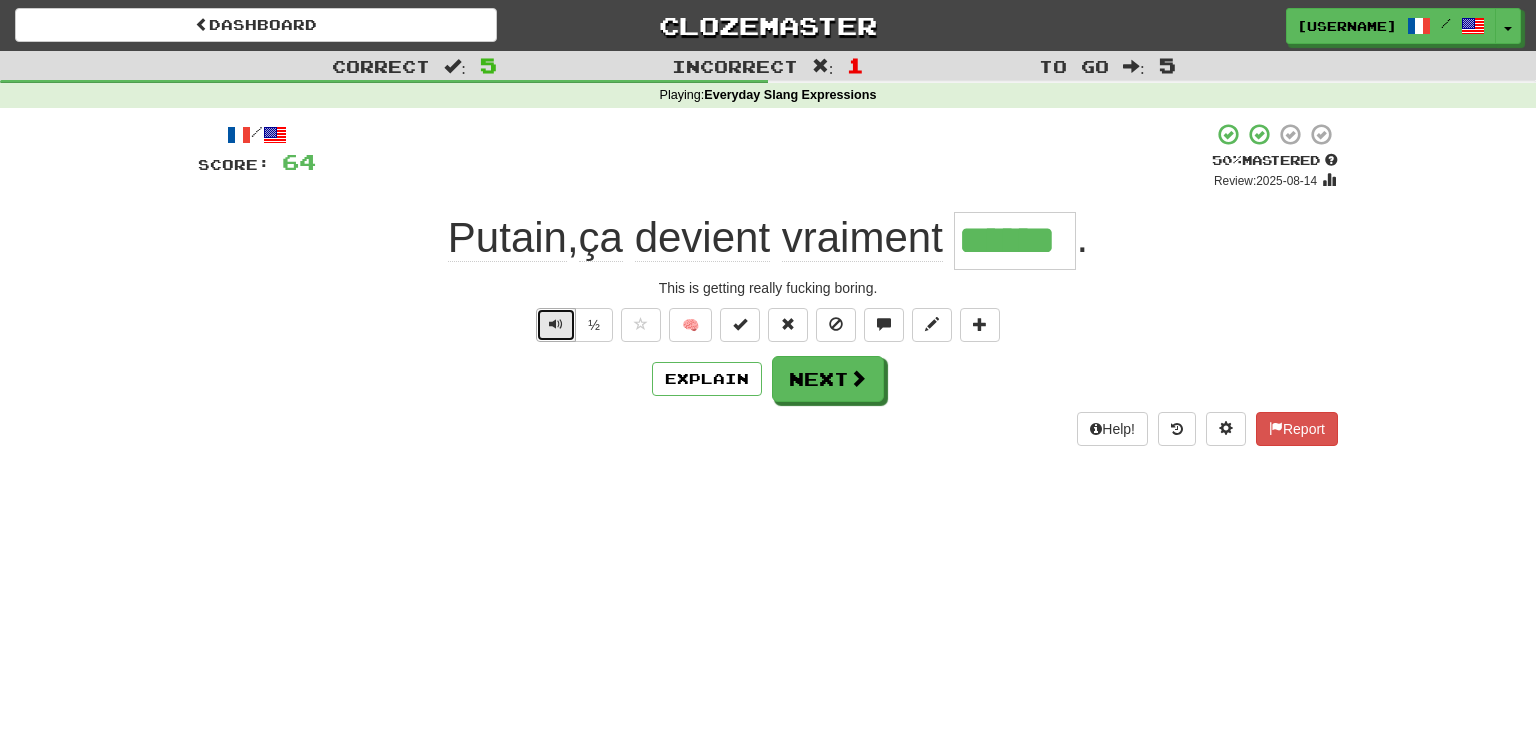 click at bounding box center (556, 324) 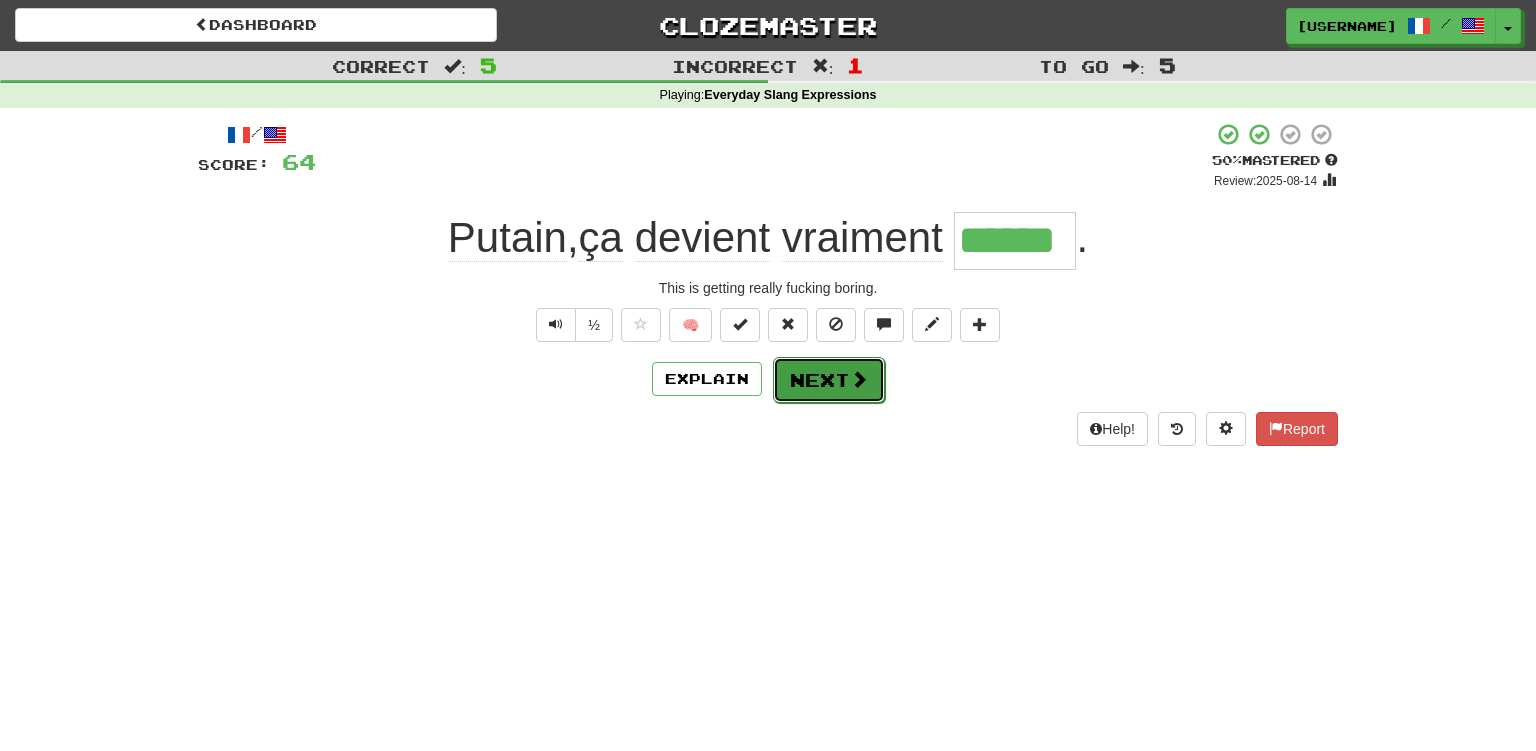 click on "Next" at bounding box center (829, 380) 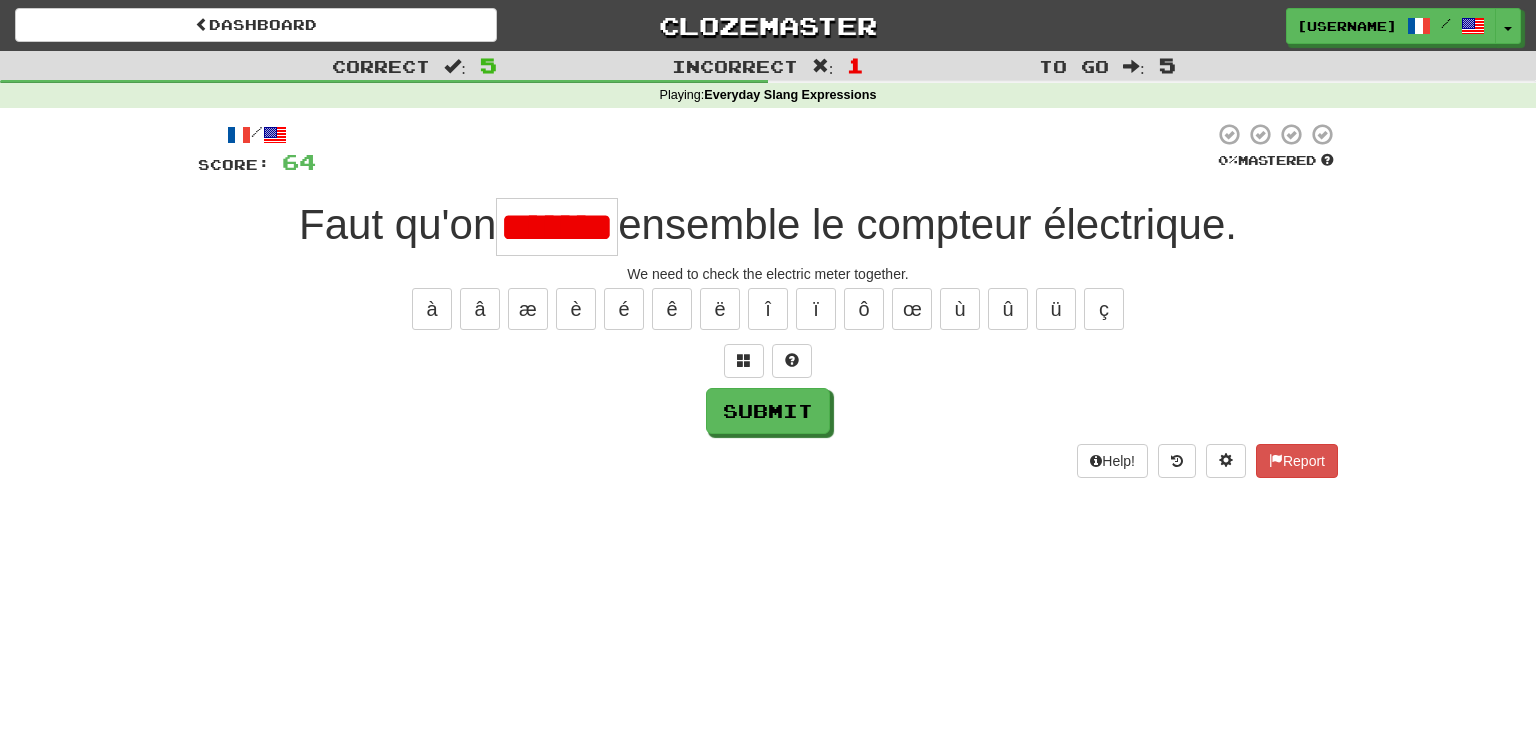 scroll, scrollTop: 0, scrollLeft: 32, axis: horizontal 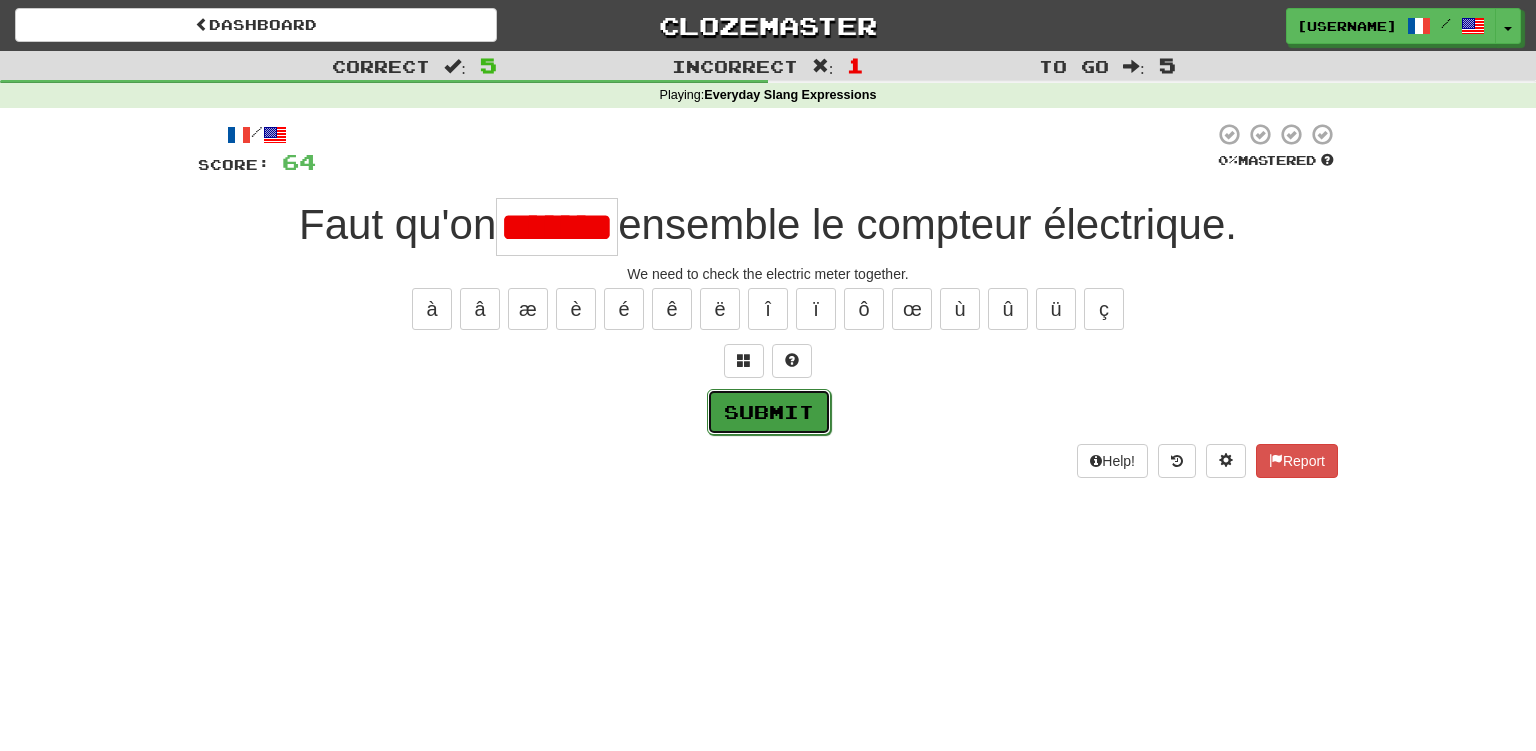 click on "Submit" at bounding box center (769, 412) 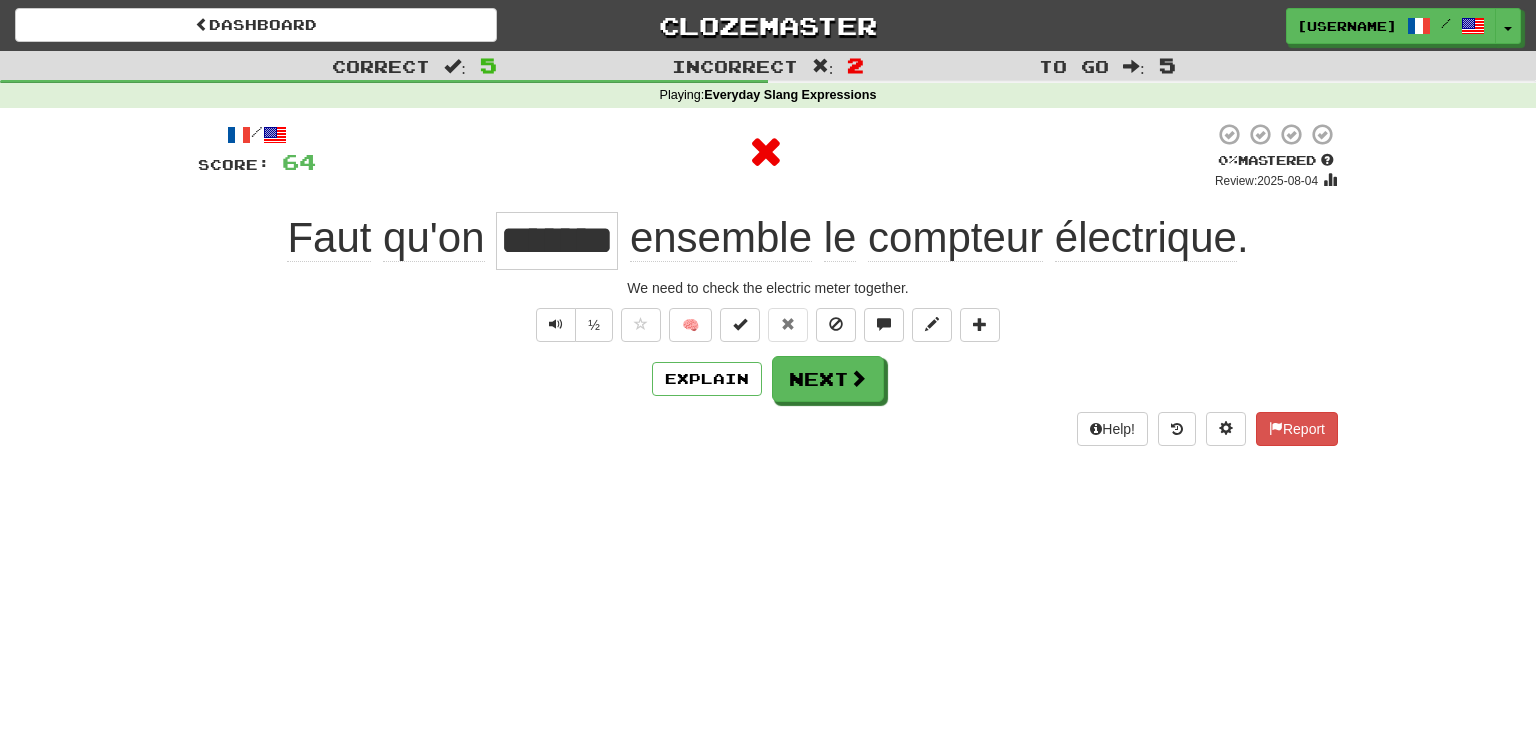 scroll, scrollTop: 0, scrollLeft: 0, axis: both 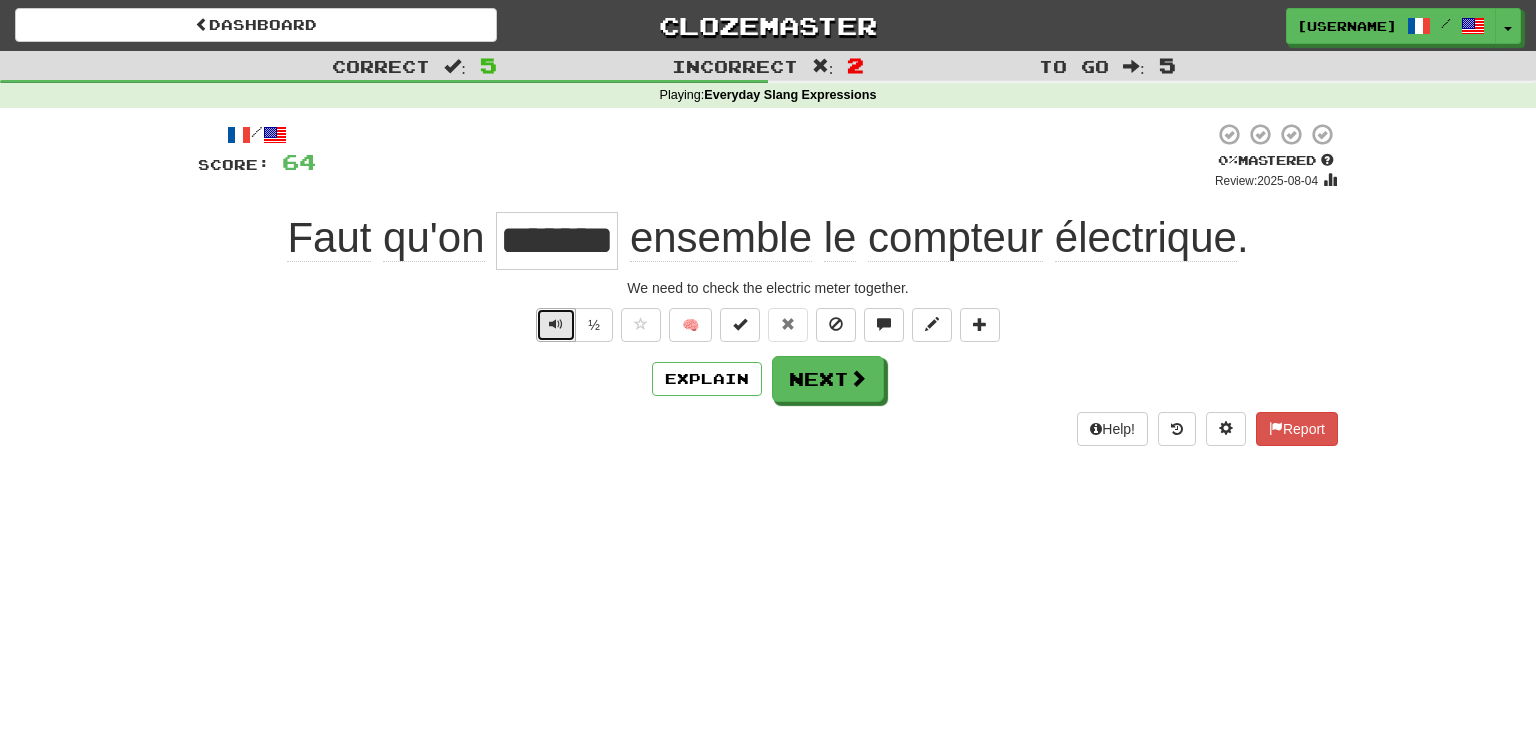 click at bounding box center [556, 324] 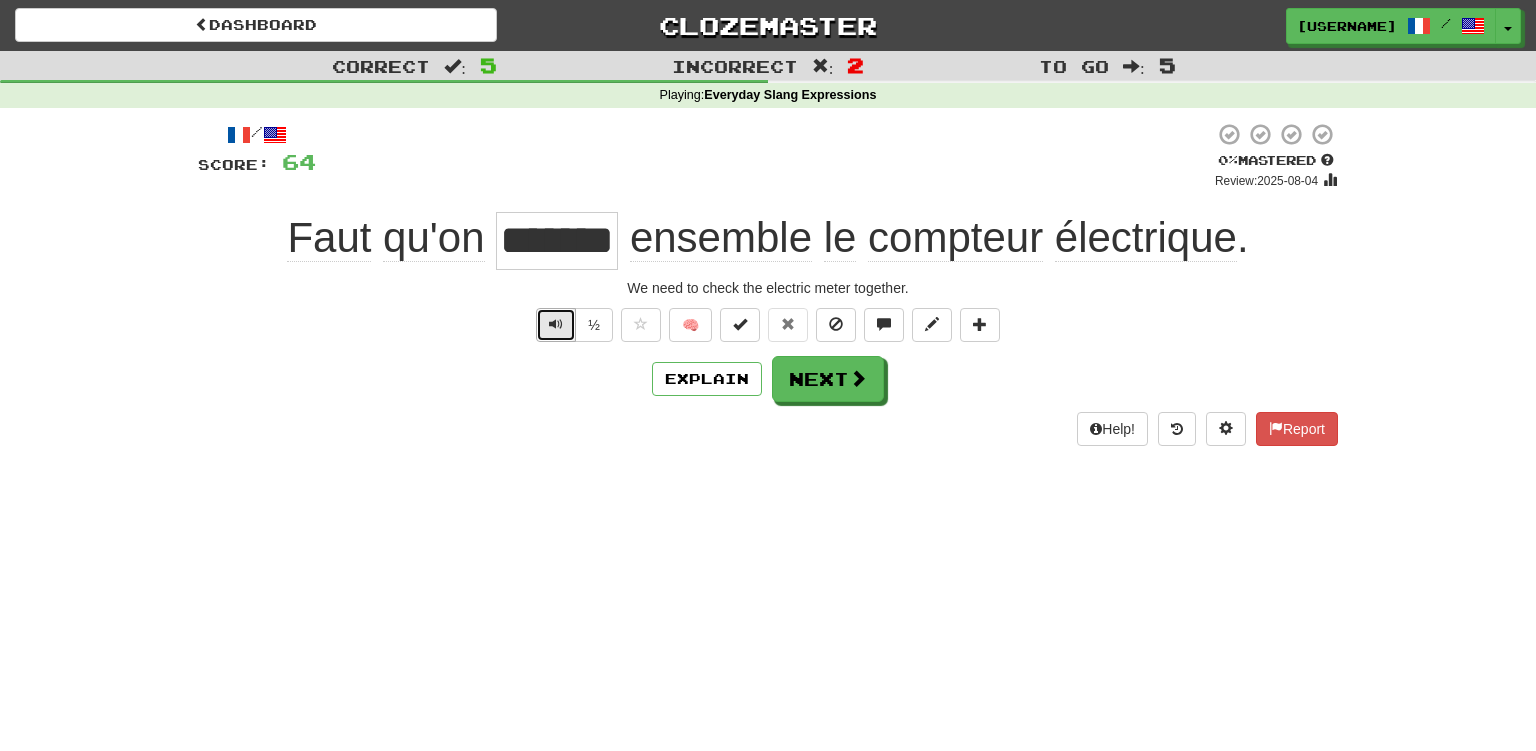 click at bounding box center [556, 324] 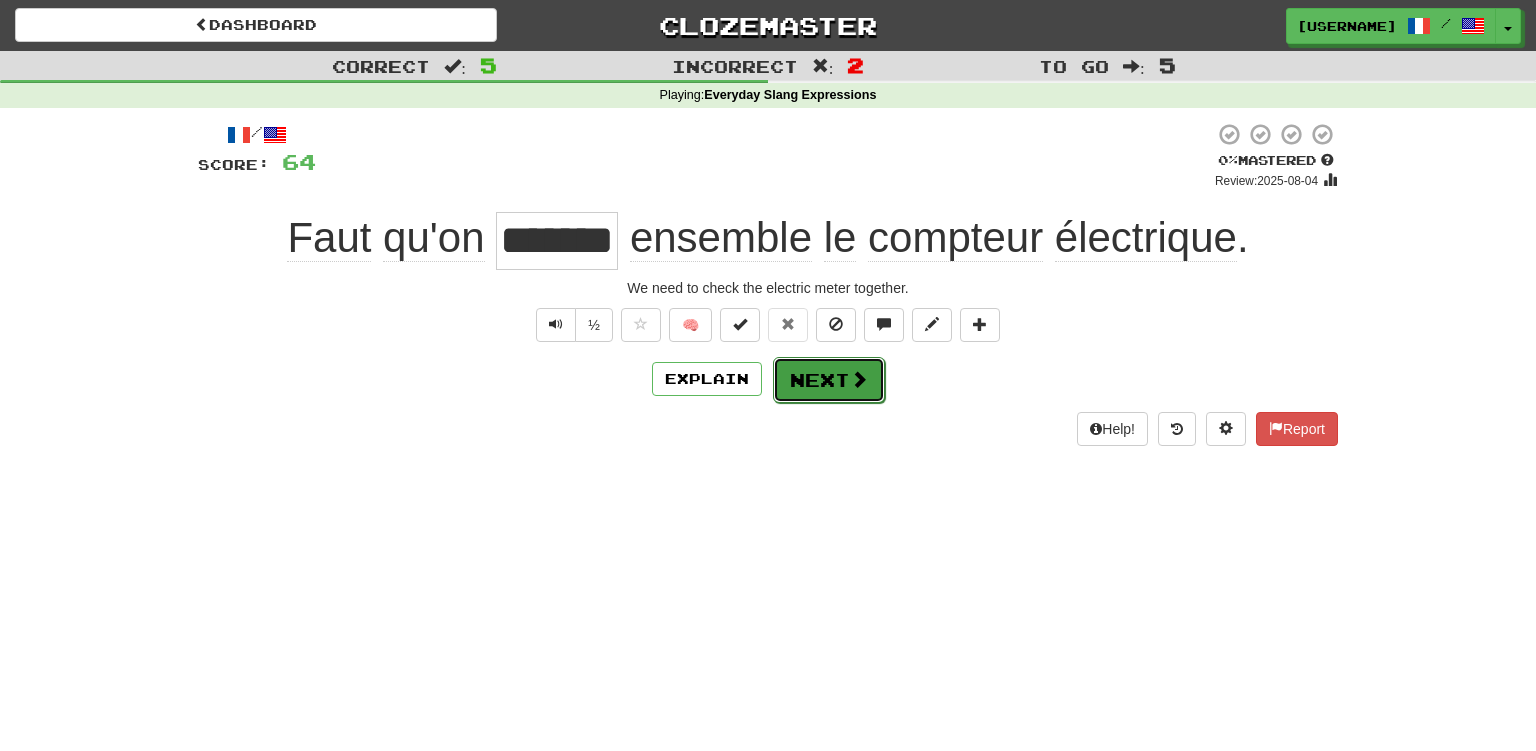 click on "Next" at bounding box center [829, 380] 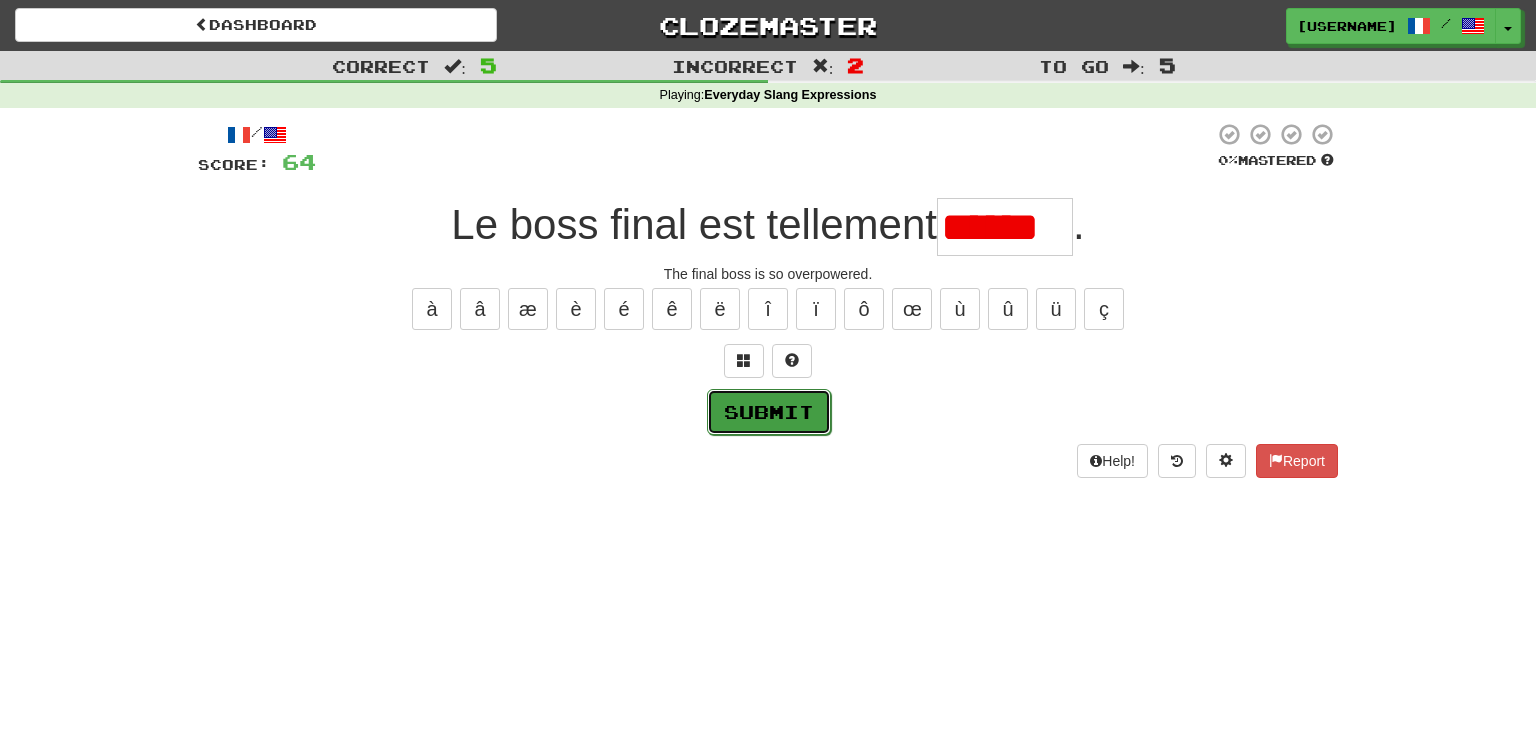 click on "Submit" at bounding box center [769, 412] 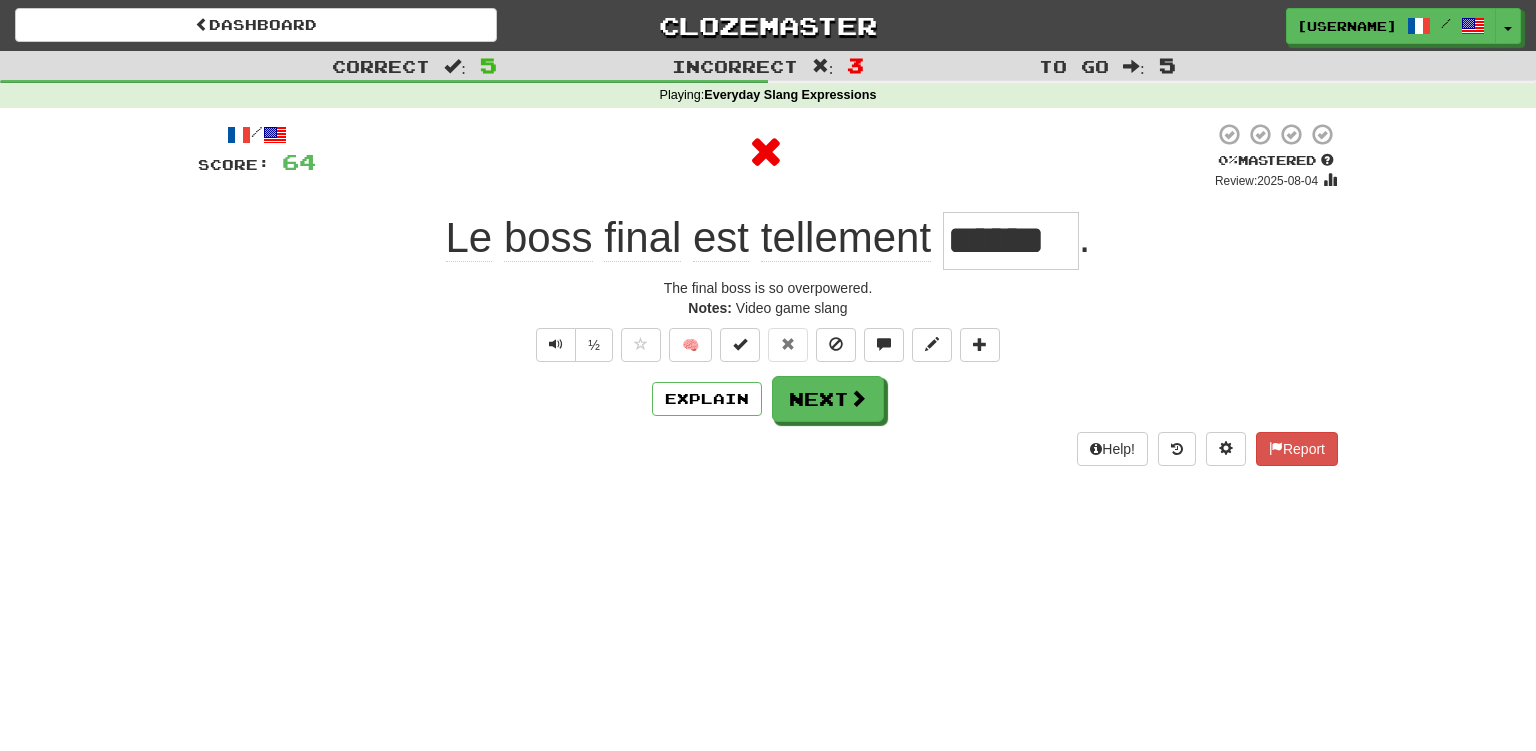 type on "******" 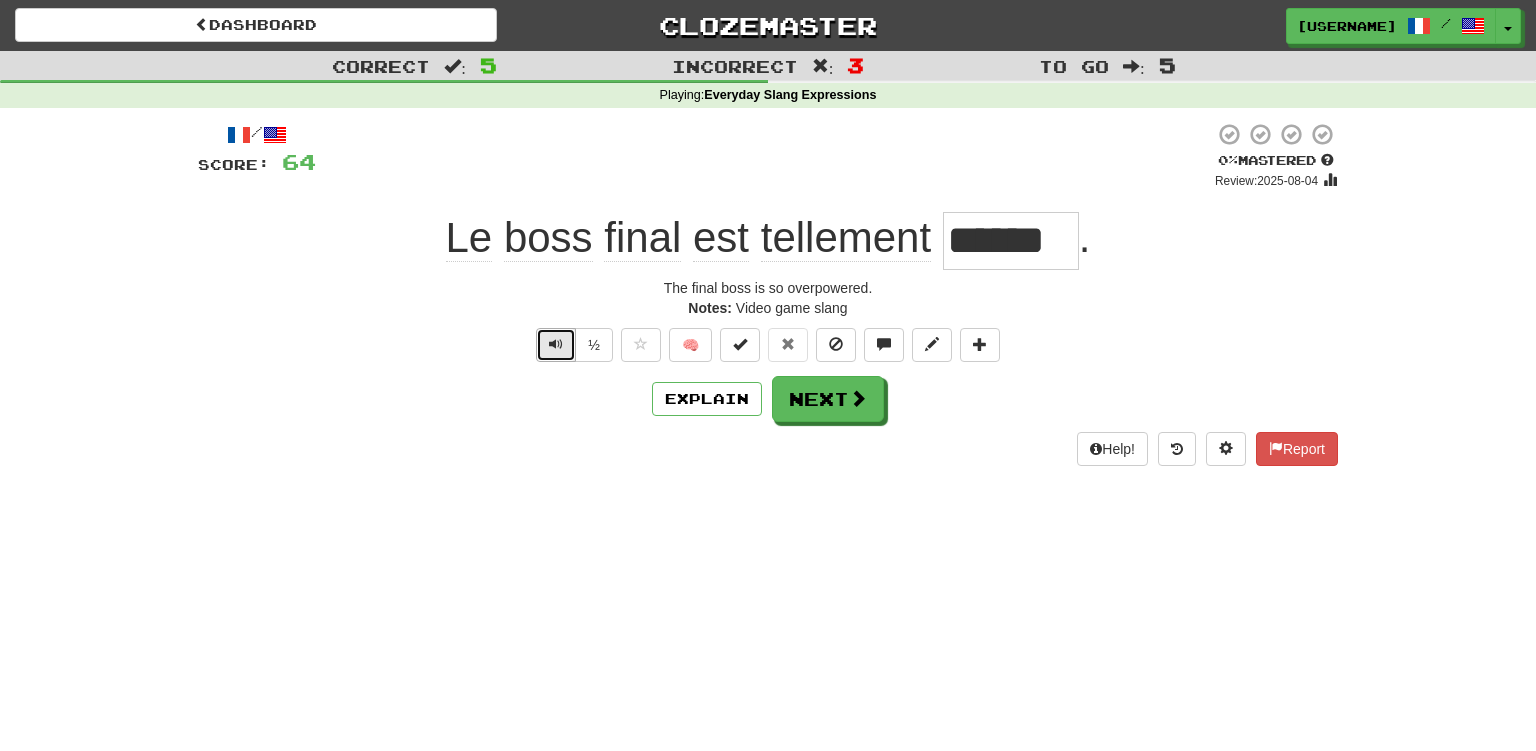 click at bounding box center (556, 344) 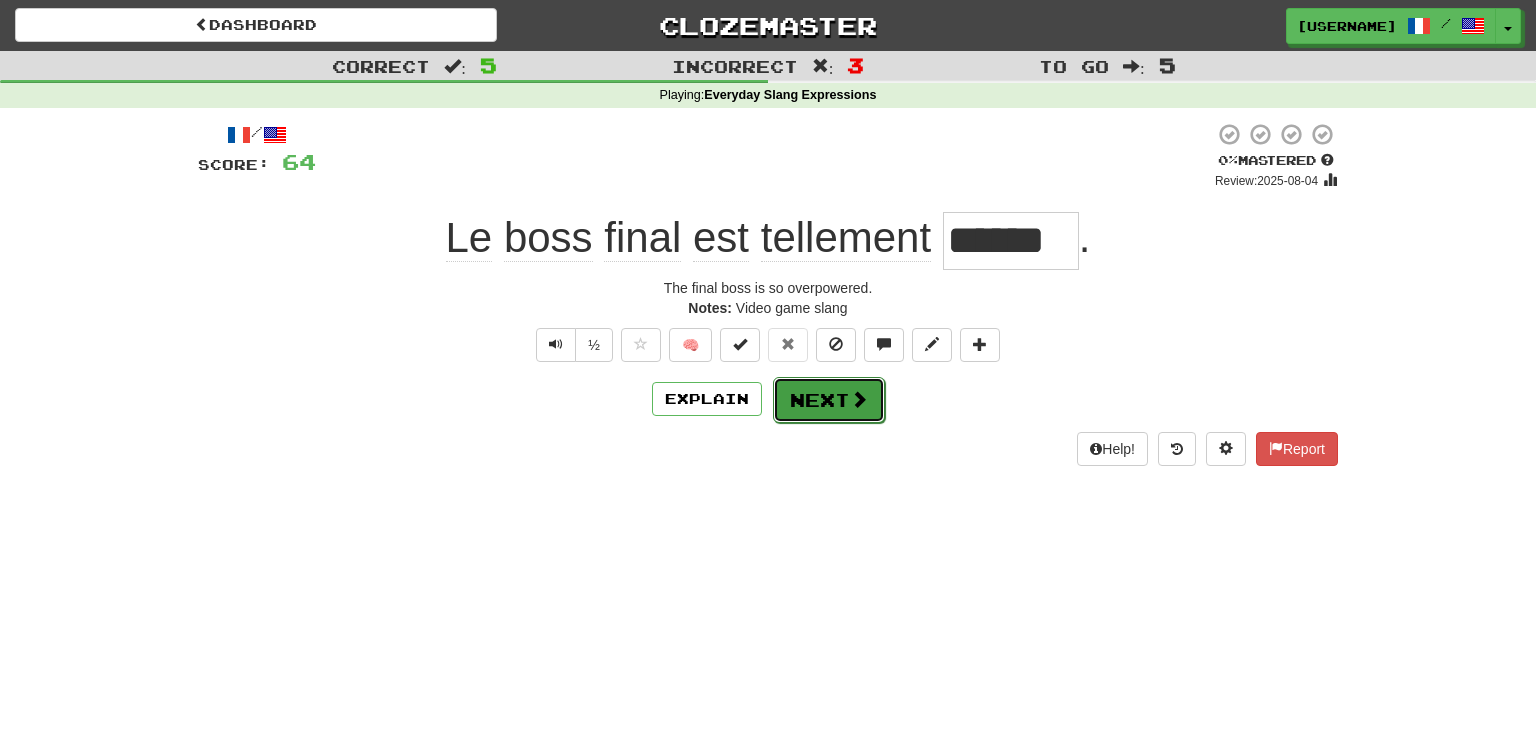 click at bounding box center [859, 399] 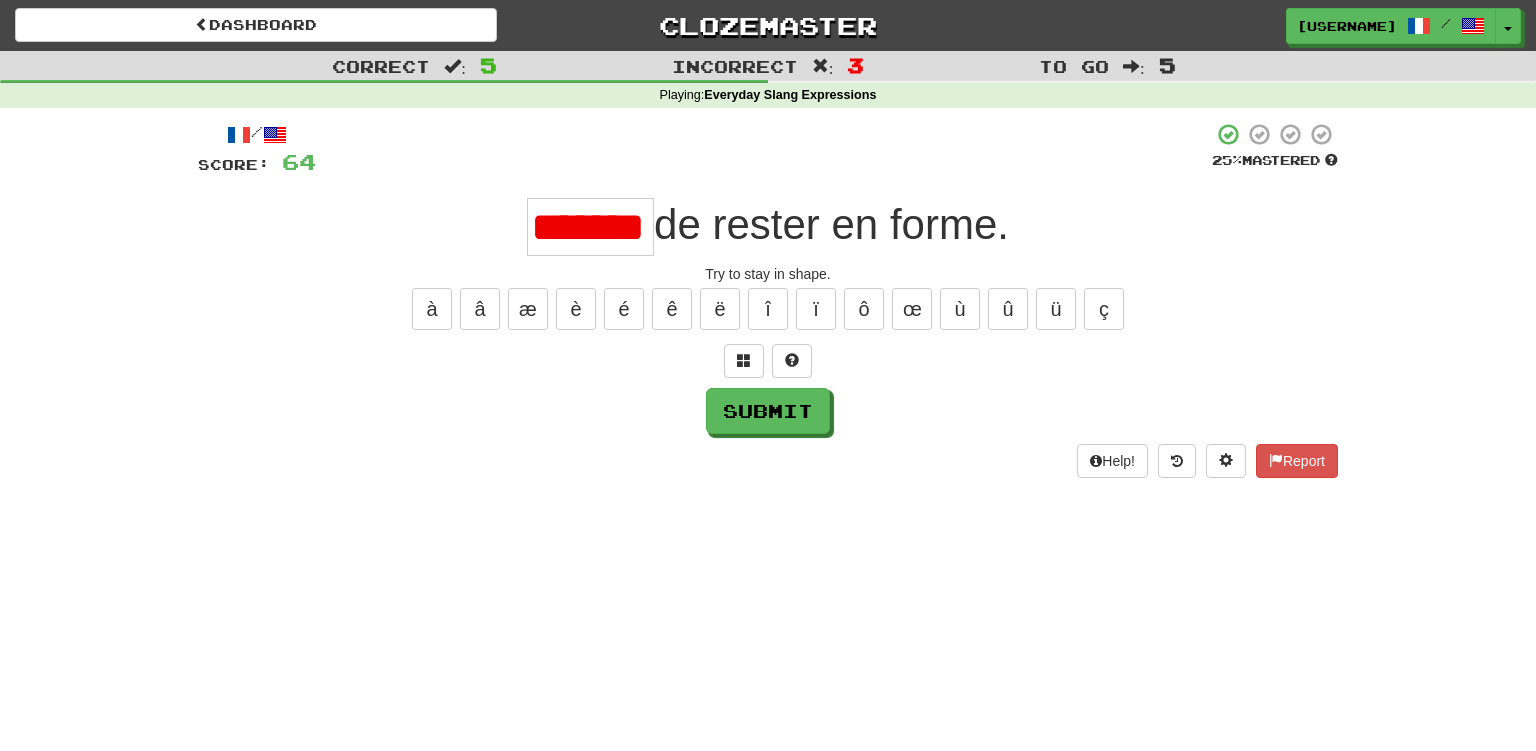 scroll, scrollTop: 0, scrollLeft: 28, axis: horizontal 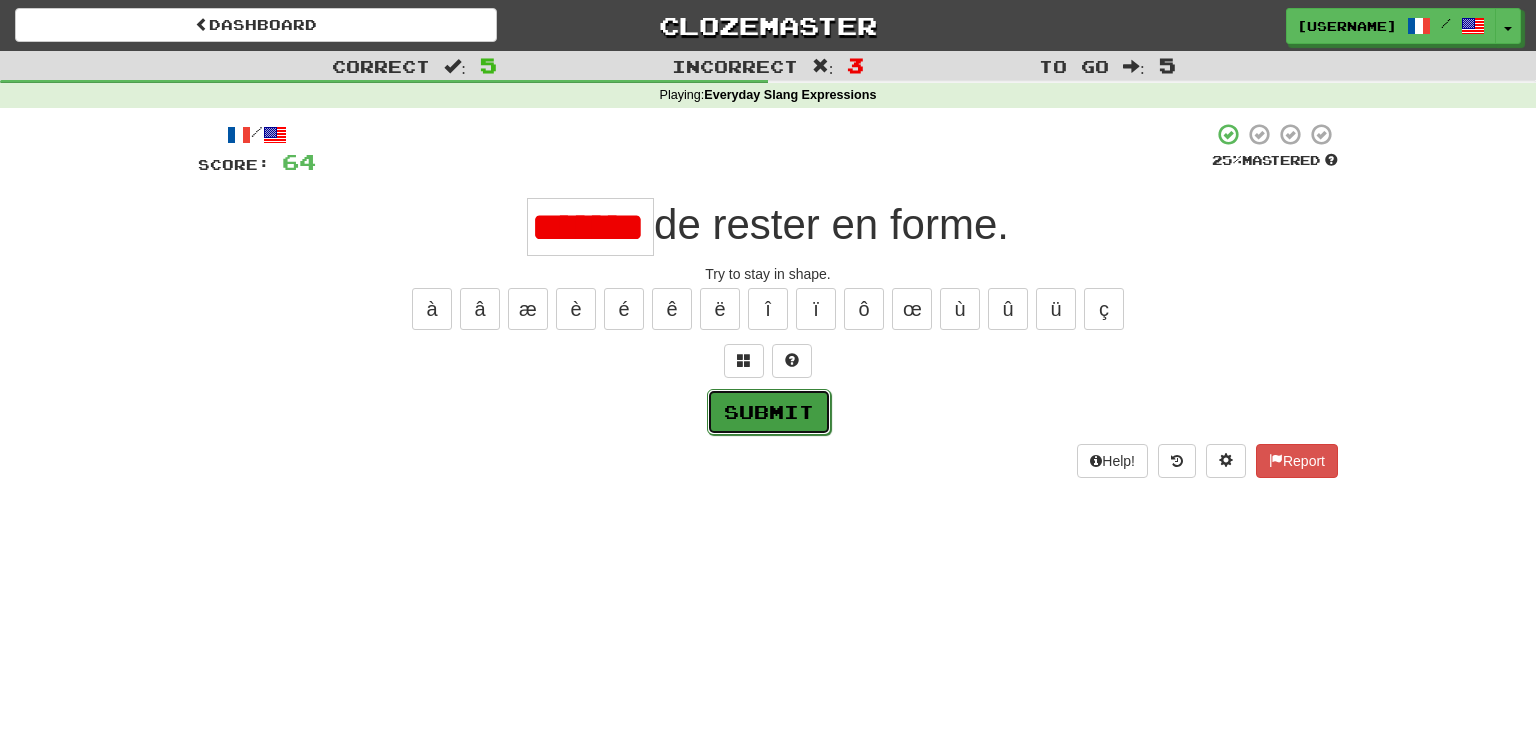 click on "Submit" at bounding box center [769, 412] 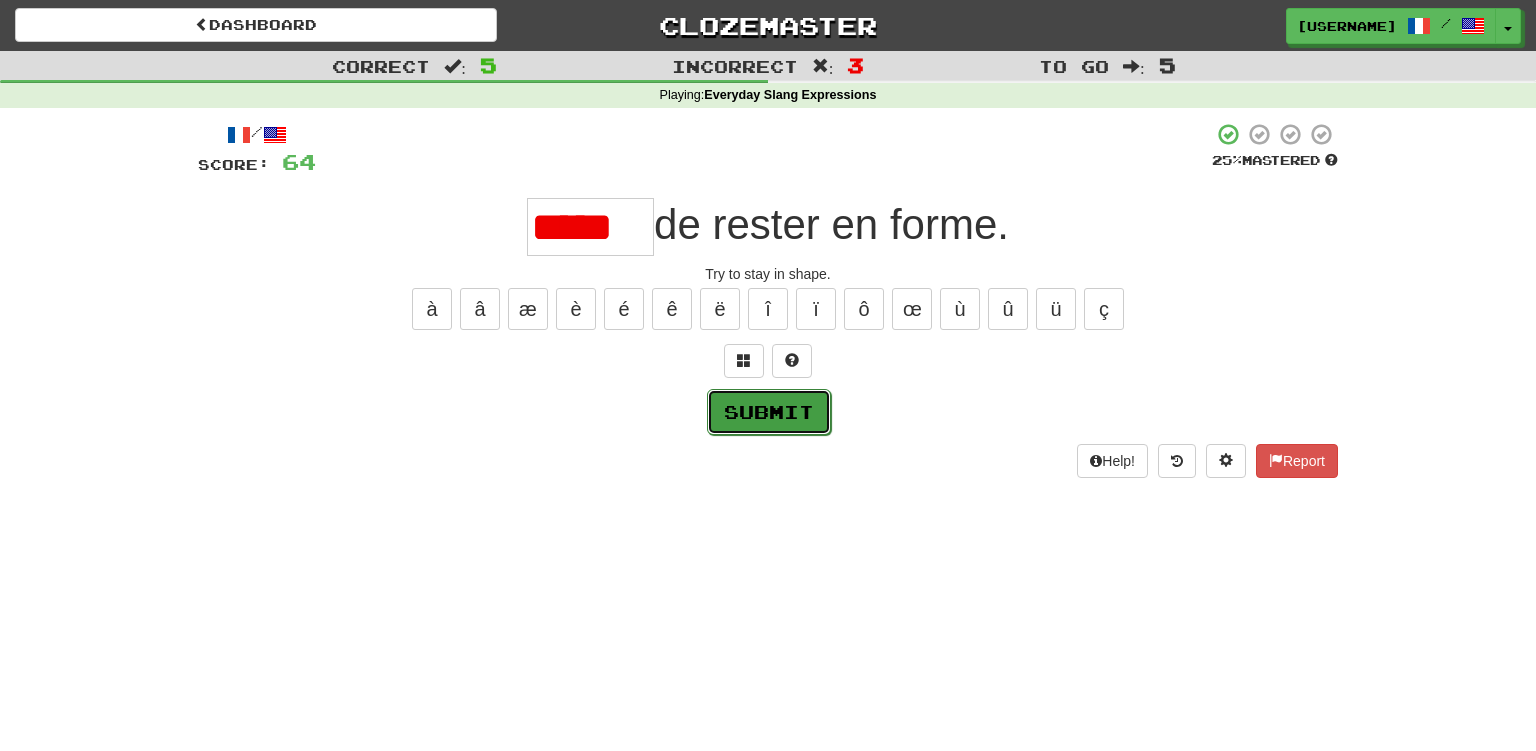 scroll, scrollTop: 0, scrollLeft: 0, axis: both 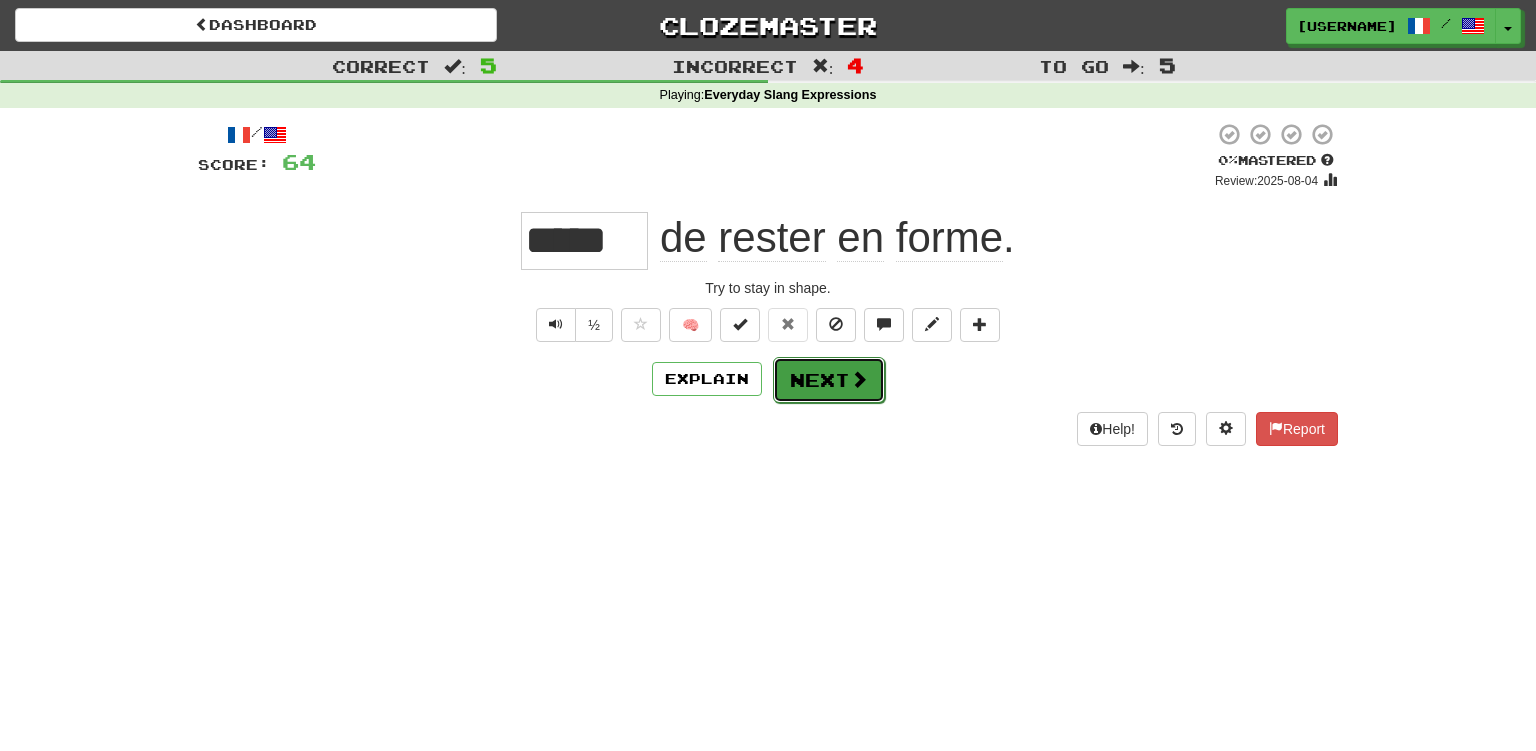 click on "Next" at bounding box center [829, 380] 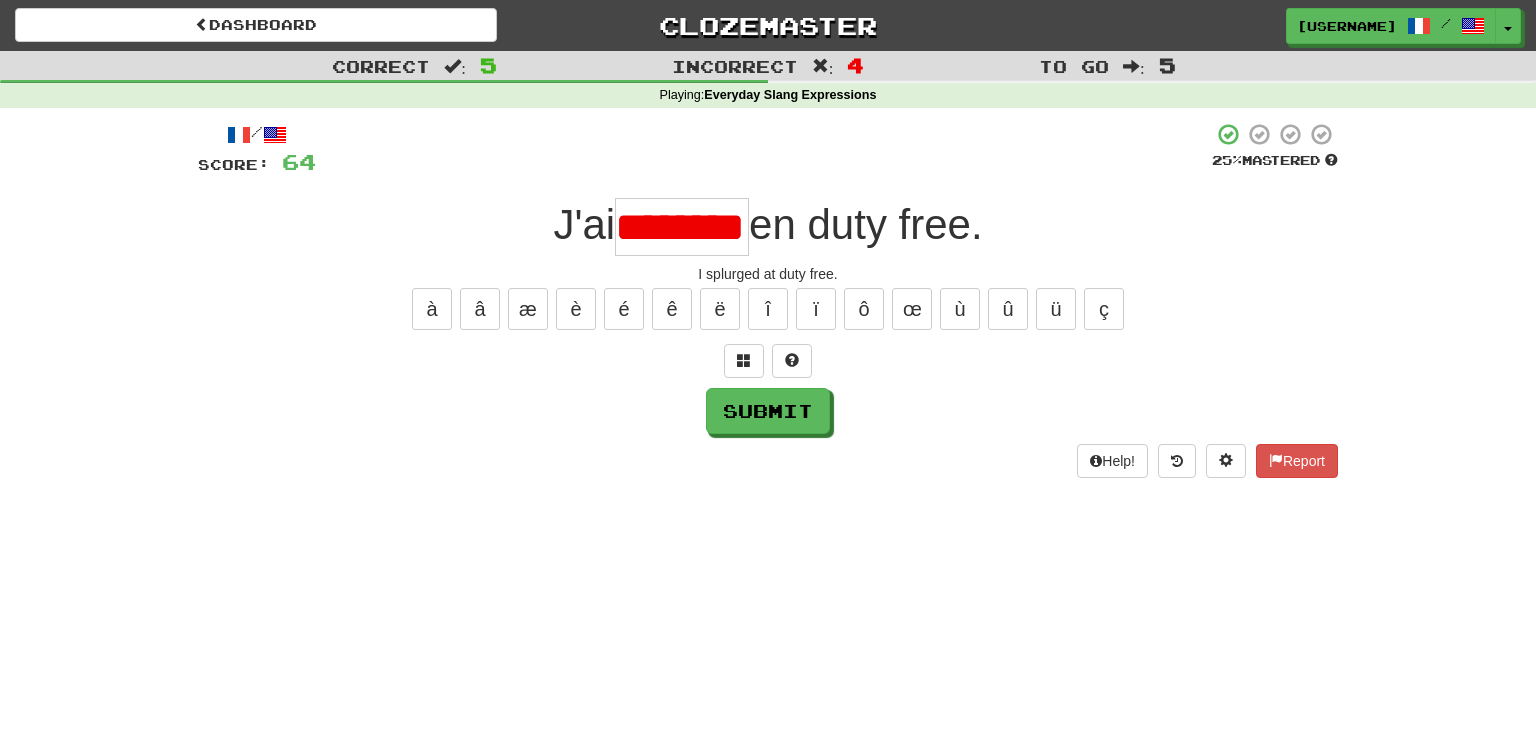 scroll, scrollTop: 0, scrollLeft: 35, axis: horizontal 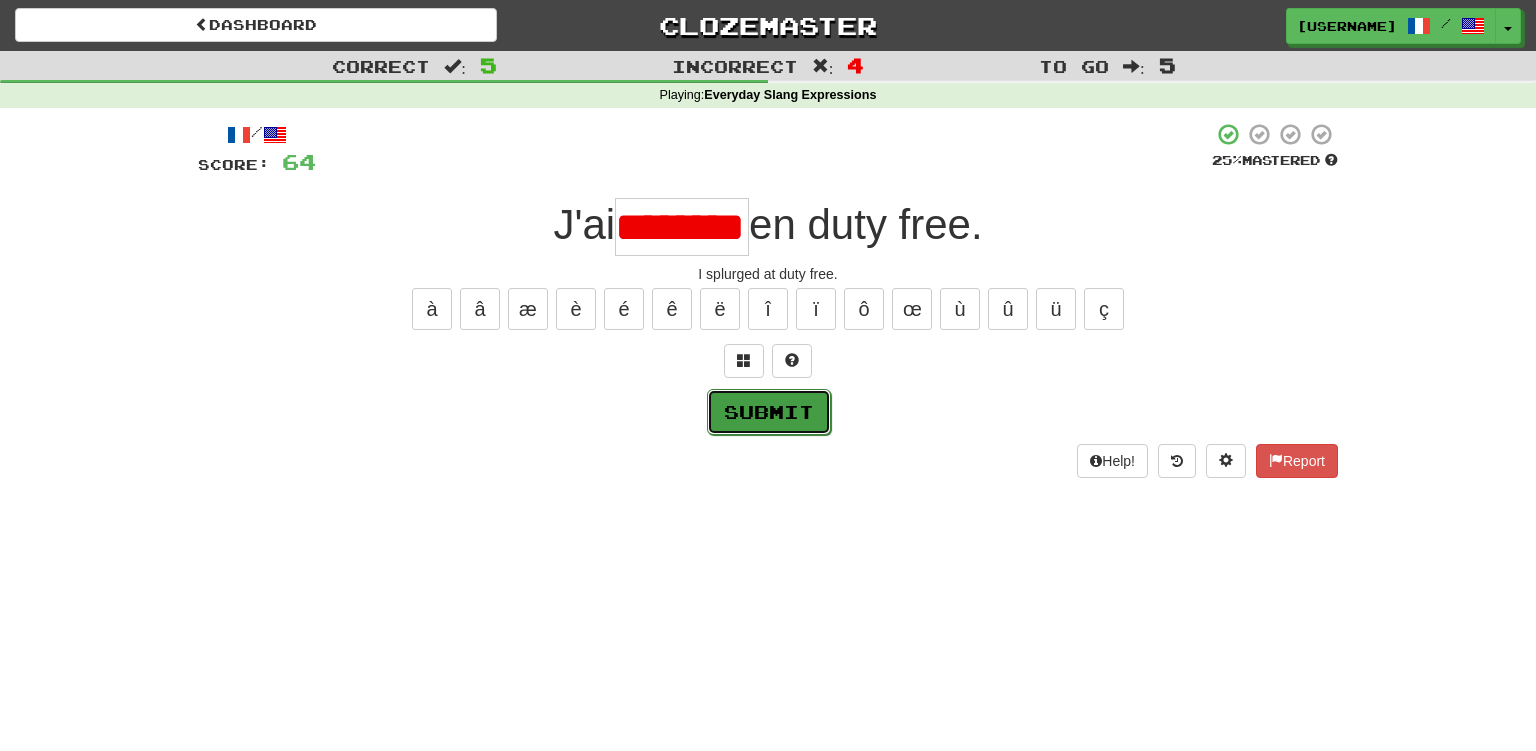 click on "Submit" at bounding box center [769, 412] 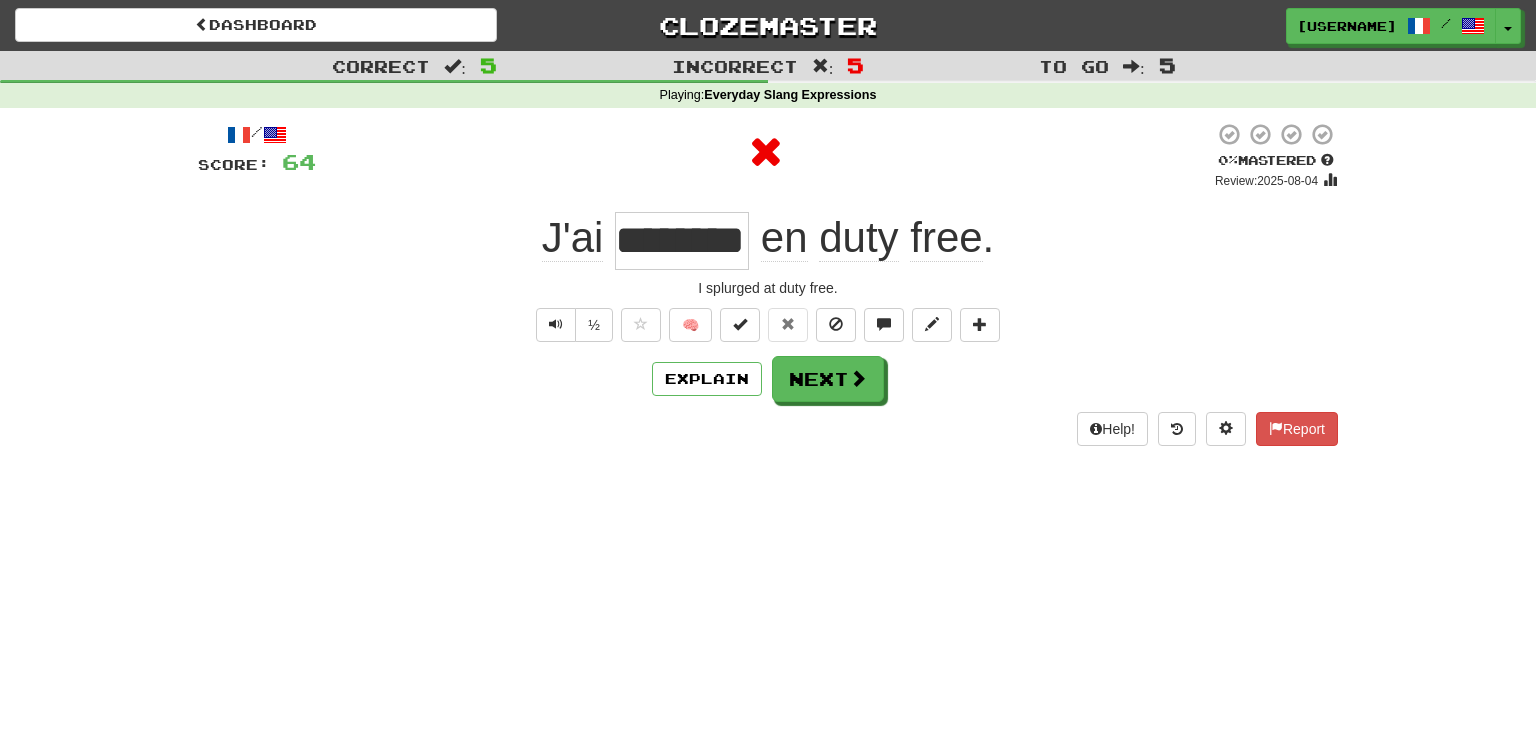 type on "******" 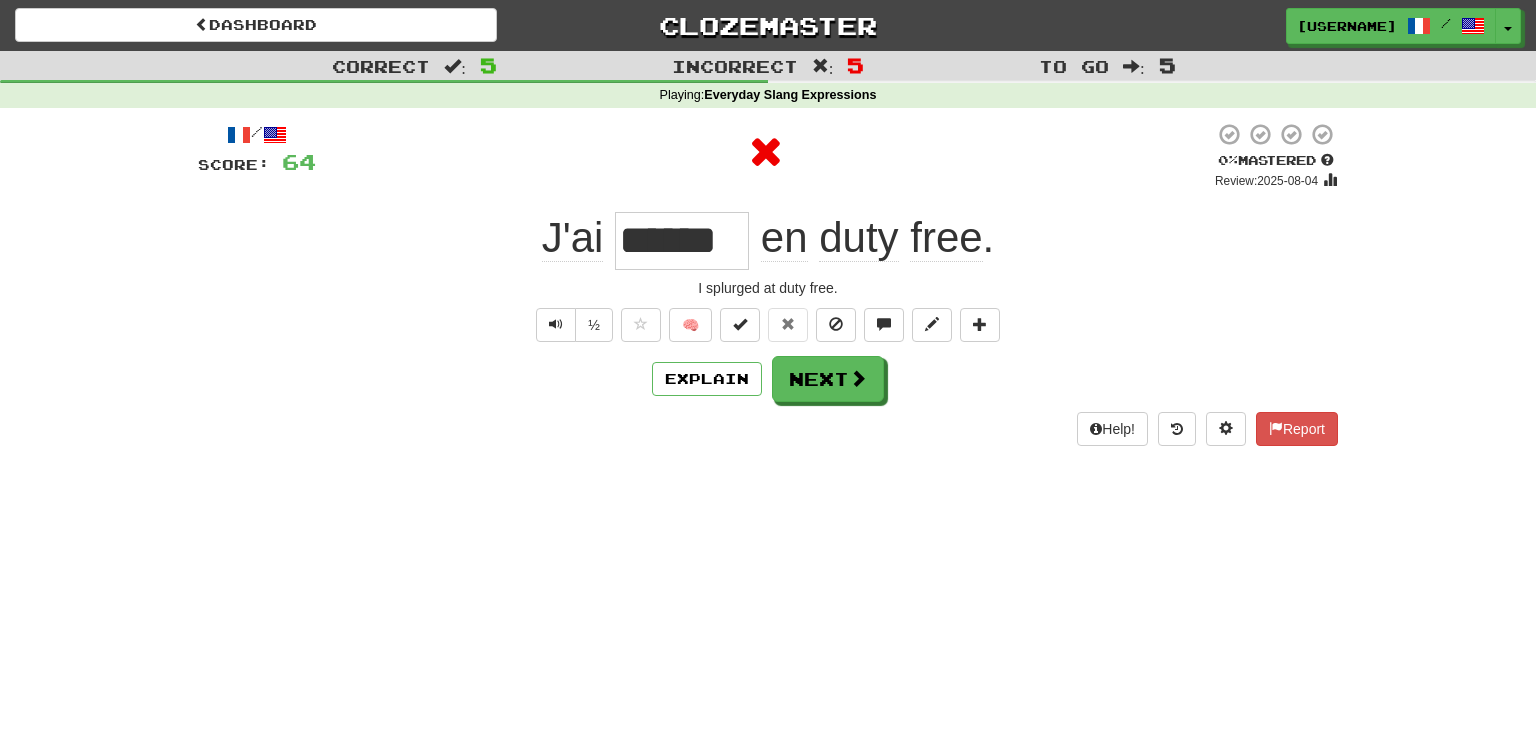 scroll, scrollTop: 0, scrollLeft: 0, axis: both 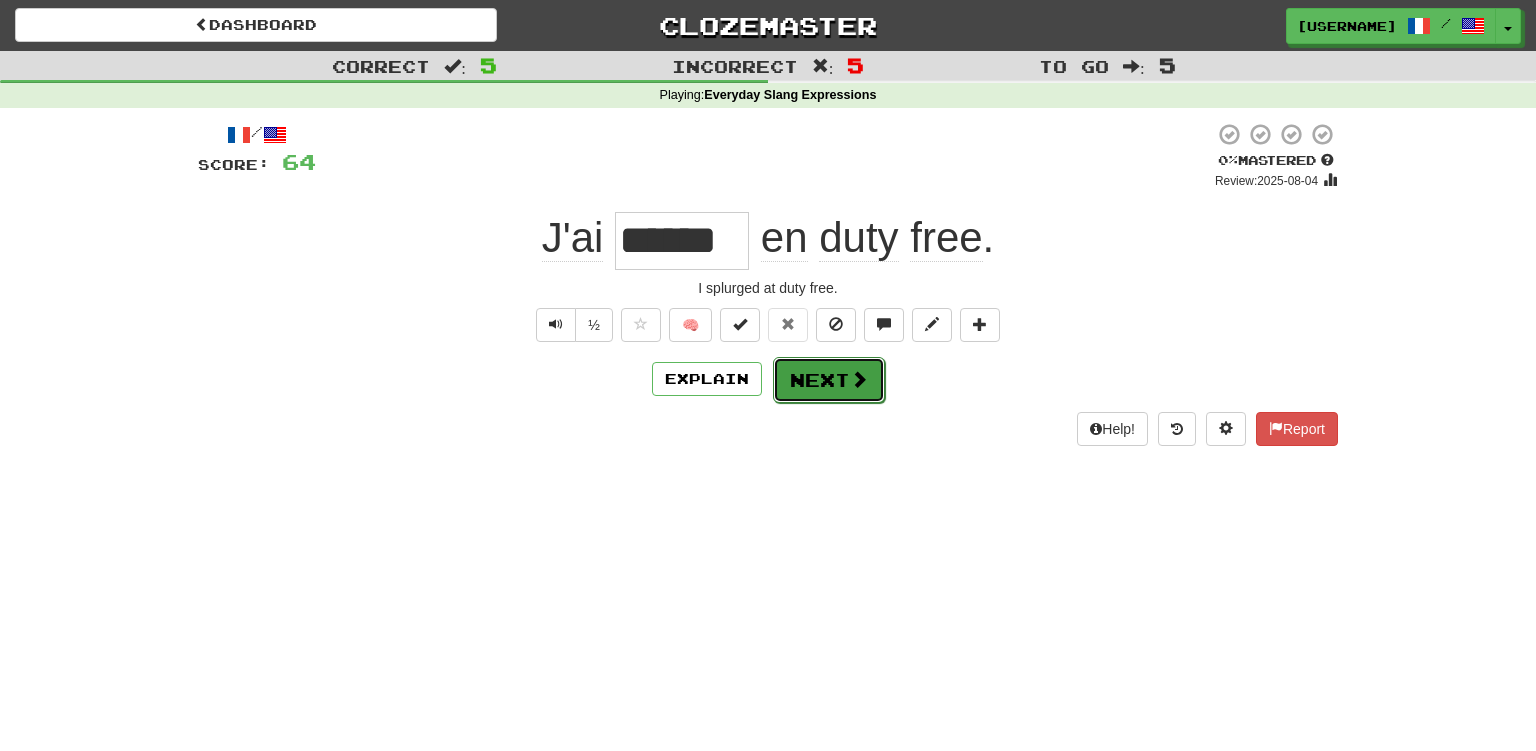 click on "Next" at bounding box center (829, 380) 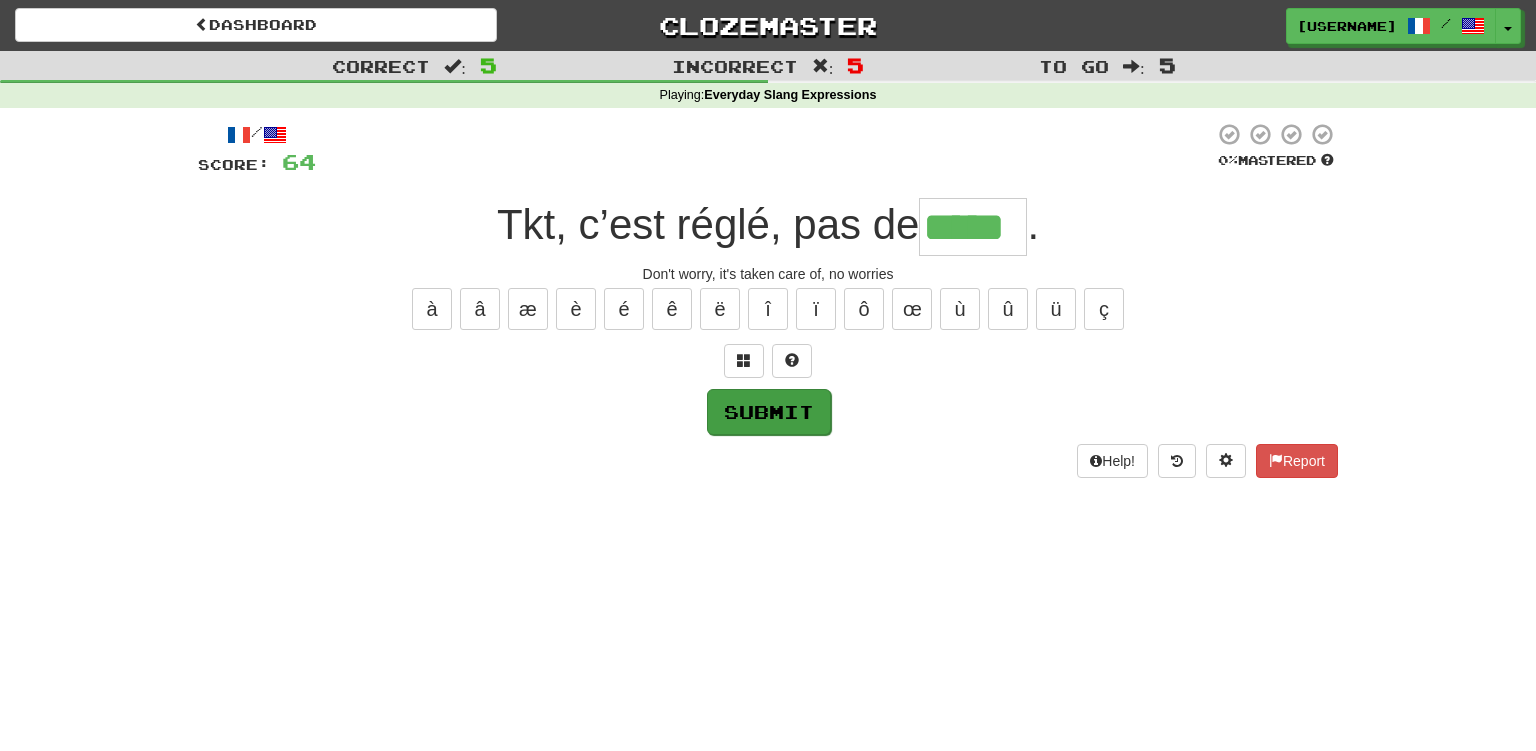 type on "*****" 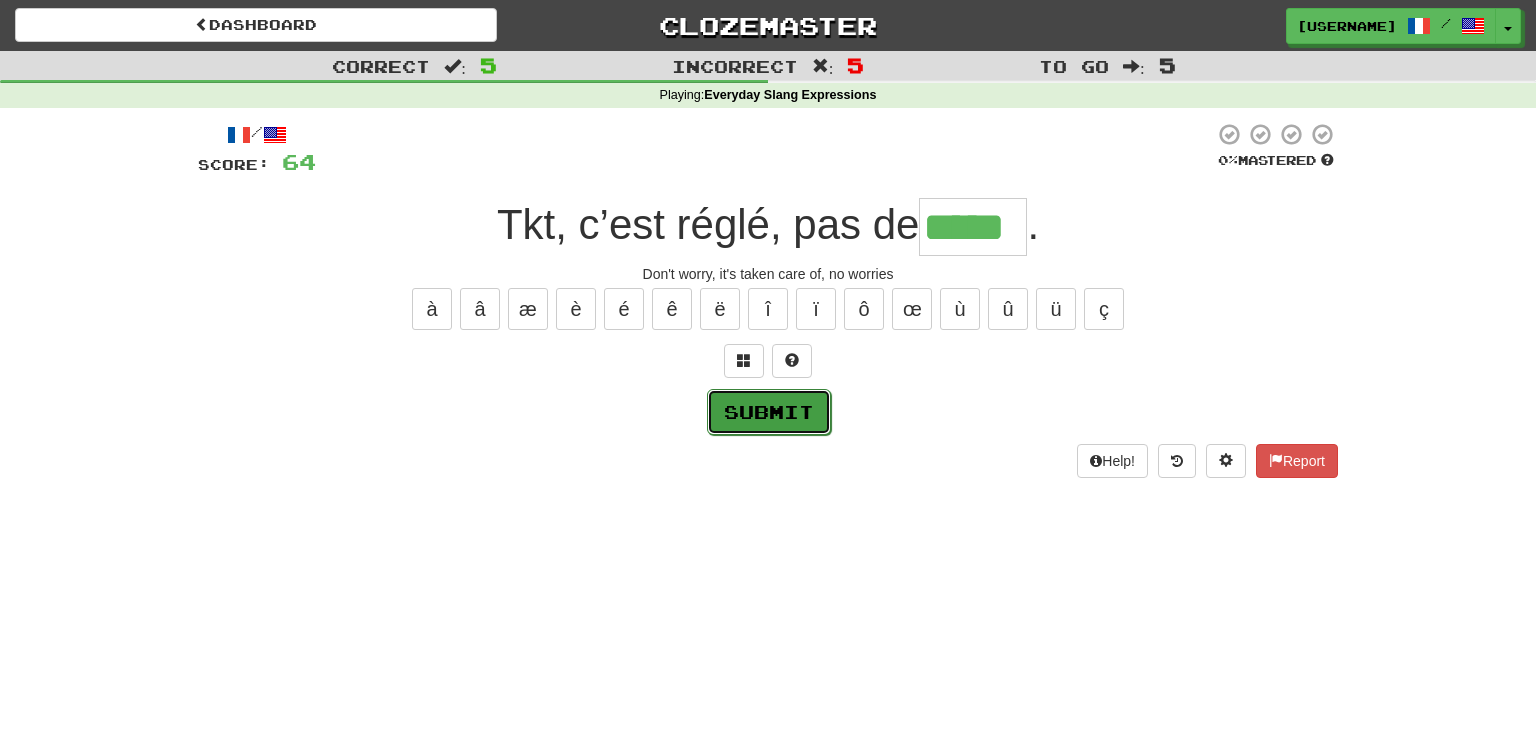 click on "Submit" at bounding box center (769, 412) 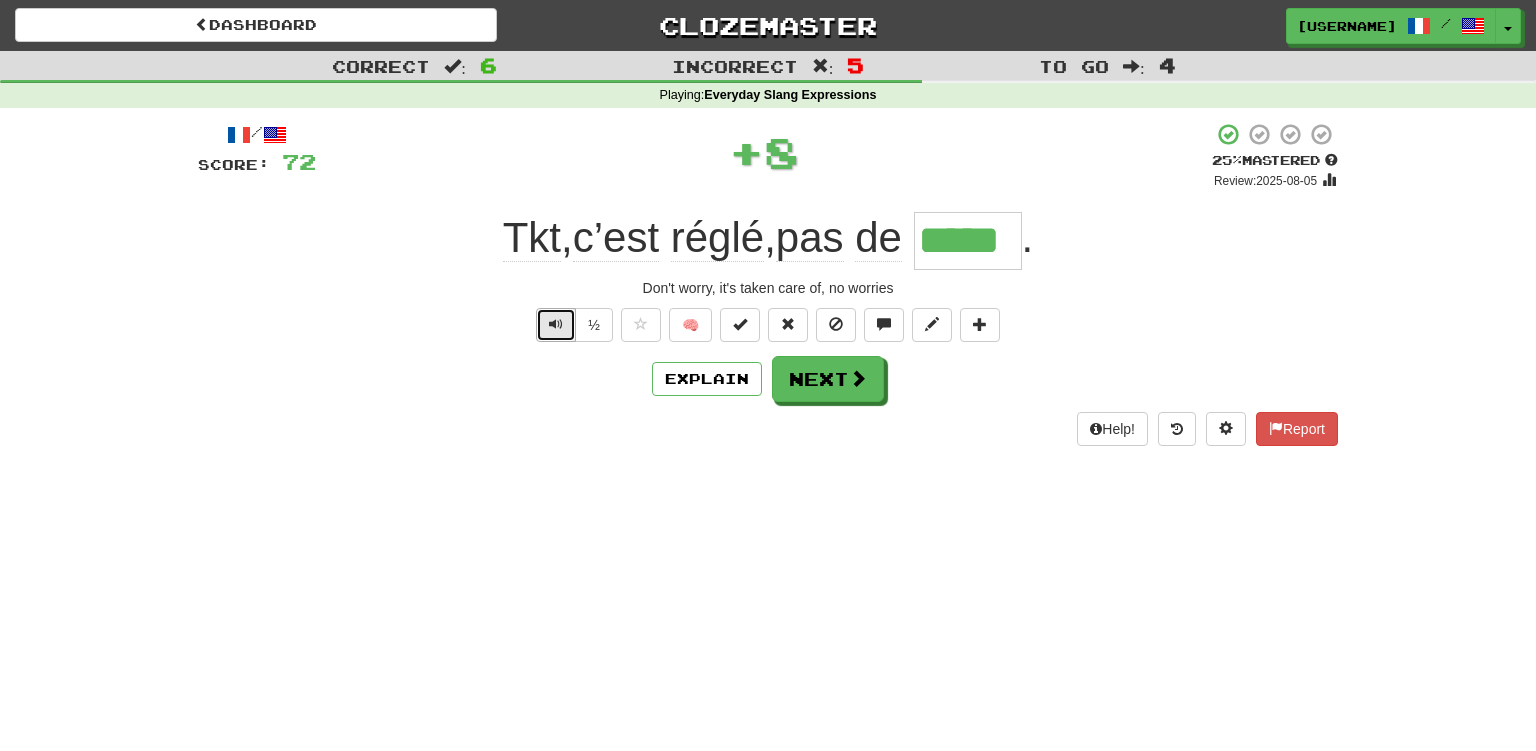 click at bounding box center [556, 324] 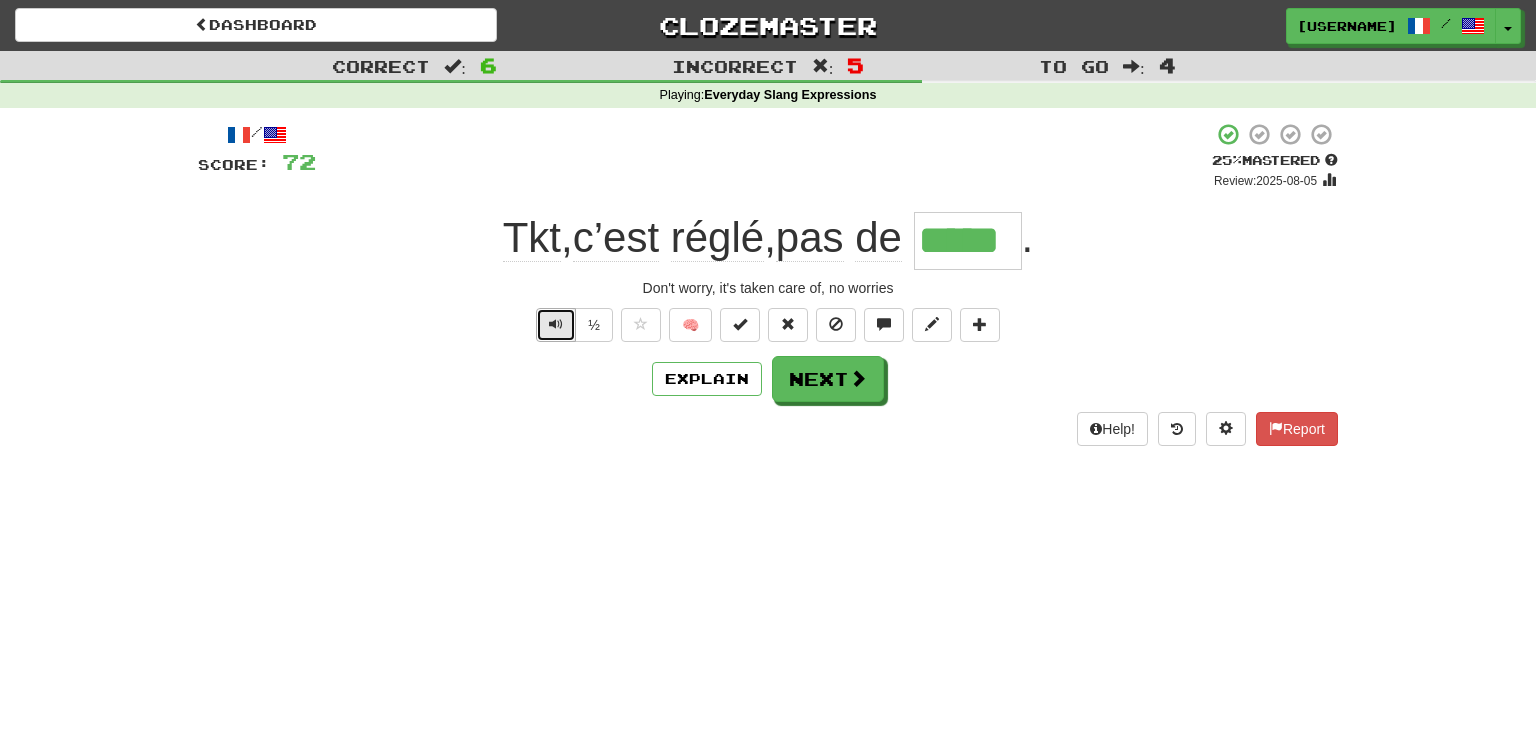 click at bounding box center (556, 324) 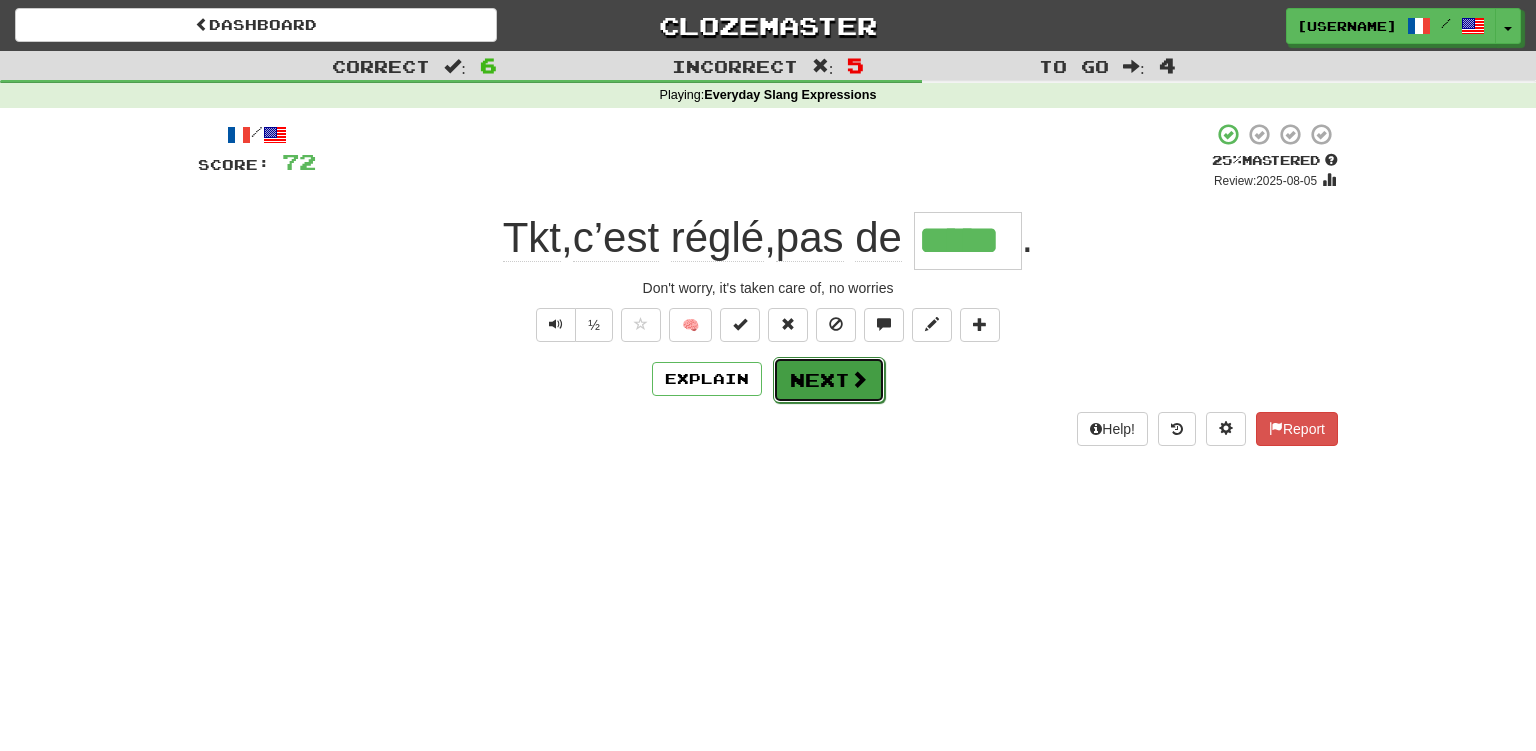 click on "Next" at bounding box center [829, 380] 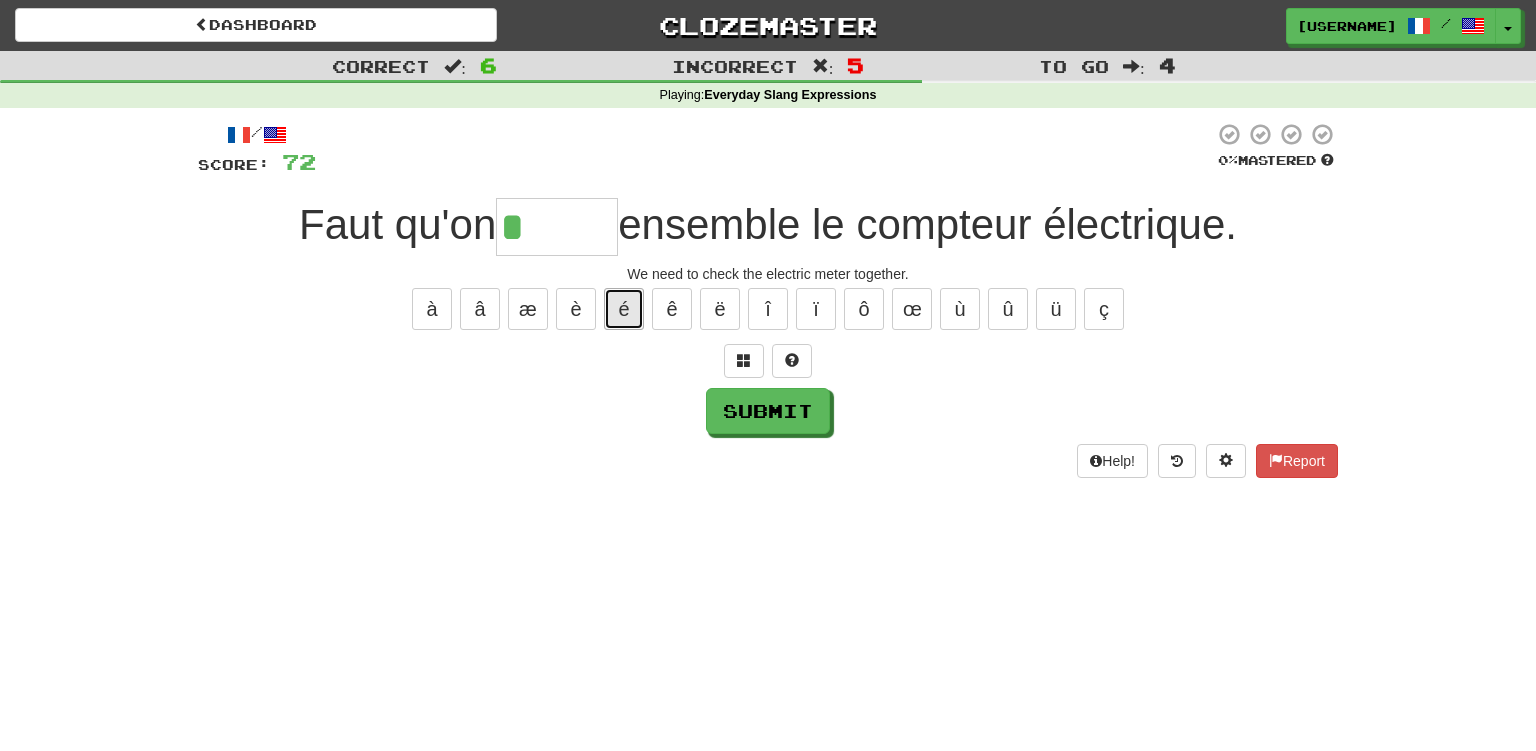 click on "é" at bounding box center (624, 309) 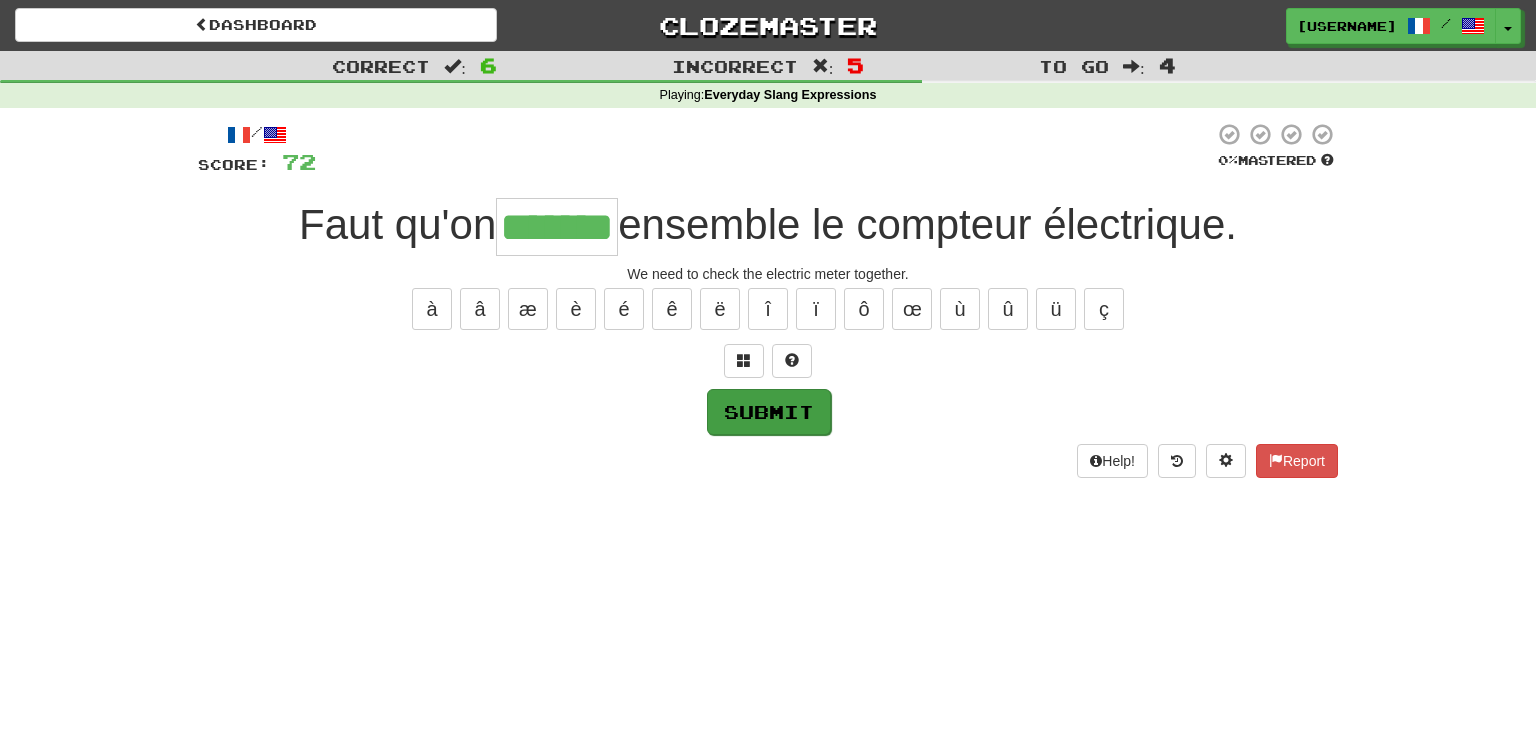 type on "*******" 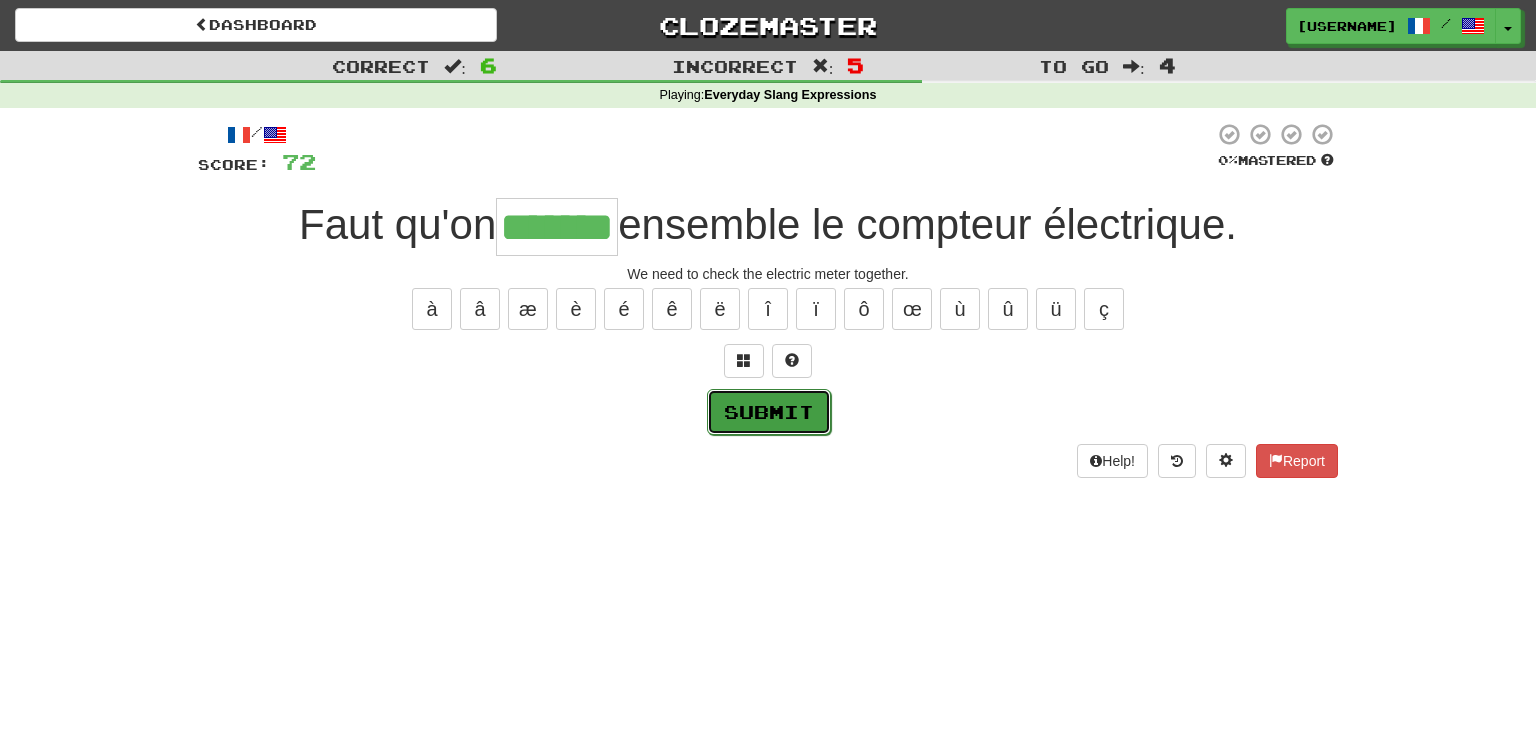 click on "Submit" at bounding box center (769, 412) 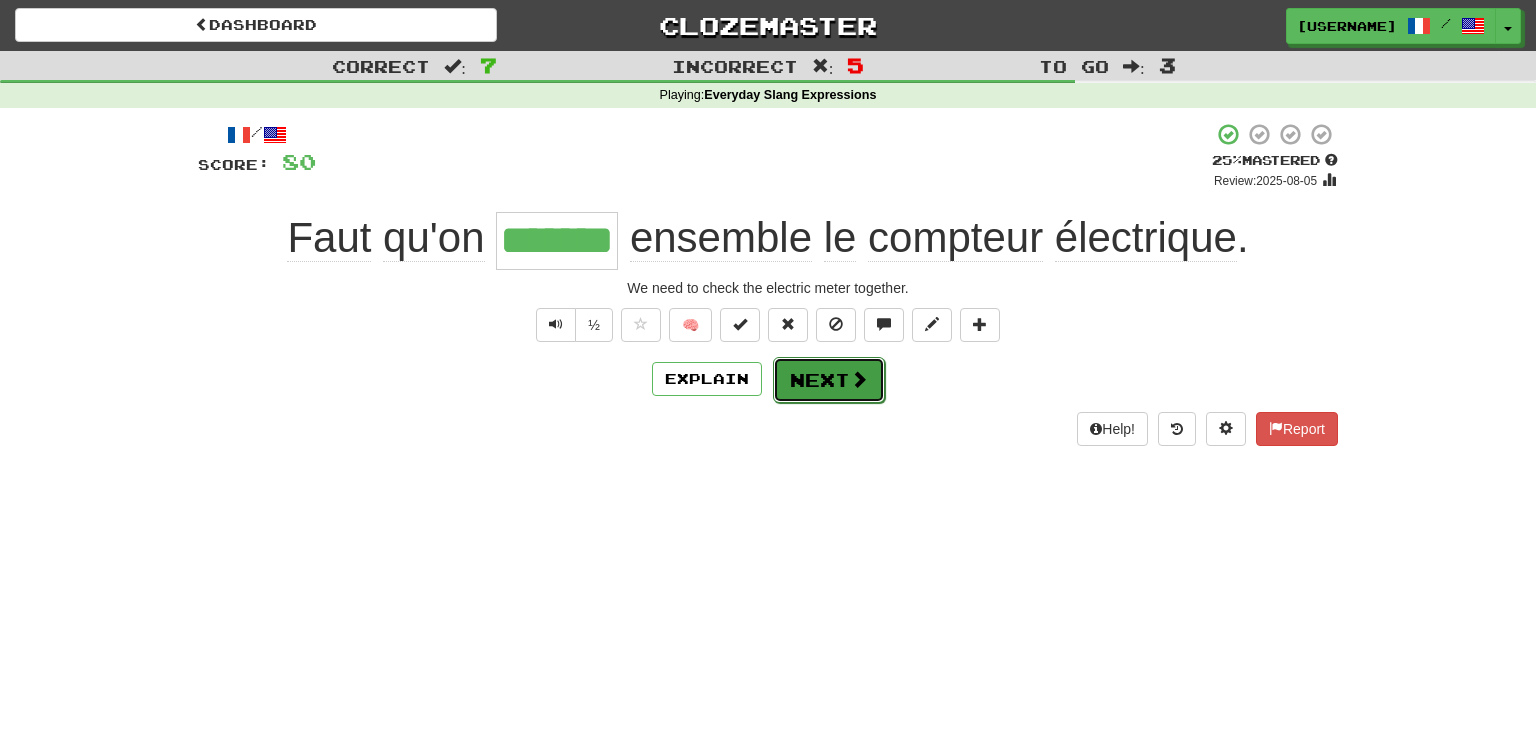 click on "Next" at bounding box center [829, 380] 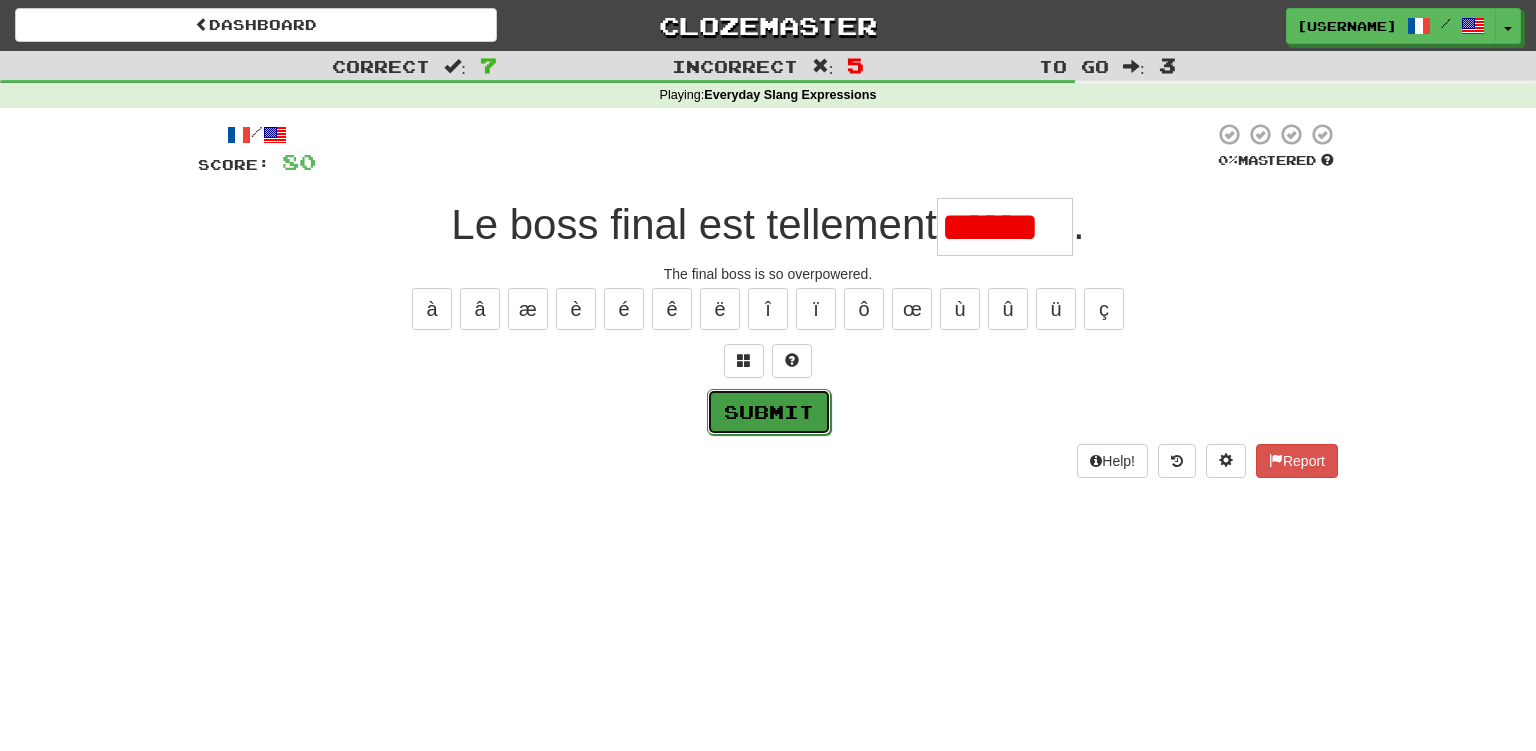 click on "Submit" at bounding box center [769, 412] 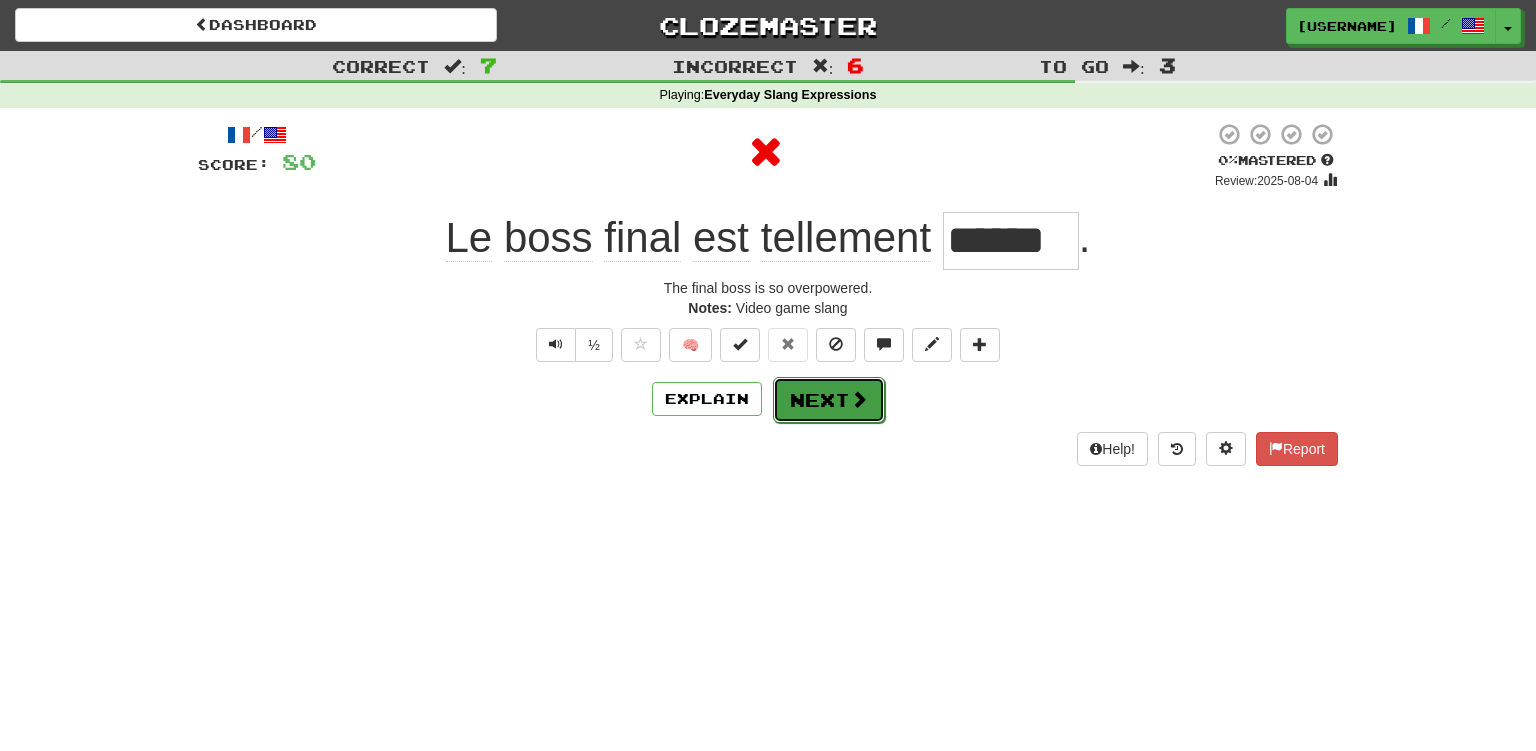 click on "Next" at bounding box center [829, 400] 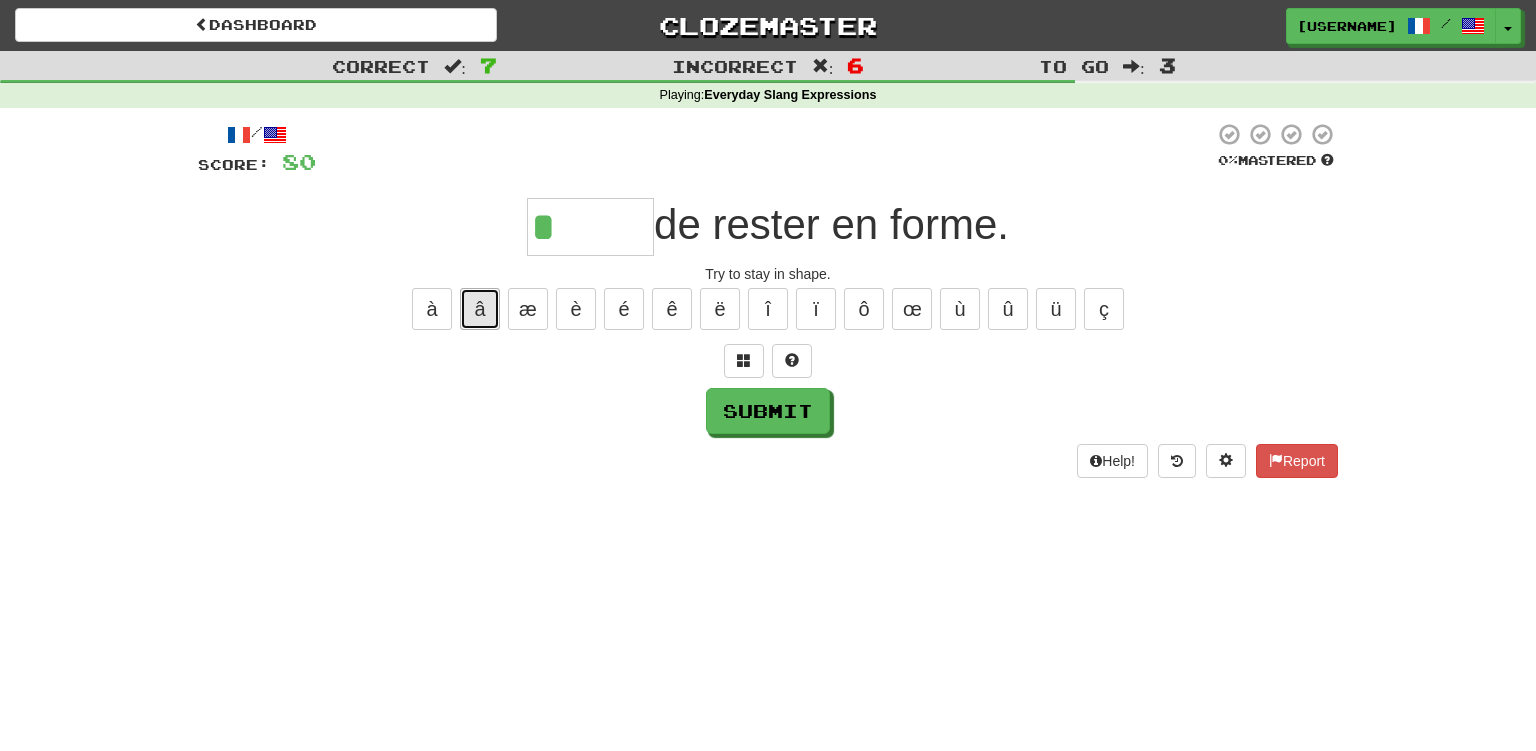 click on "â" at bounding box center [480, 309] 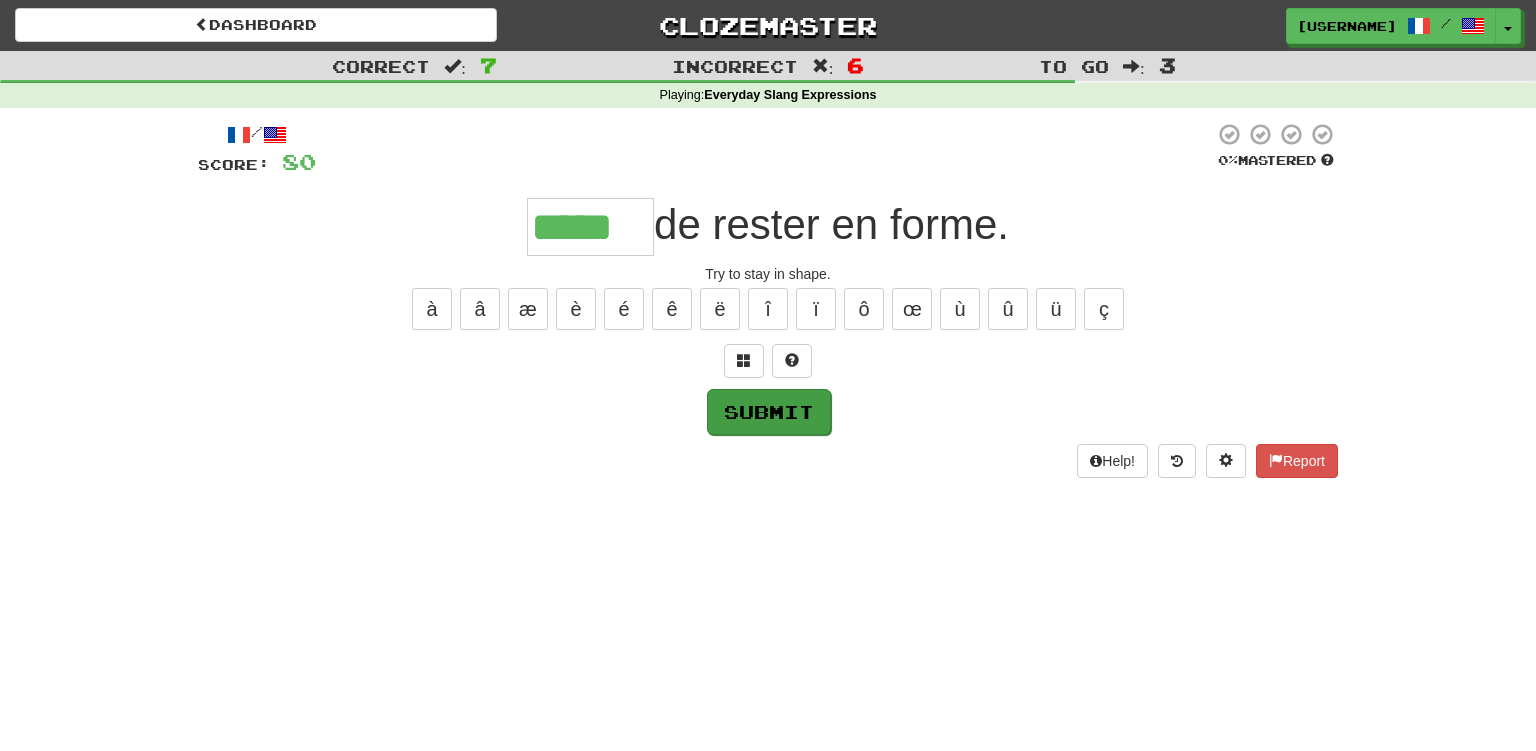 type on "*****" 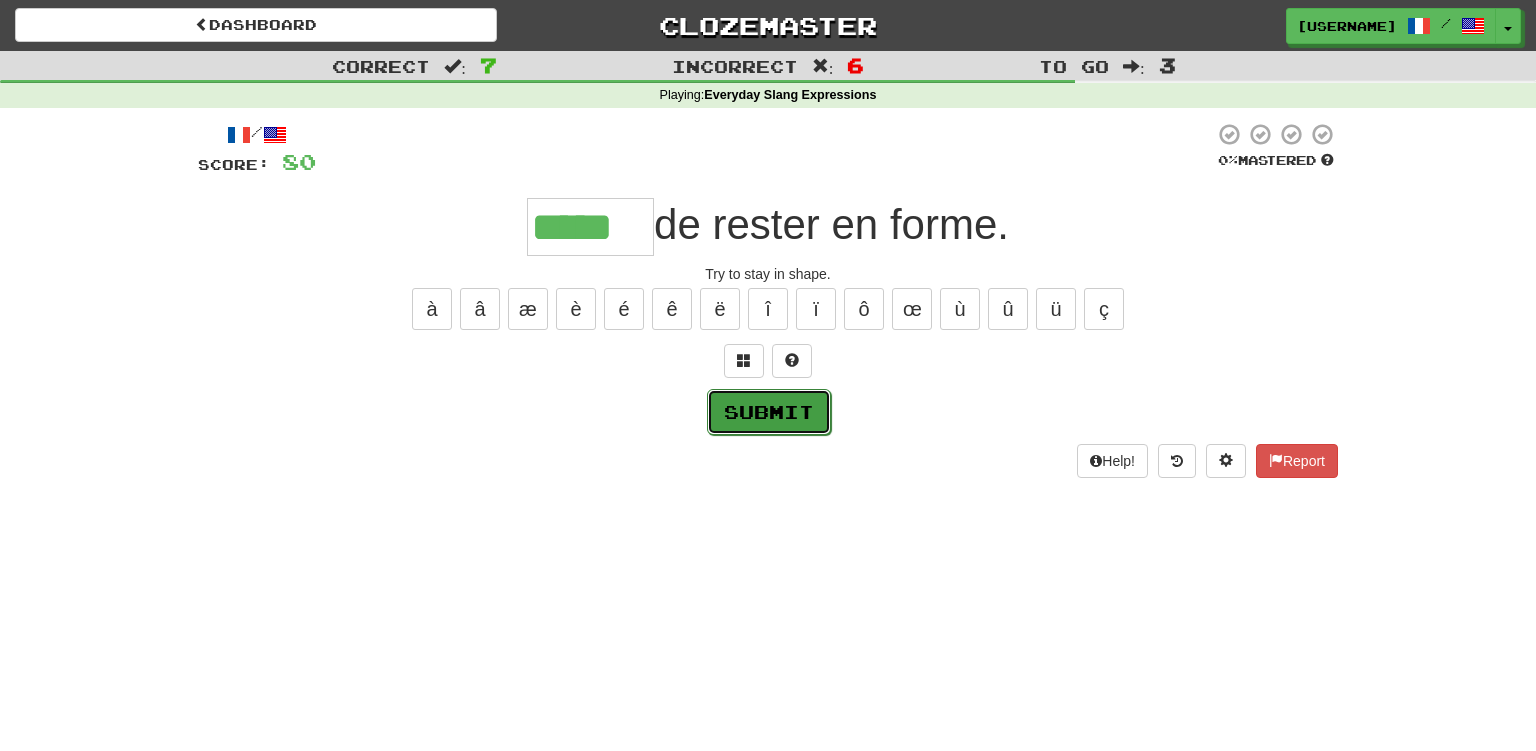 click on "Submit" at bounding box center (769, 412) 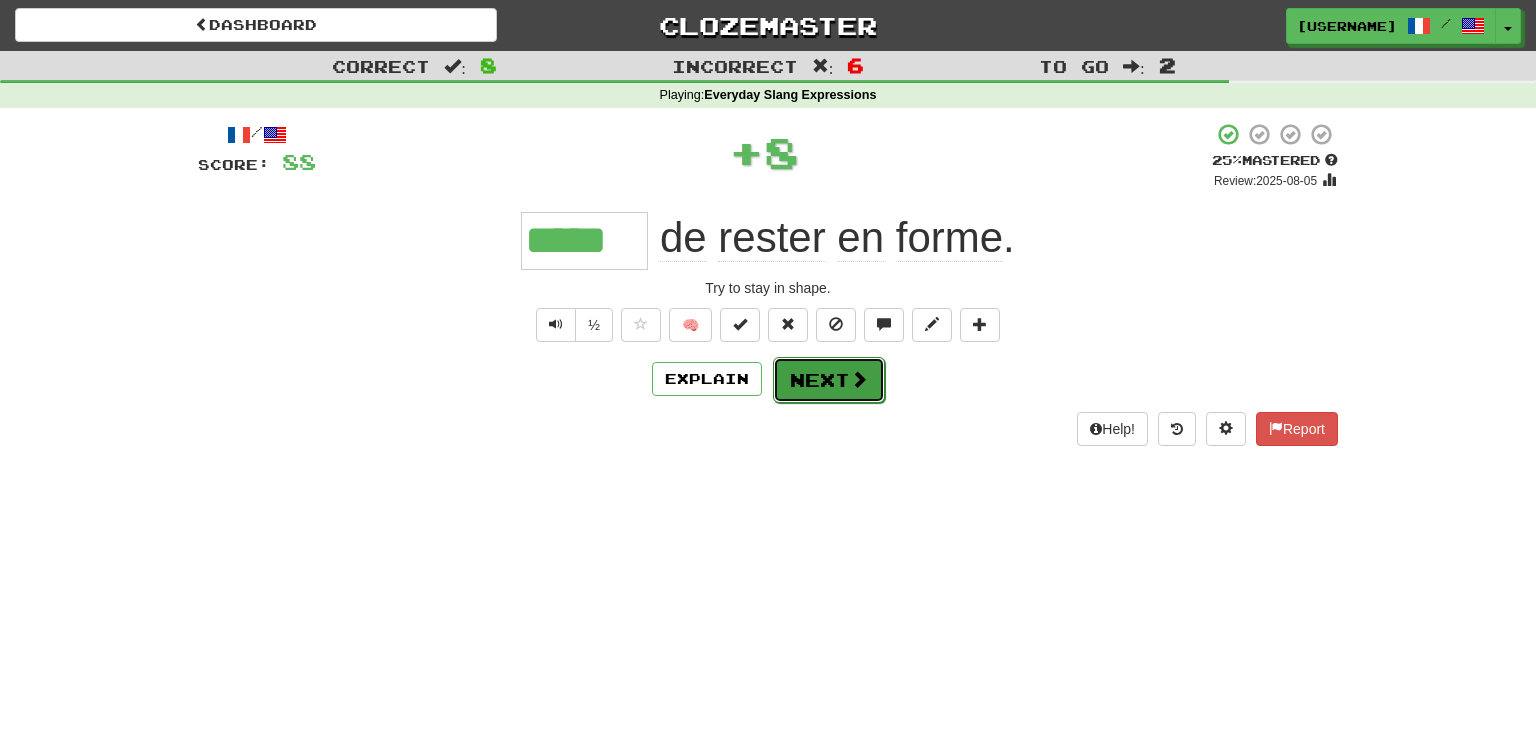 click on "Next" at bounding box center [829, 380] 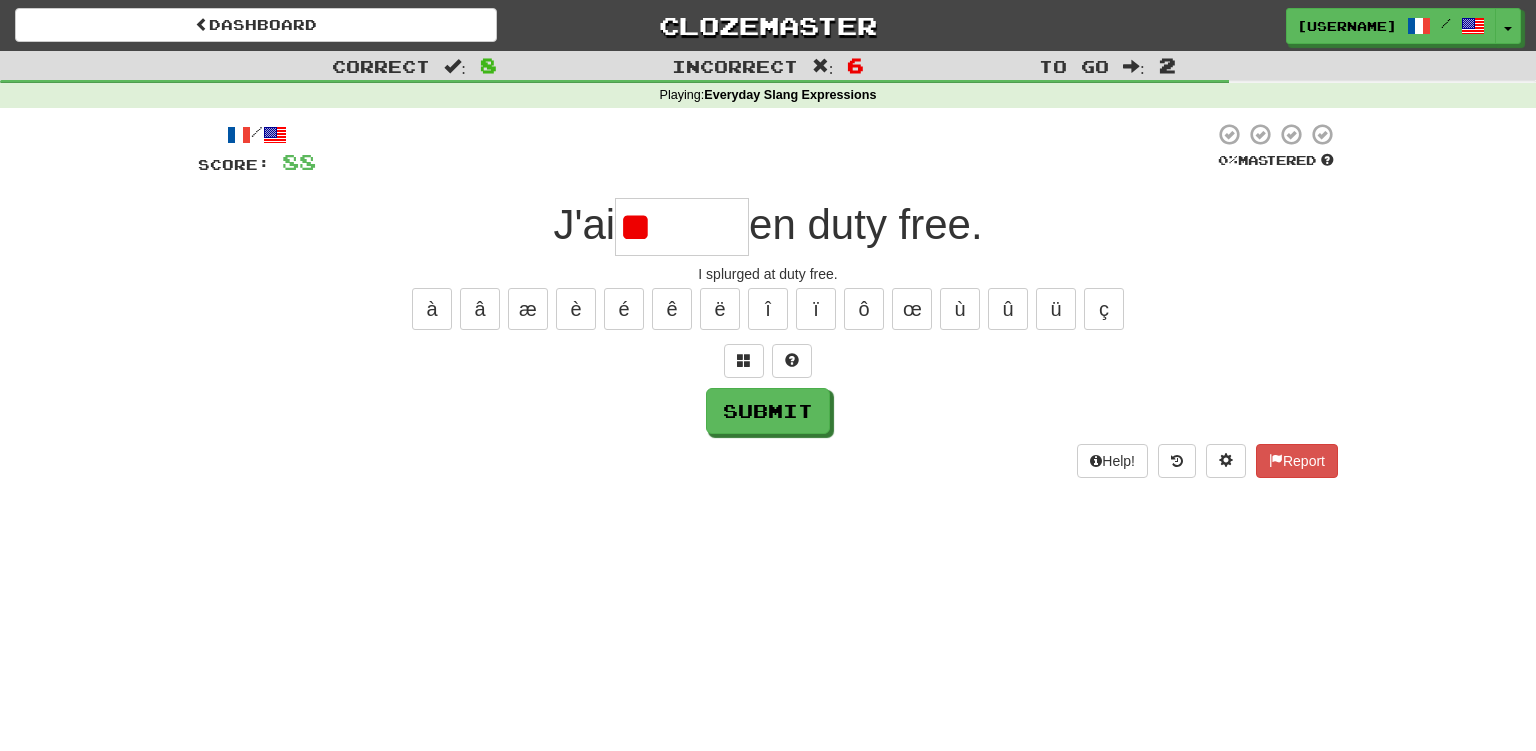 type on "*" 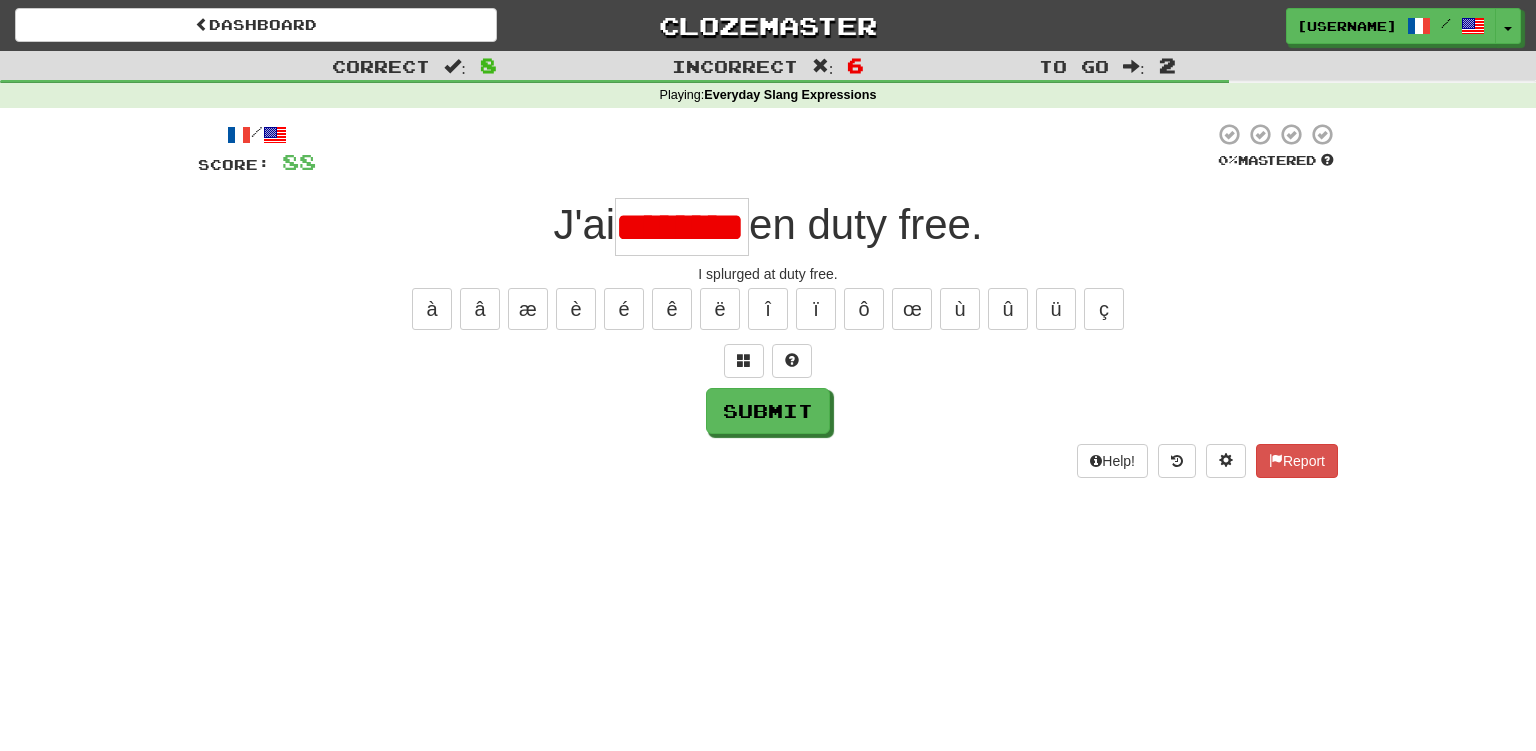 scroll, scrollTop: 0, scrollLeft: 35, axis: horizontal 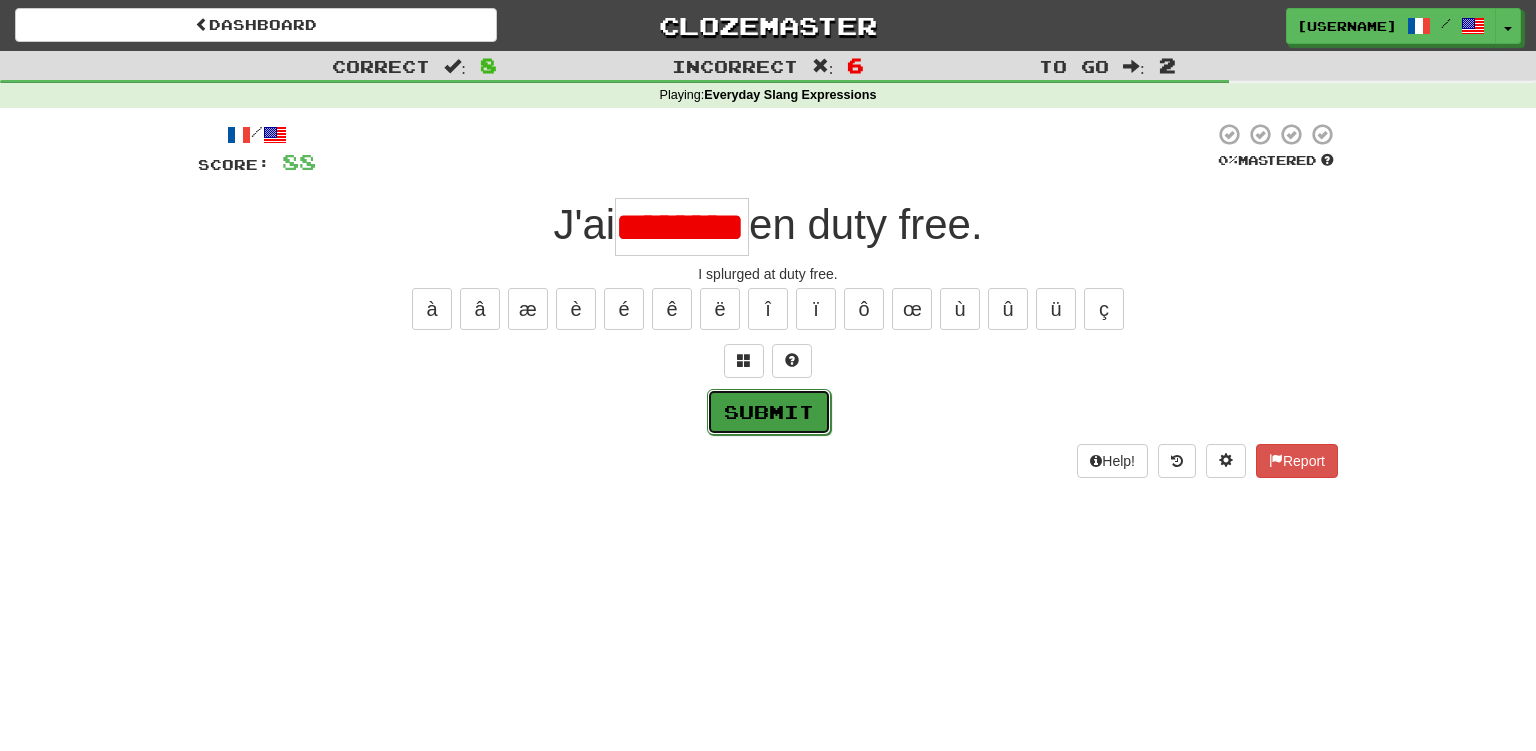 click on "Submit" at bounding box center (769, 412) 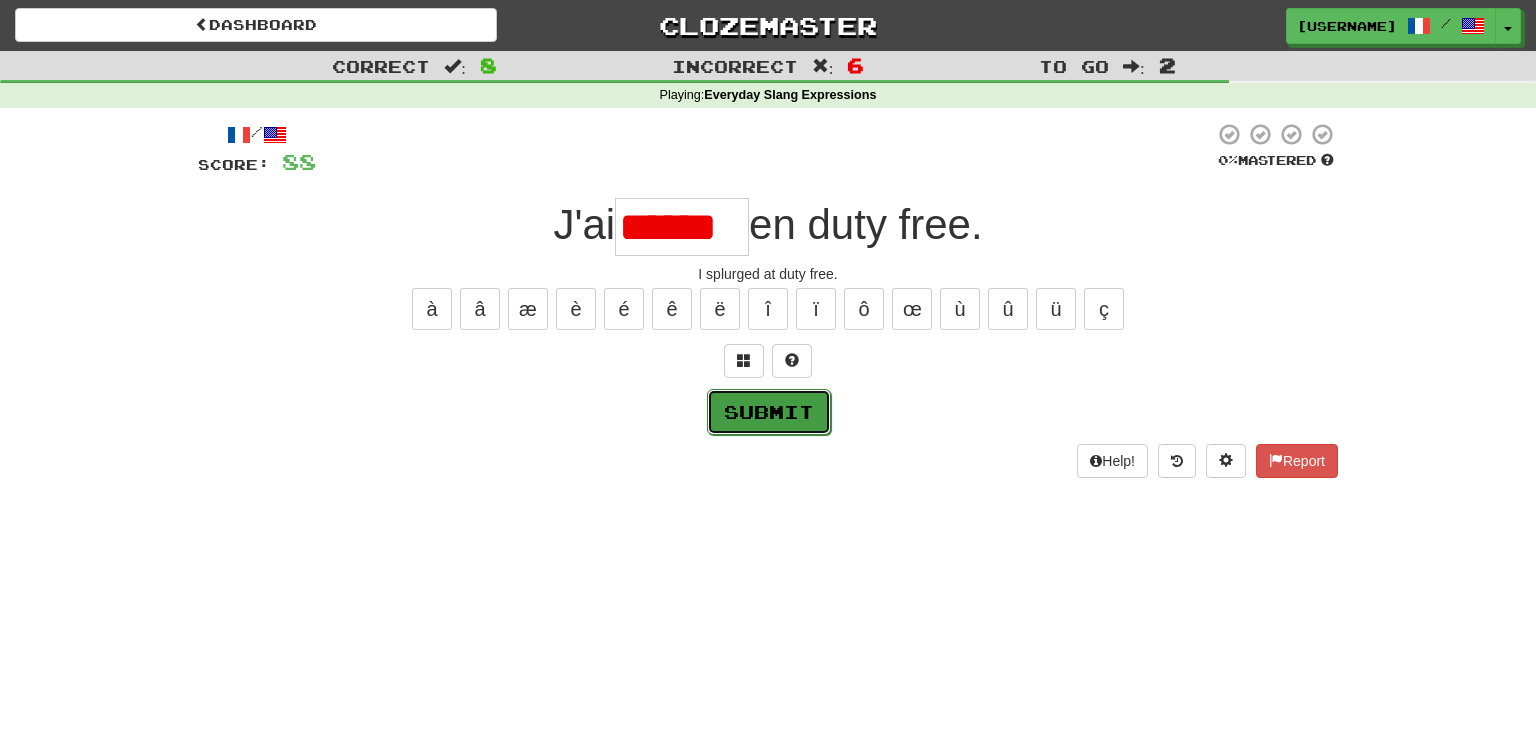 scroll, scrollTop: 0, scrollLeft: 0, axis: both 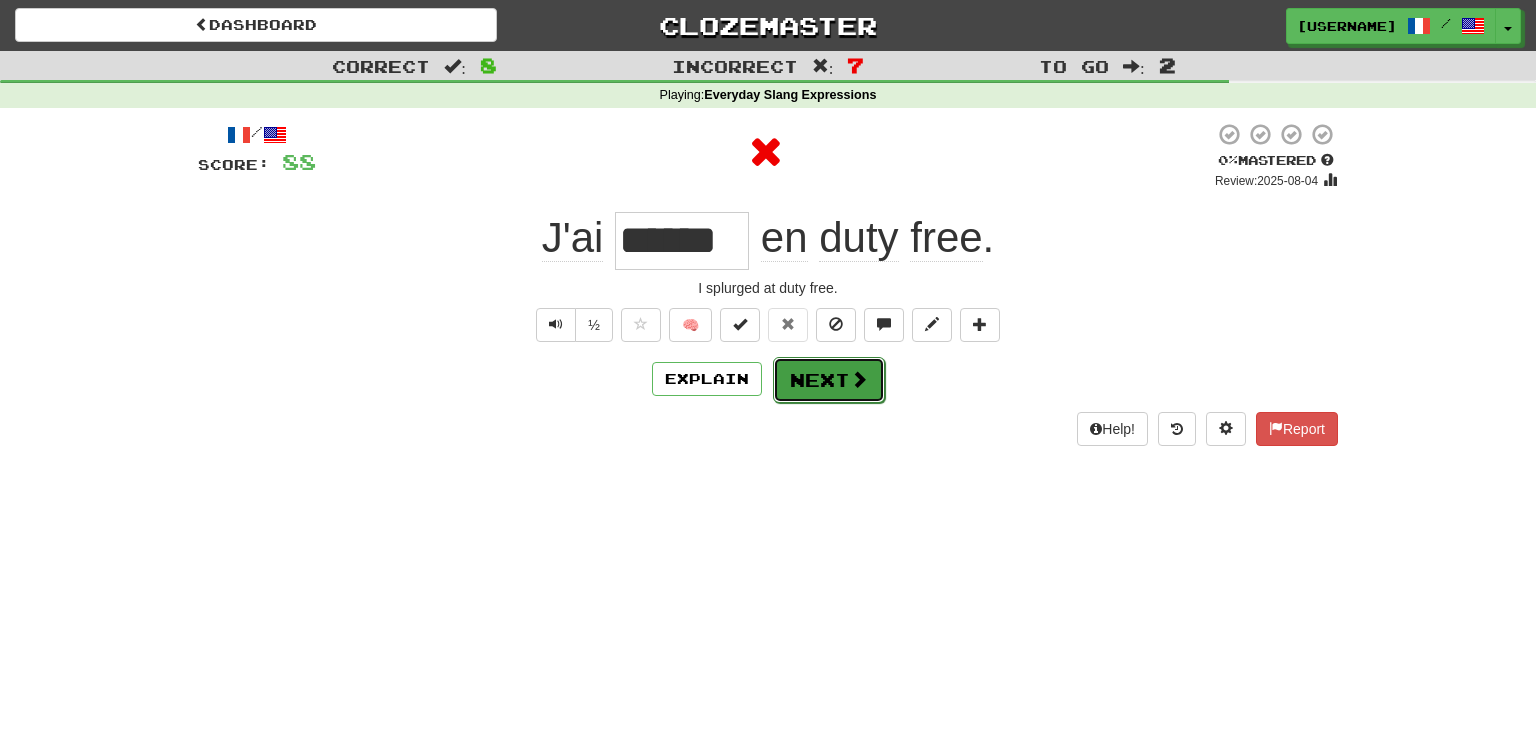 click on "Next" at bounding box center (829, 380) 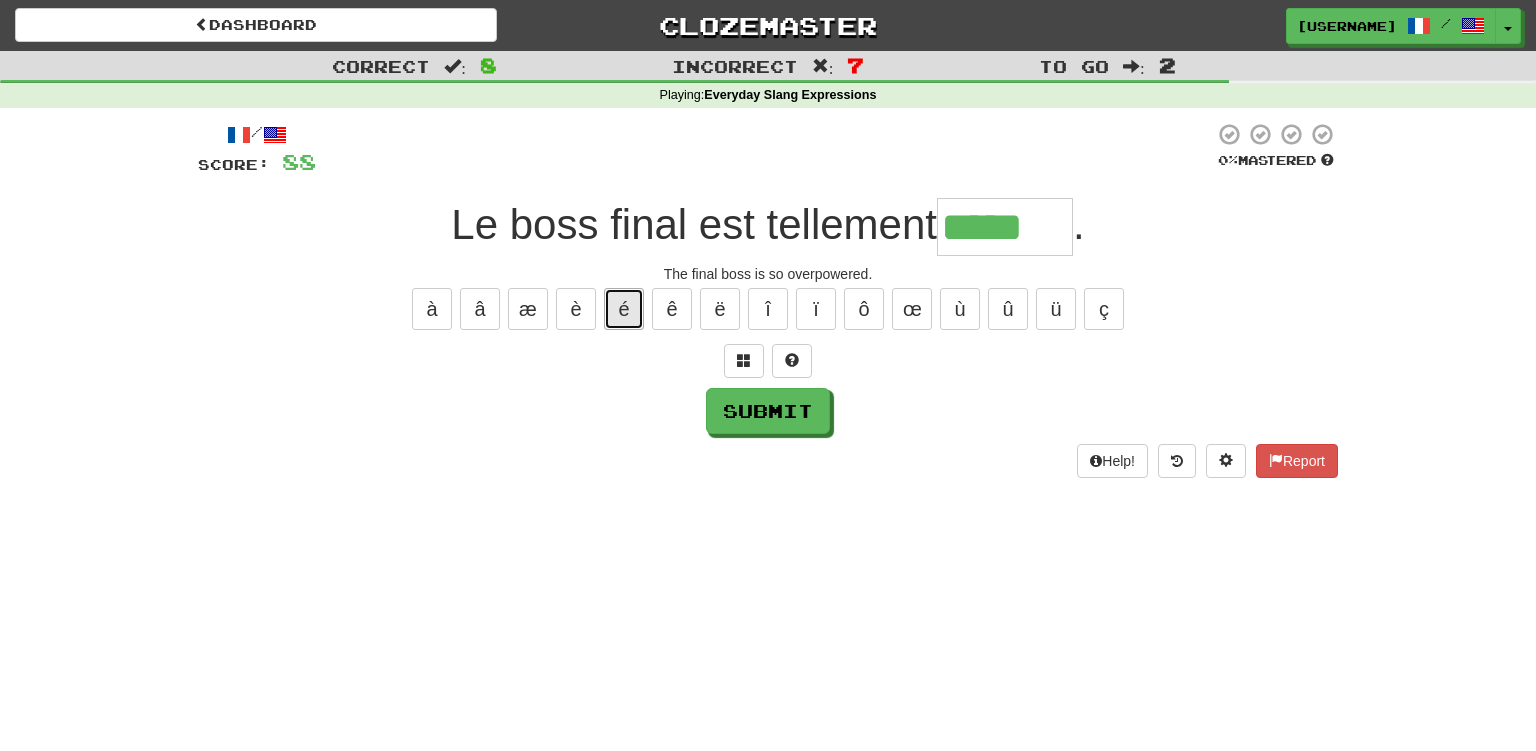 click on "é" at bounding box center (624, 309) 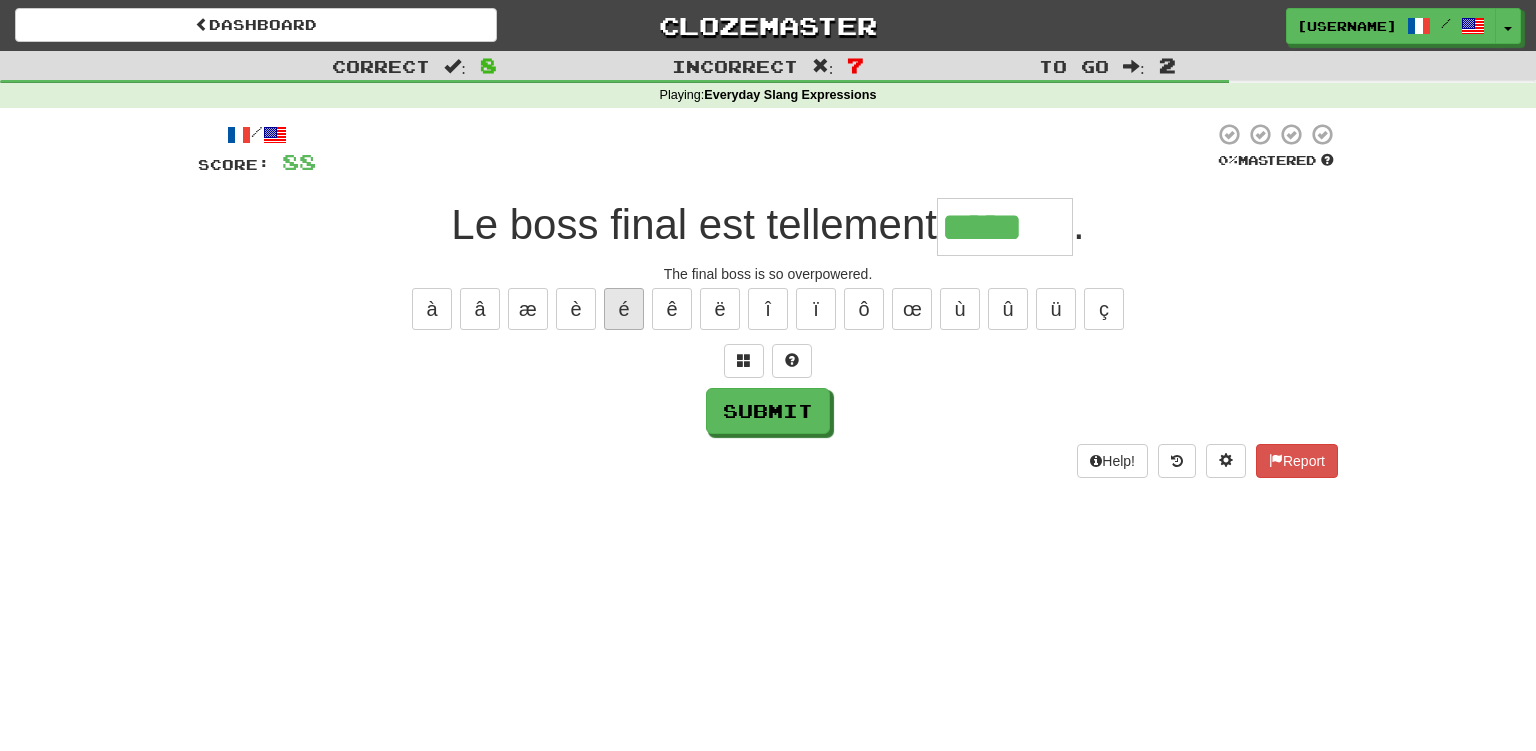 type on "******" 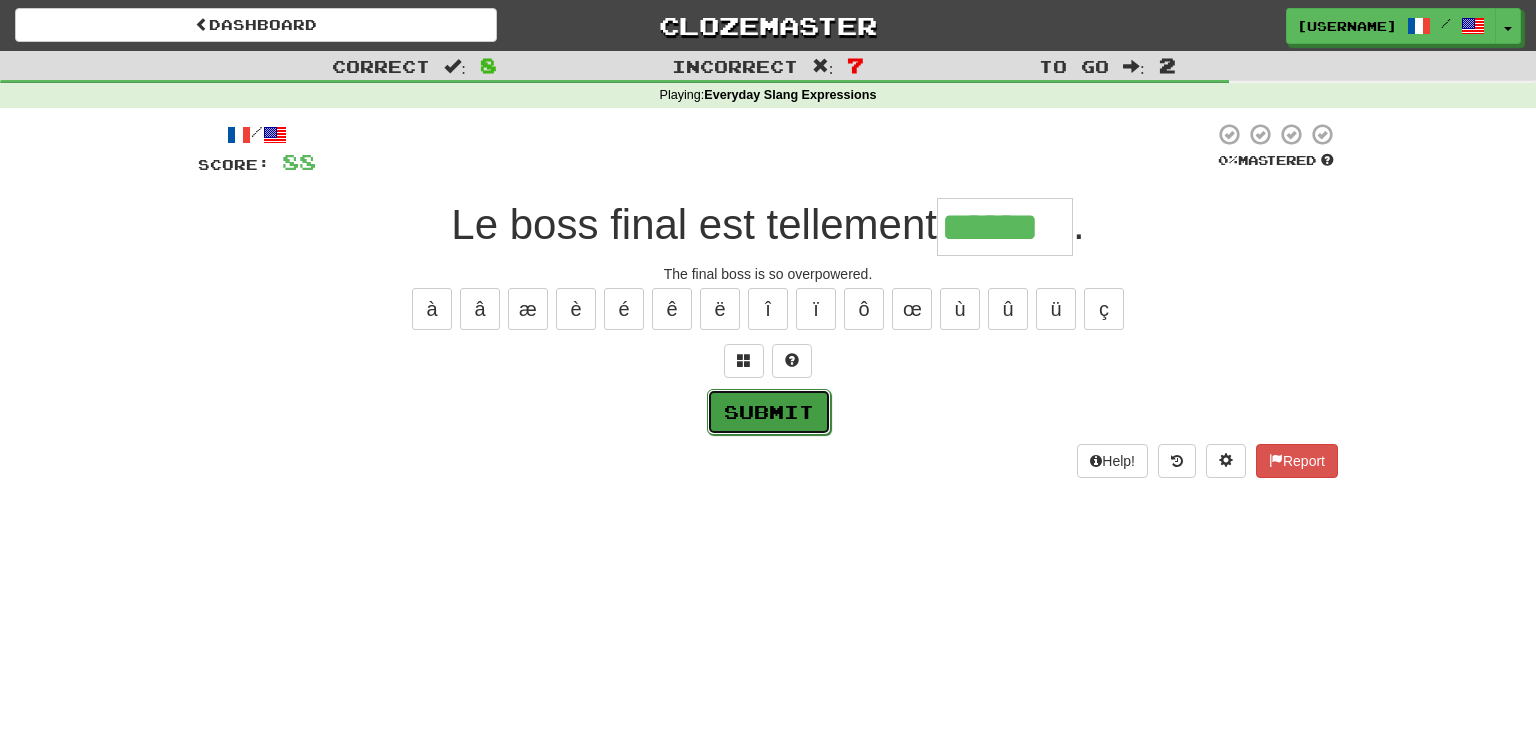 click on "Submit" at bounding box center (769, 412) 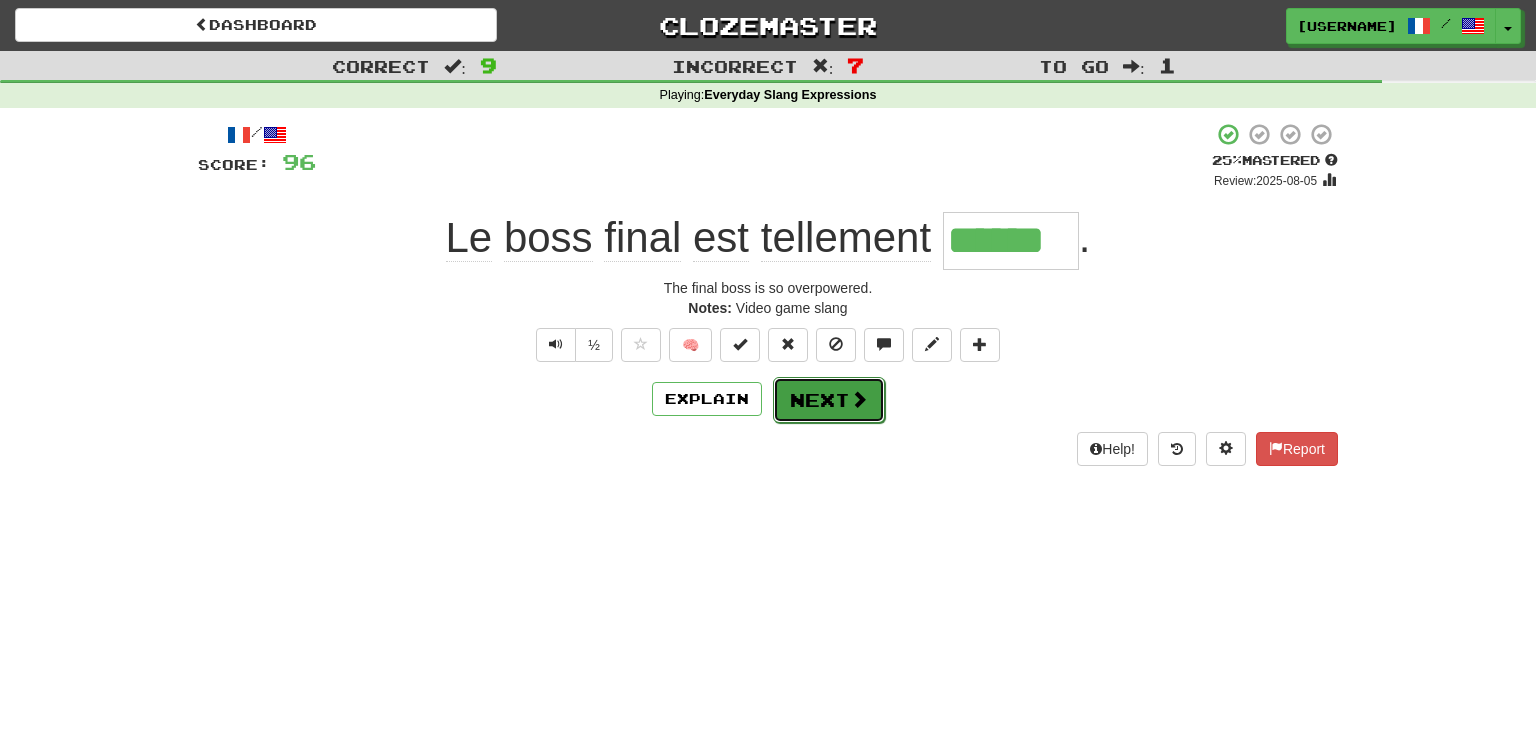 click on "Next" at bounding box center (829, 400) 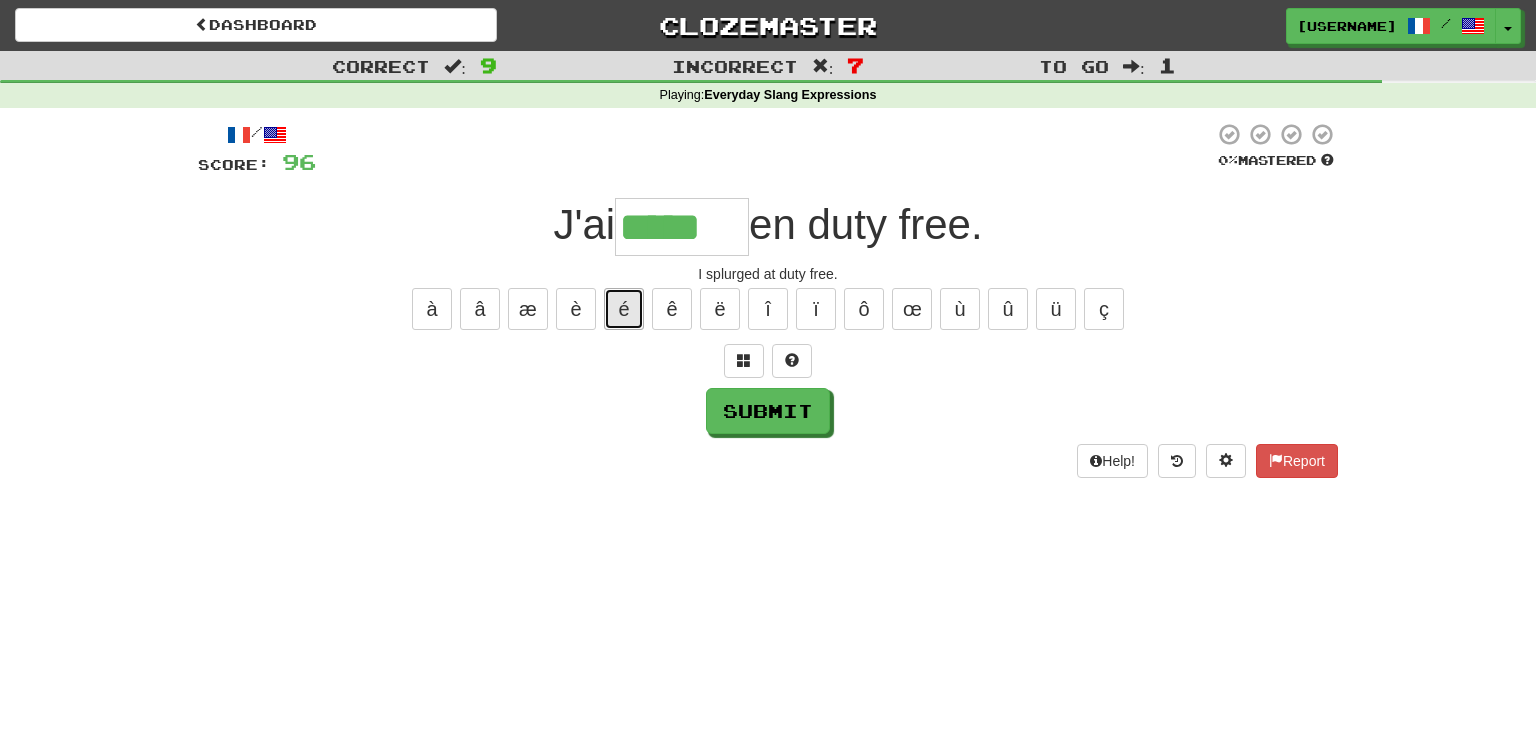 click on "é" at bounding box center (624, 309) 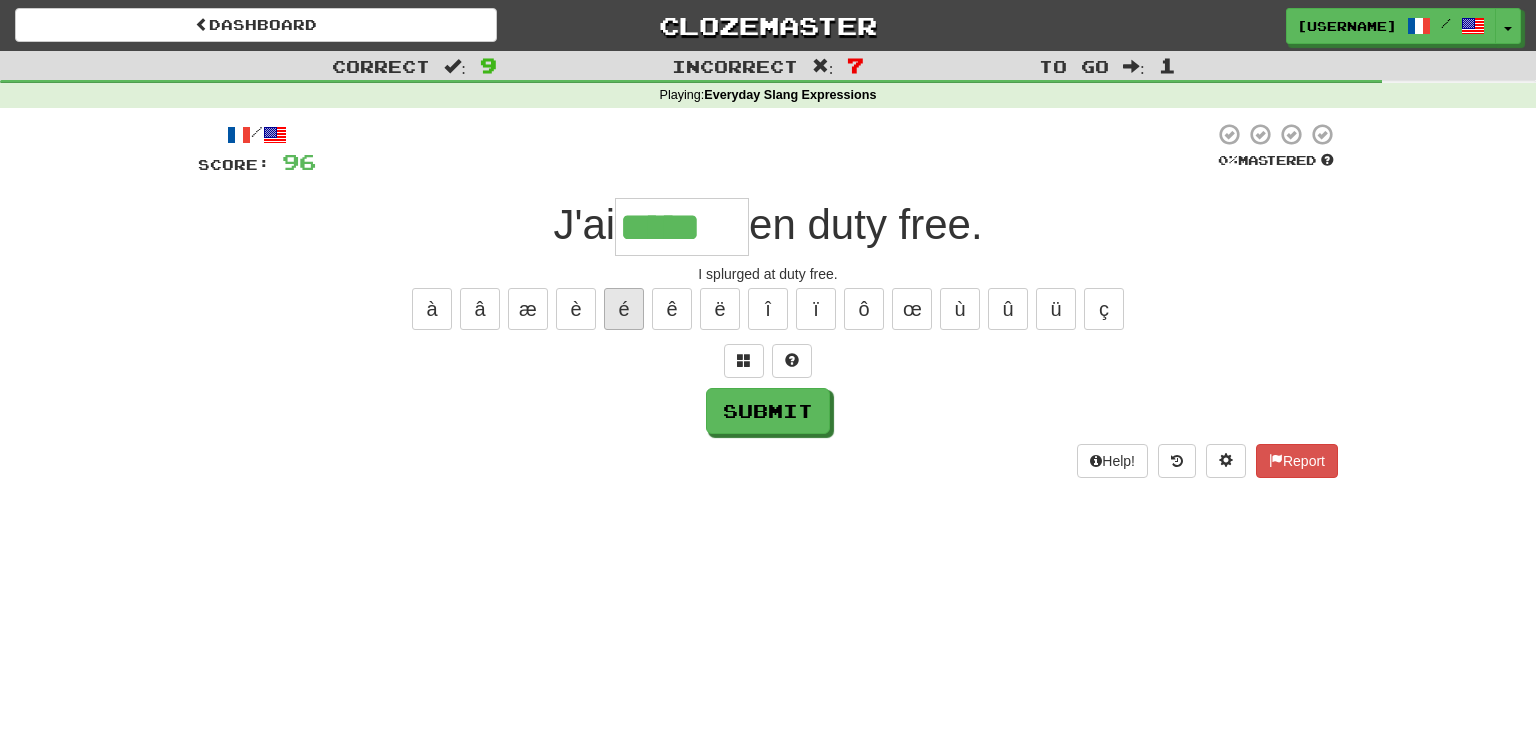 type on "******" 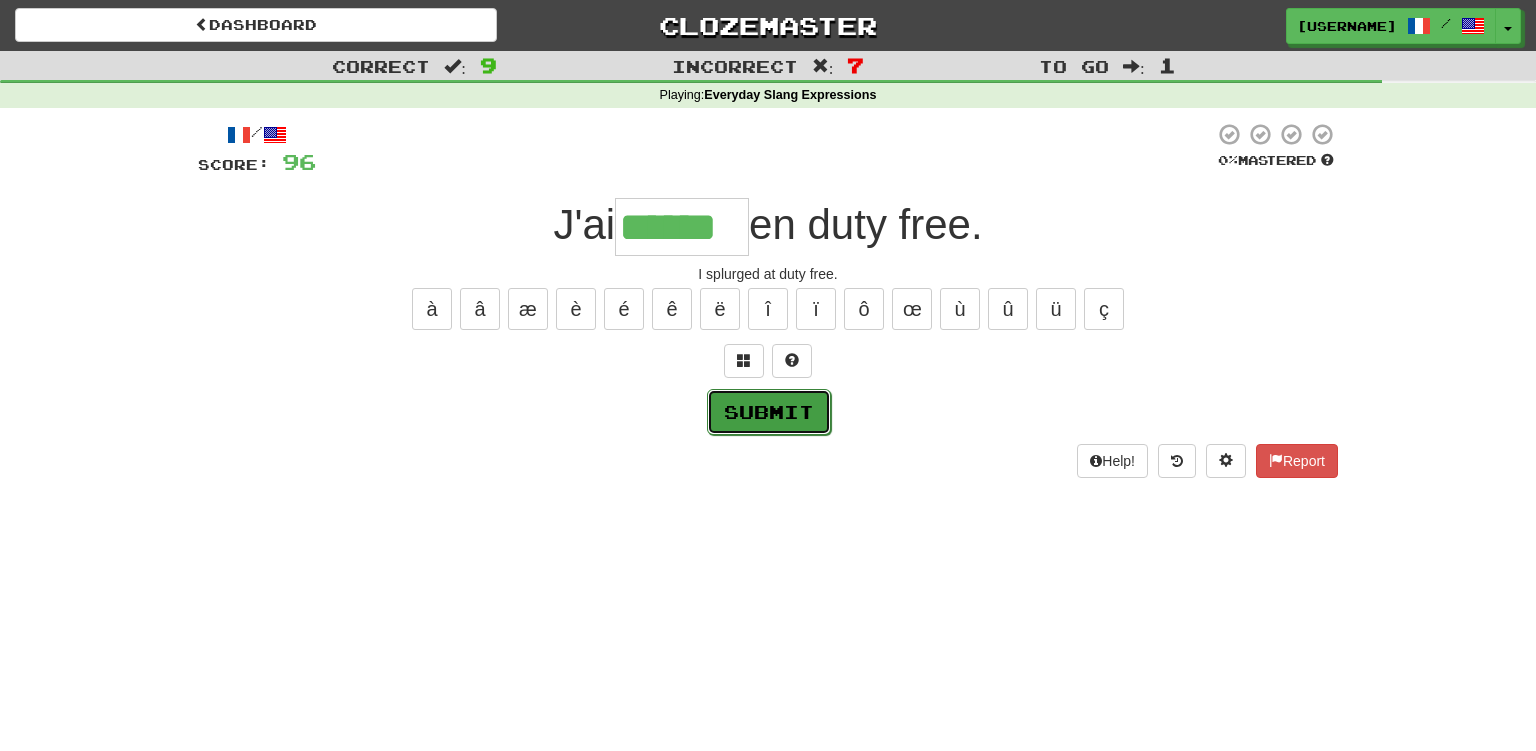 click on "Submit" at bounding box center [769, 412] 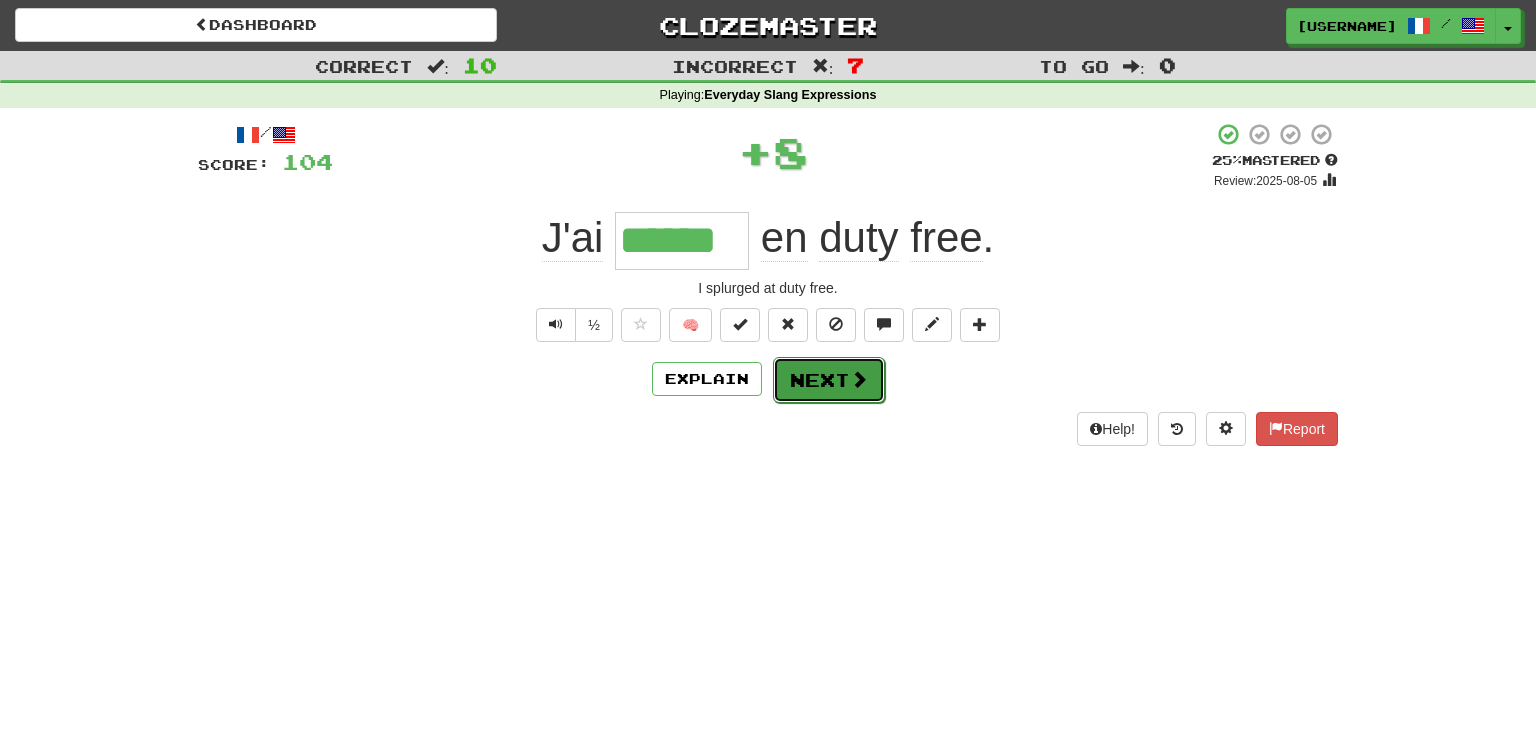 click on "Next" at bounding box center (829, 380) 